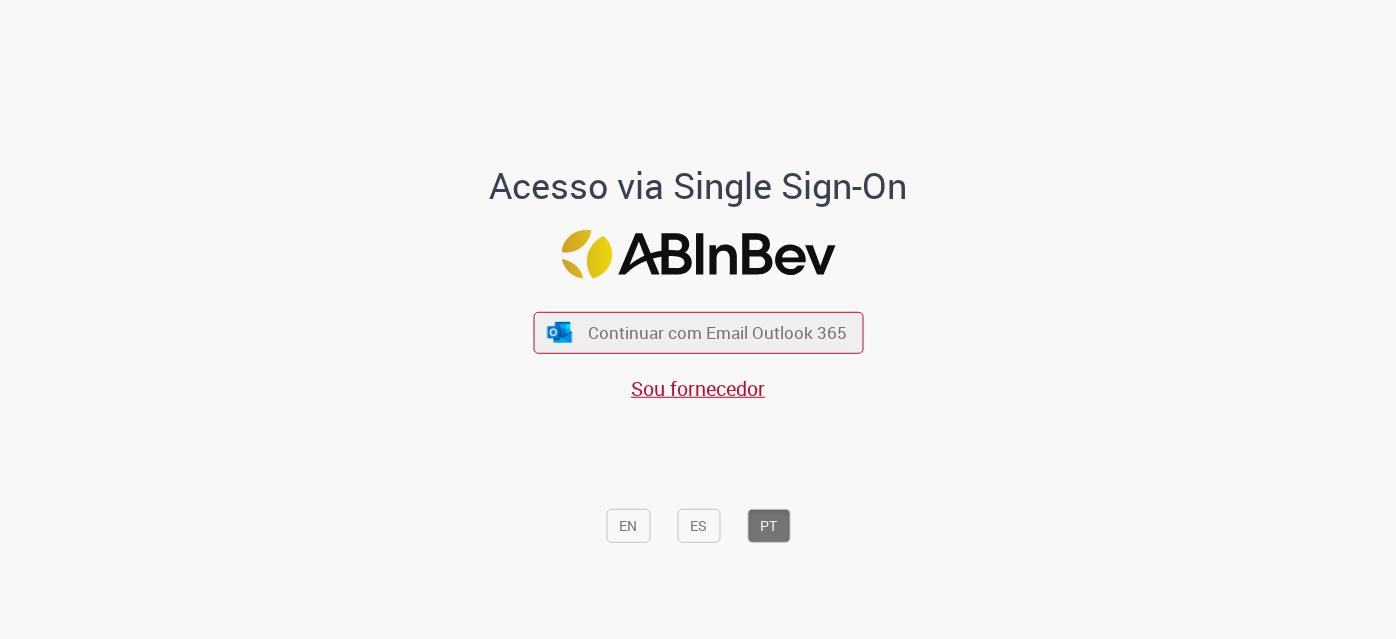 scroll, scrollTop: 0, scrollLeft: 0, axis: both 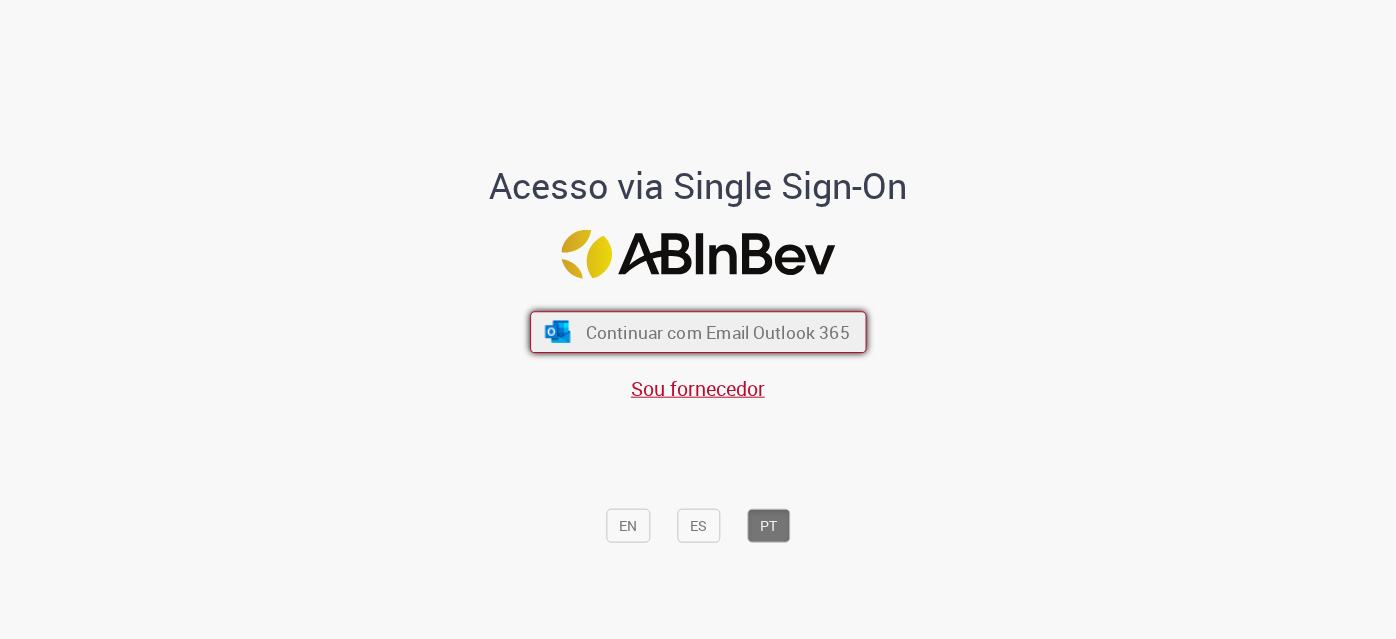 click on "Continuar com Email Outlook 365" at bounding box center [698, 333] 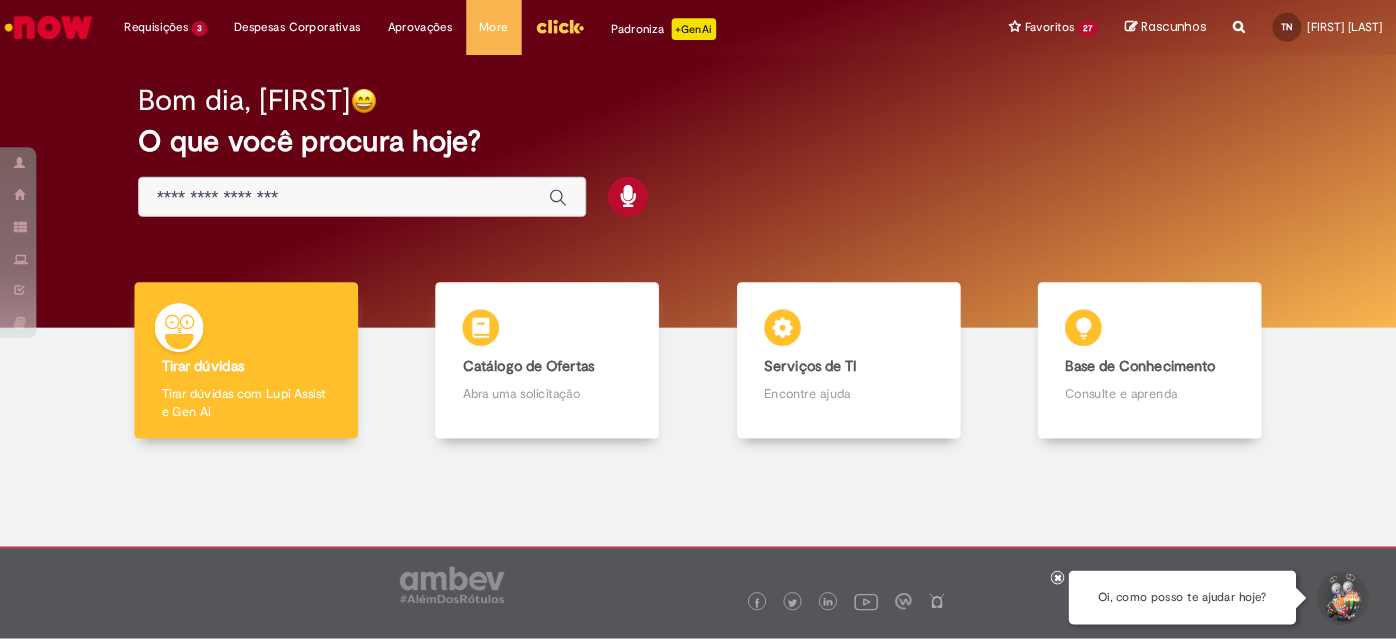 scroll, scrollTop: 0, scrollLeft: 0, axis: both 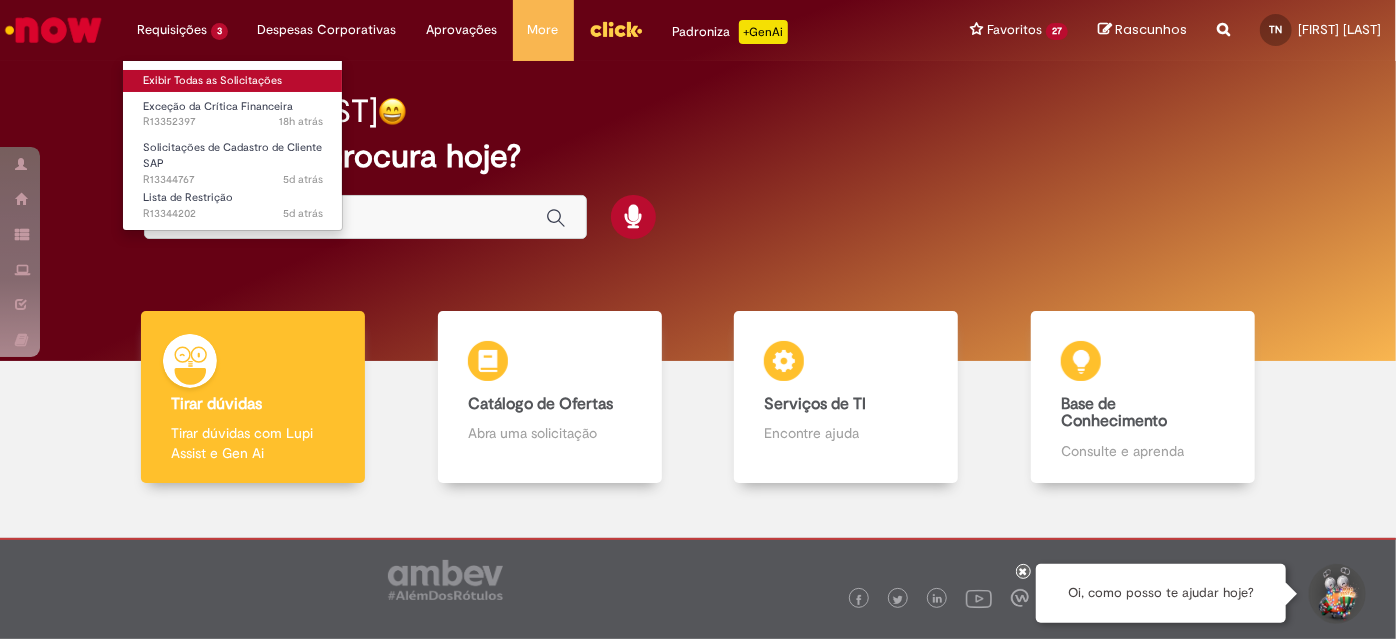 click on "Exibir Todas as Solicitações" at bounding box center (233, 81) 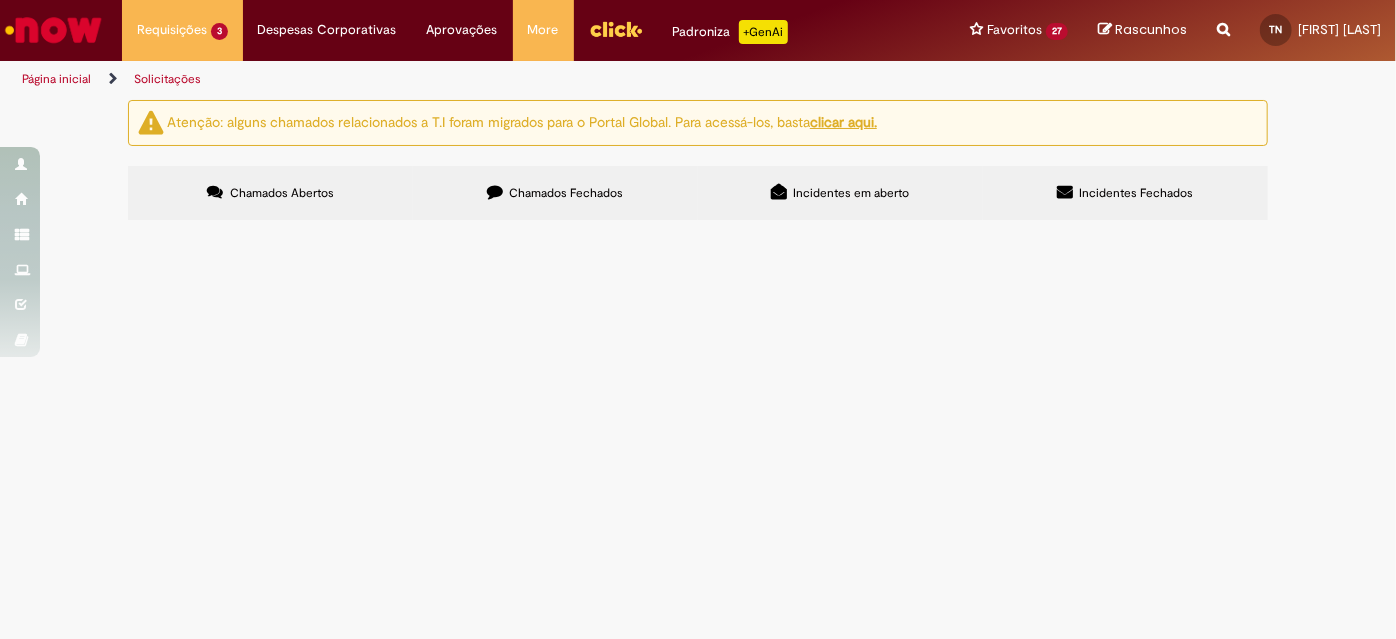 click on "CDD JPA:
67924, 67605, 64442, 60284, 97797, 42004 e 27546" at bounding box center [0, 0] 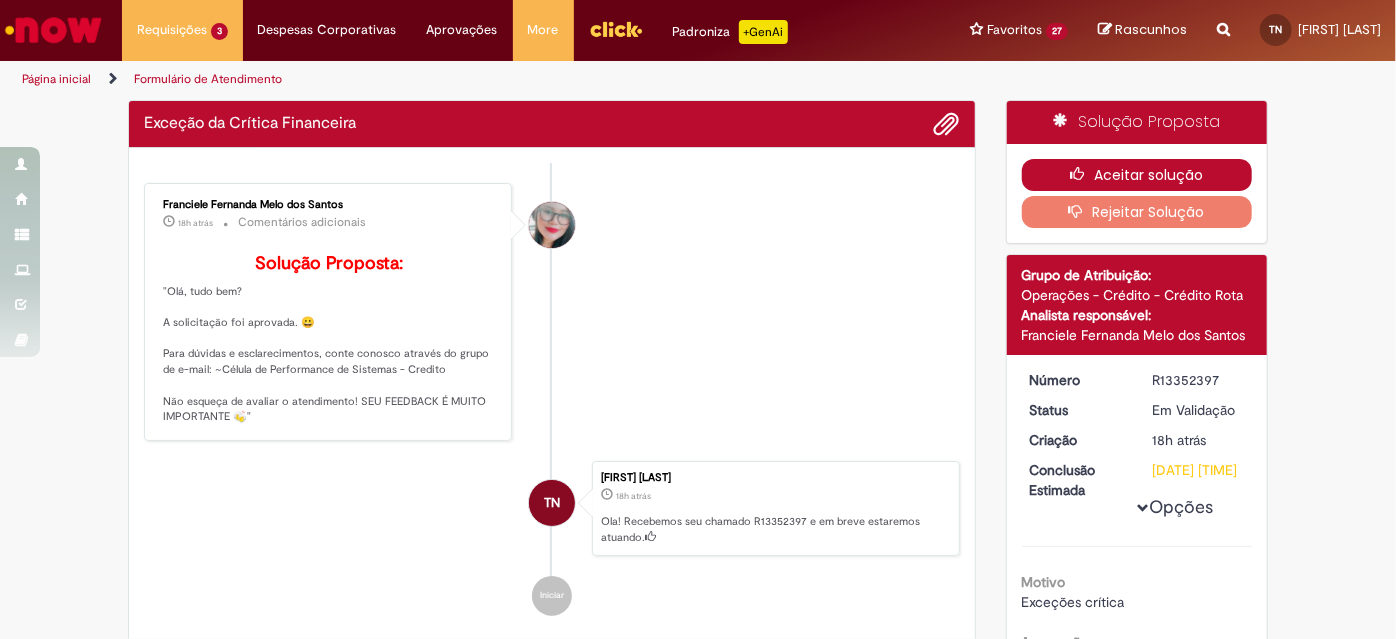 click on "Aceitar solução" at bounding box center (1137, 175) 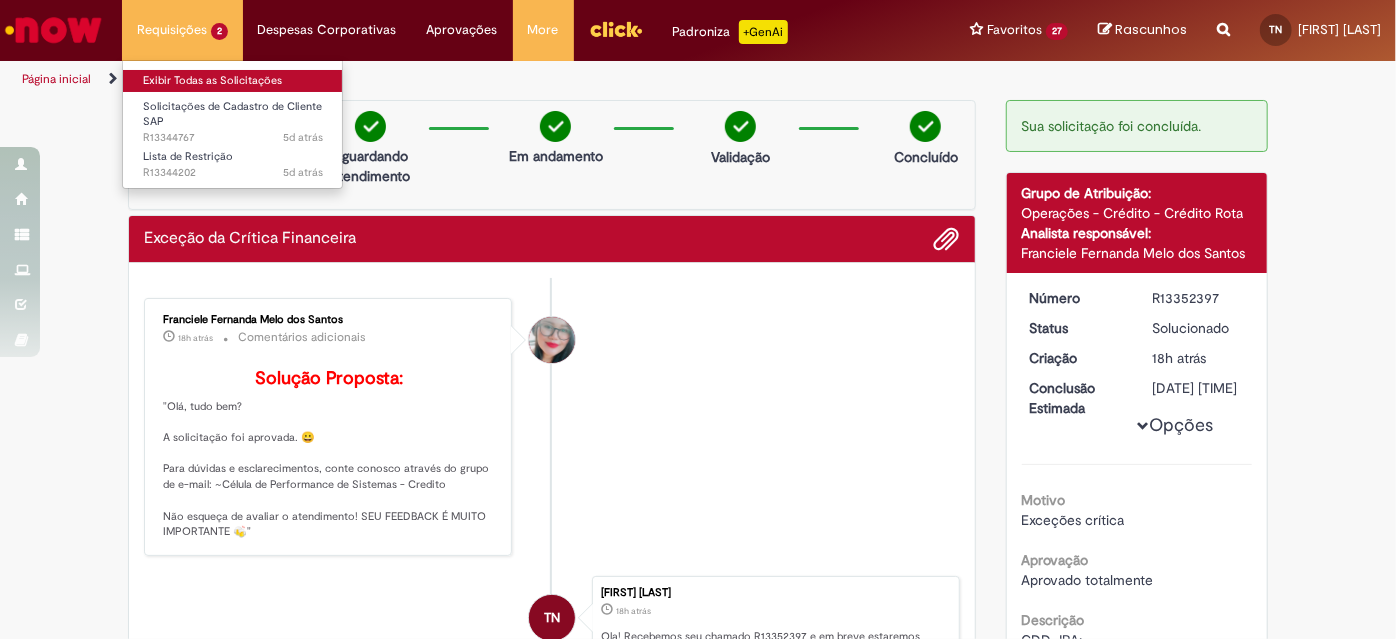 click on "Exibir Todas as Solicitações" at bounding box center [233, 81] 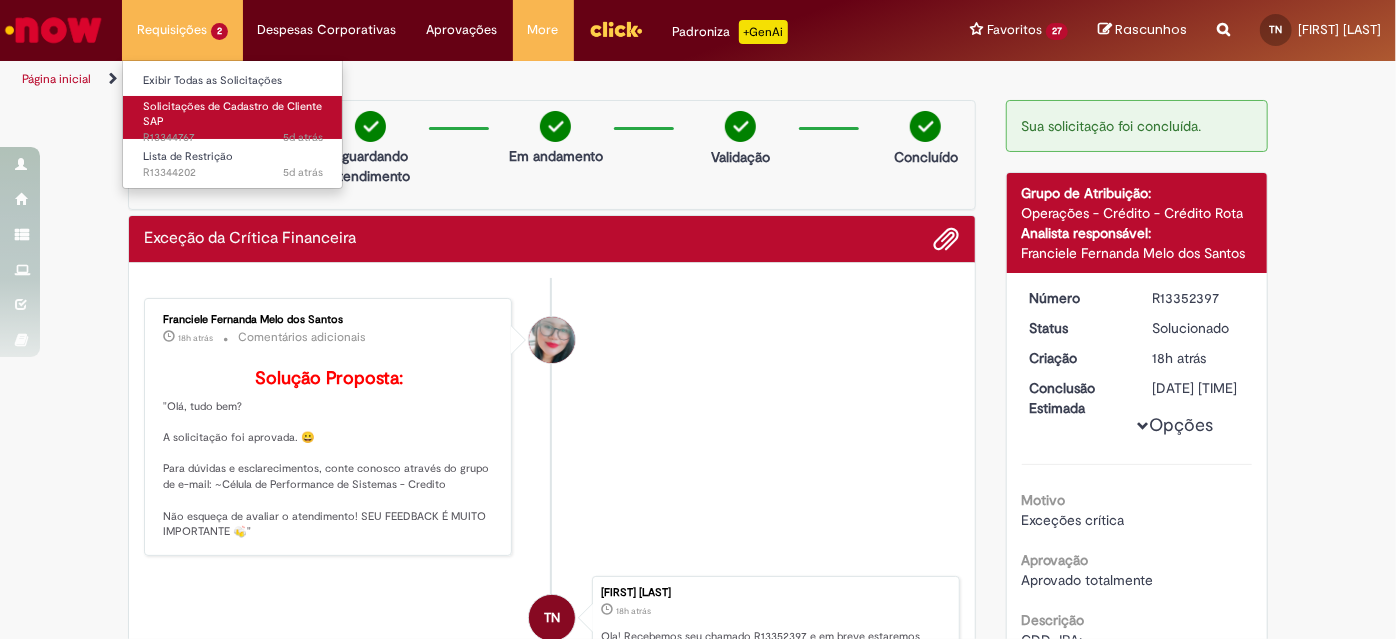 click on "Solicitações de Cadastro de Cliente SAP
5d atrás 5 dias atrás  R13344767" at bounding box center (233, 117) 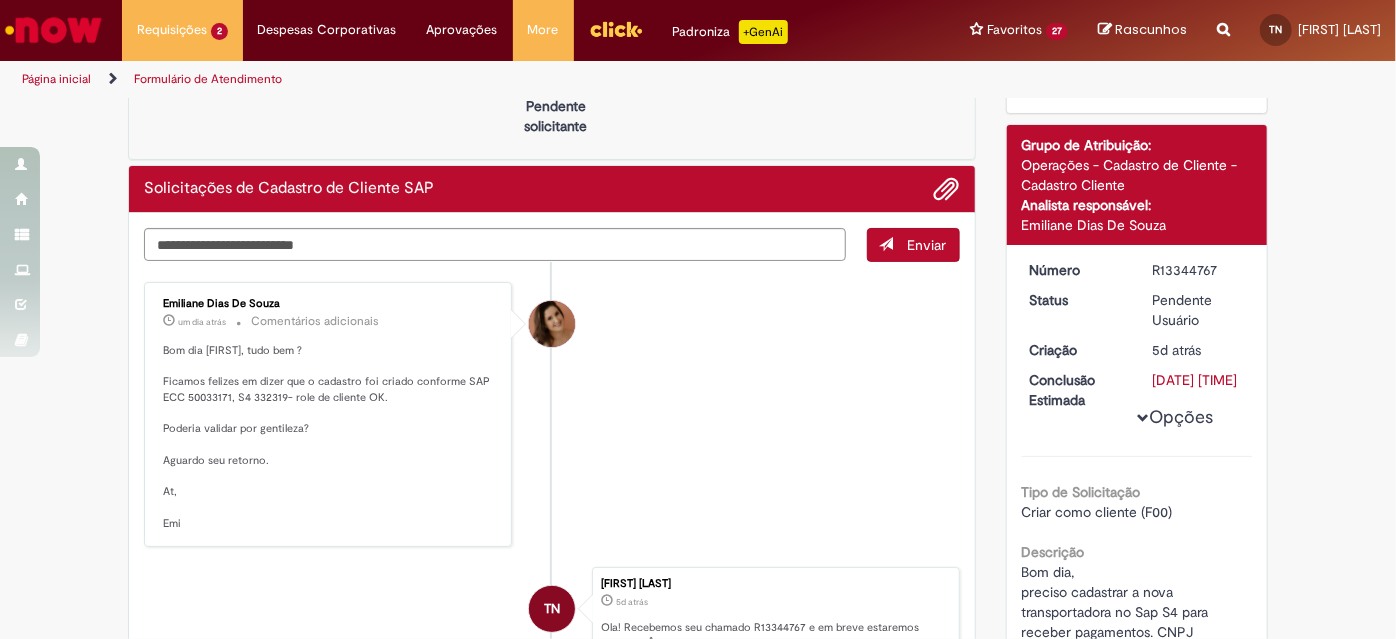 scroll, scrollTop: 0, scrollLeft: 0, axis: both 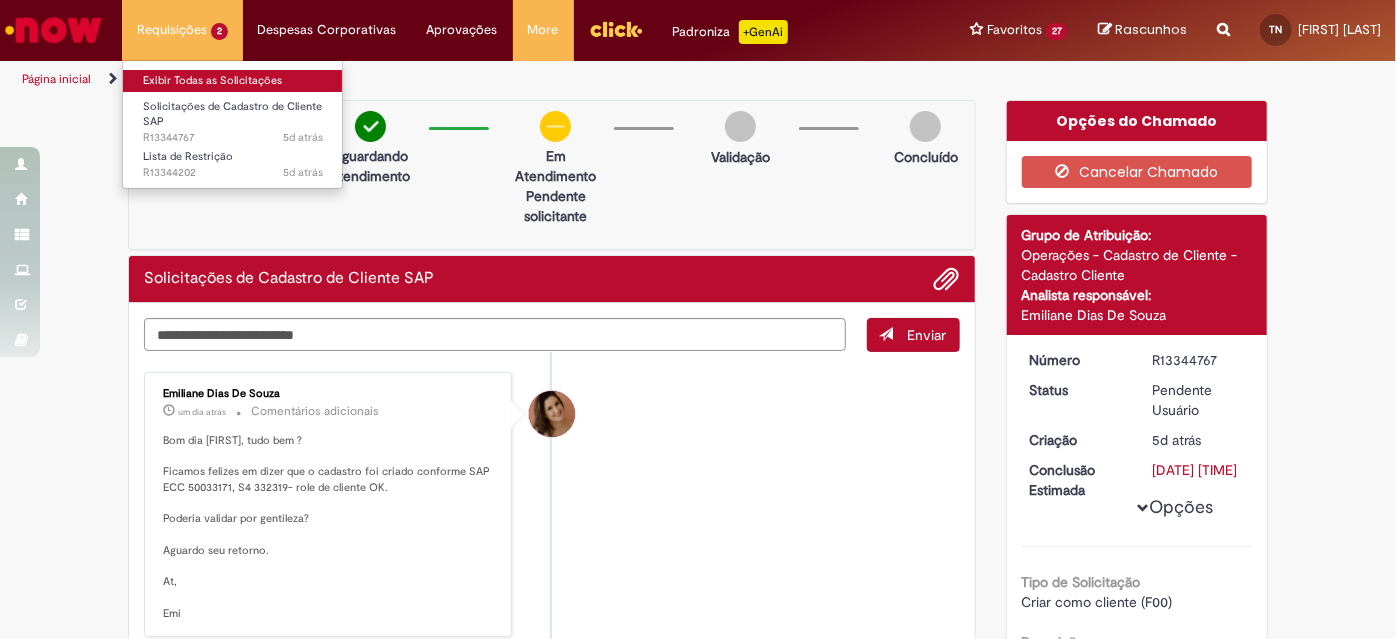 click on "Exibir Todas as Solicitações" at bounding box center (233, 81) 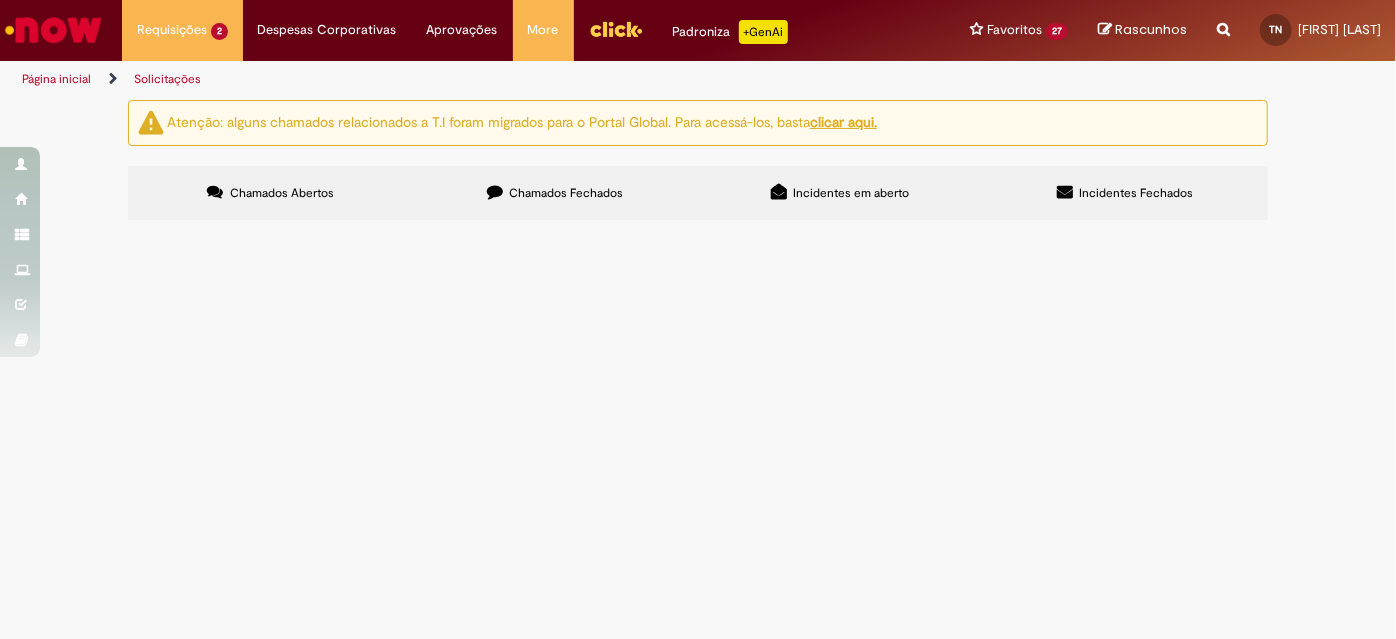 click on "Chamados Fechados" at bounding box center [555, 193] 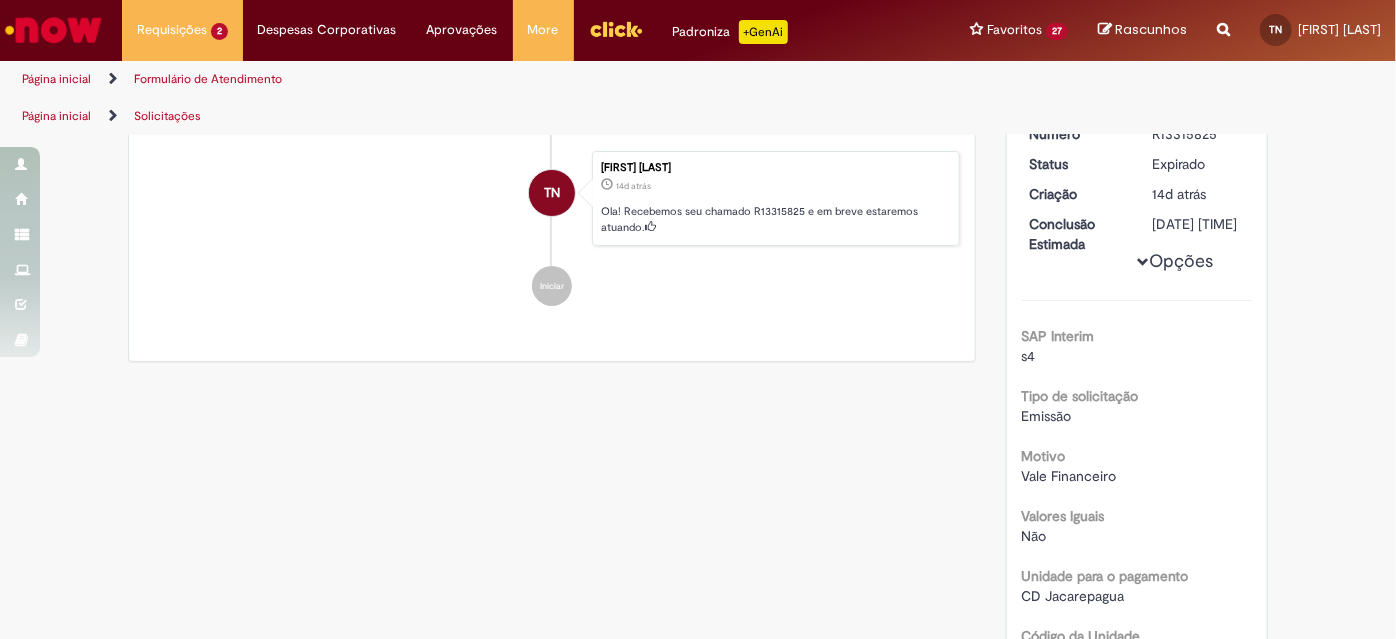 scroll, scrollTop: 0, scrollLeft: 0, axis: both 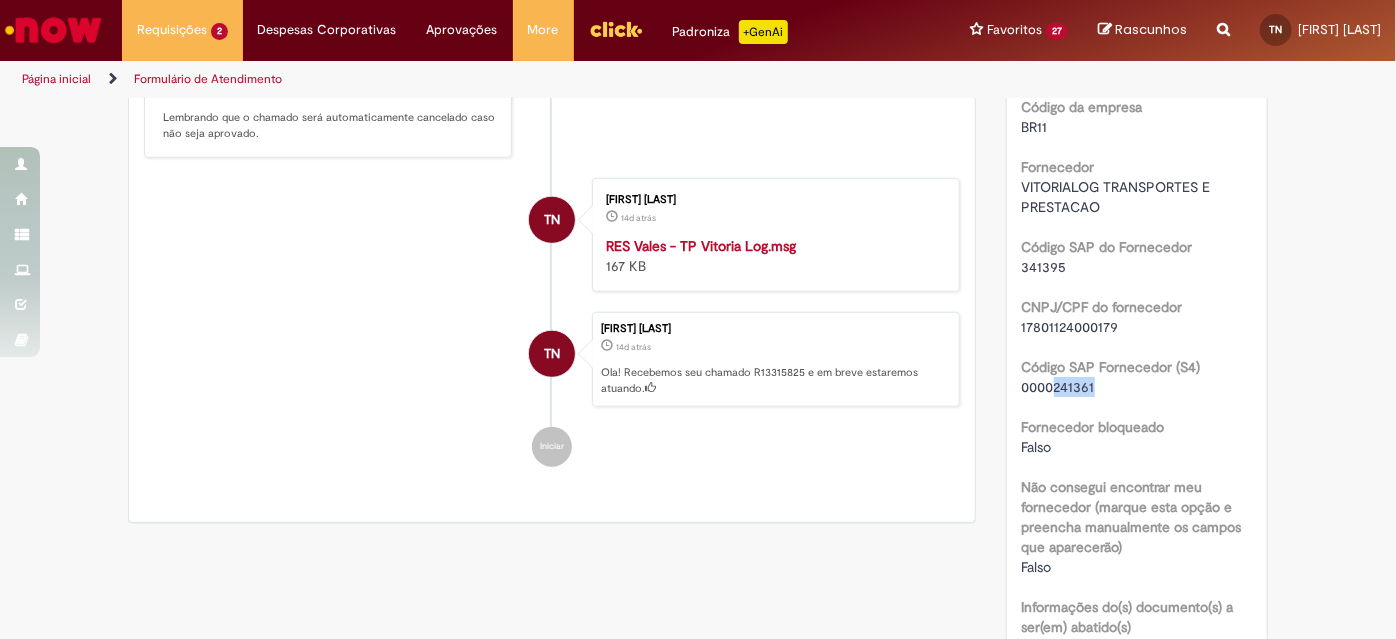 drag, startPoint x: 1103, startPoint y: 408, endPoint x: 1050, endPoint y: 408, distance: 53 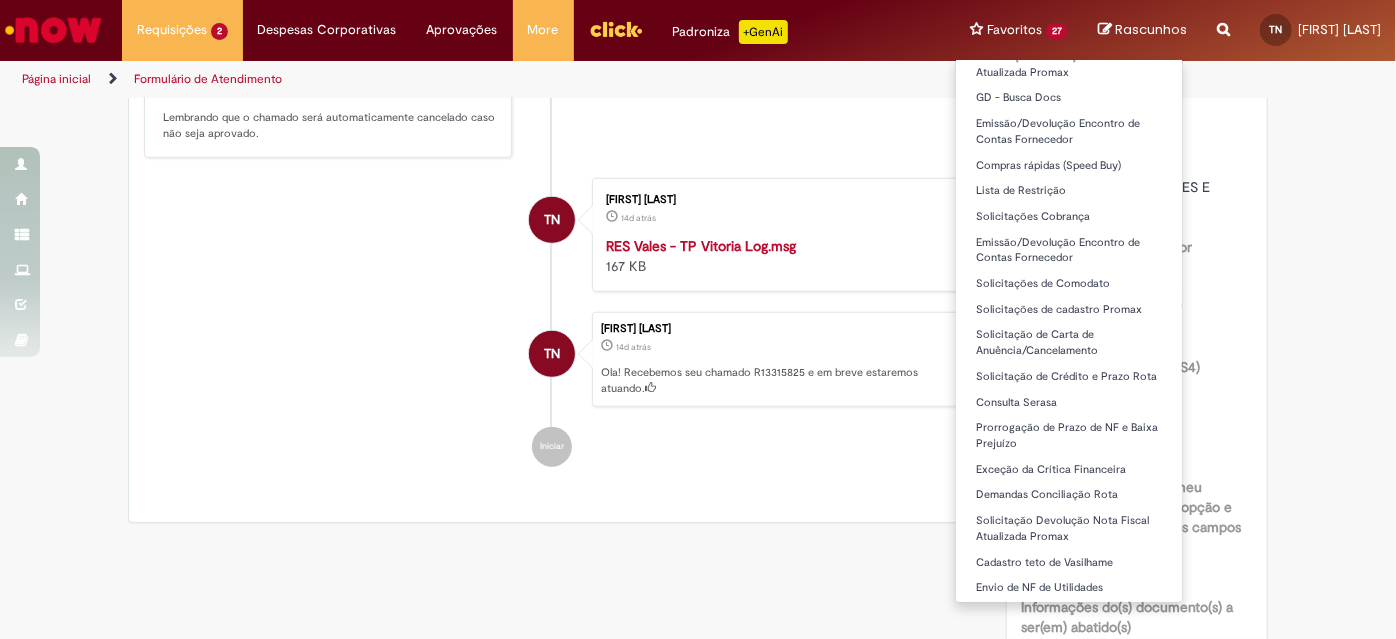 copy on "[NUMBER]" 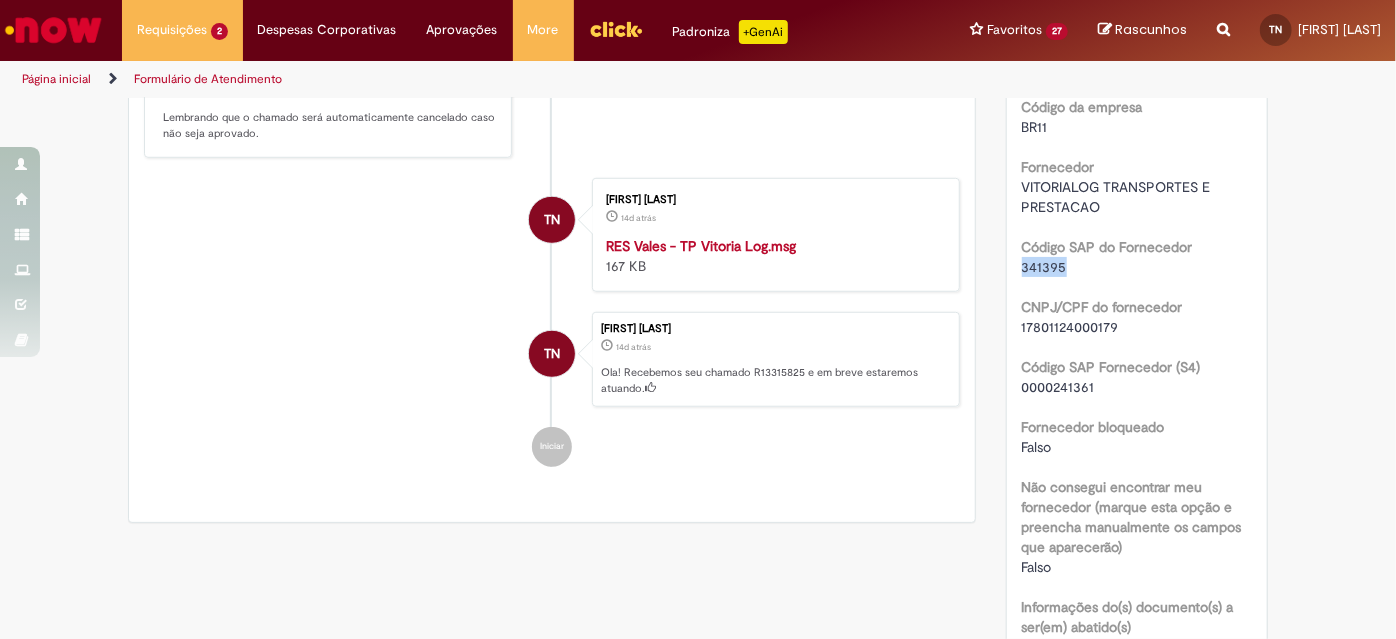 drag, startPoint x: 1066, startPoint y: 287, endPoint x: 1013, endPoint y: 288, distance: 53.009434 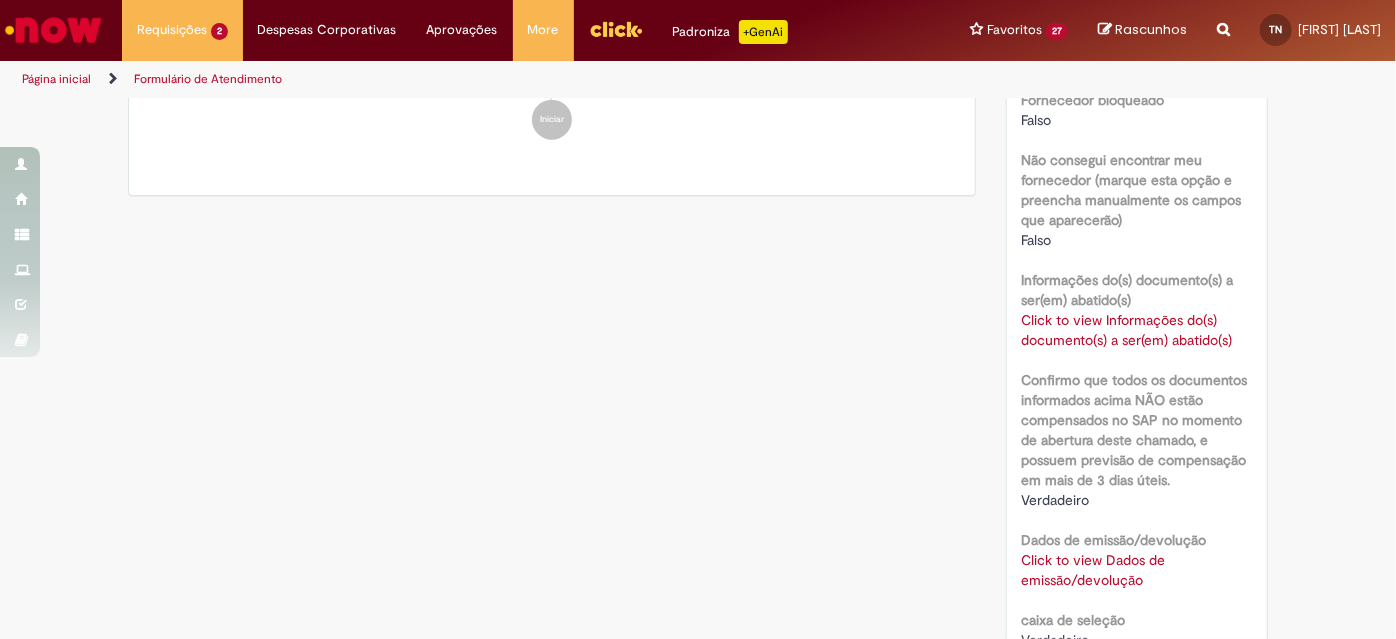 scroll, scrollTop: 1081, scrollLeft: 0, axis: vertical 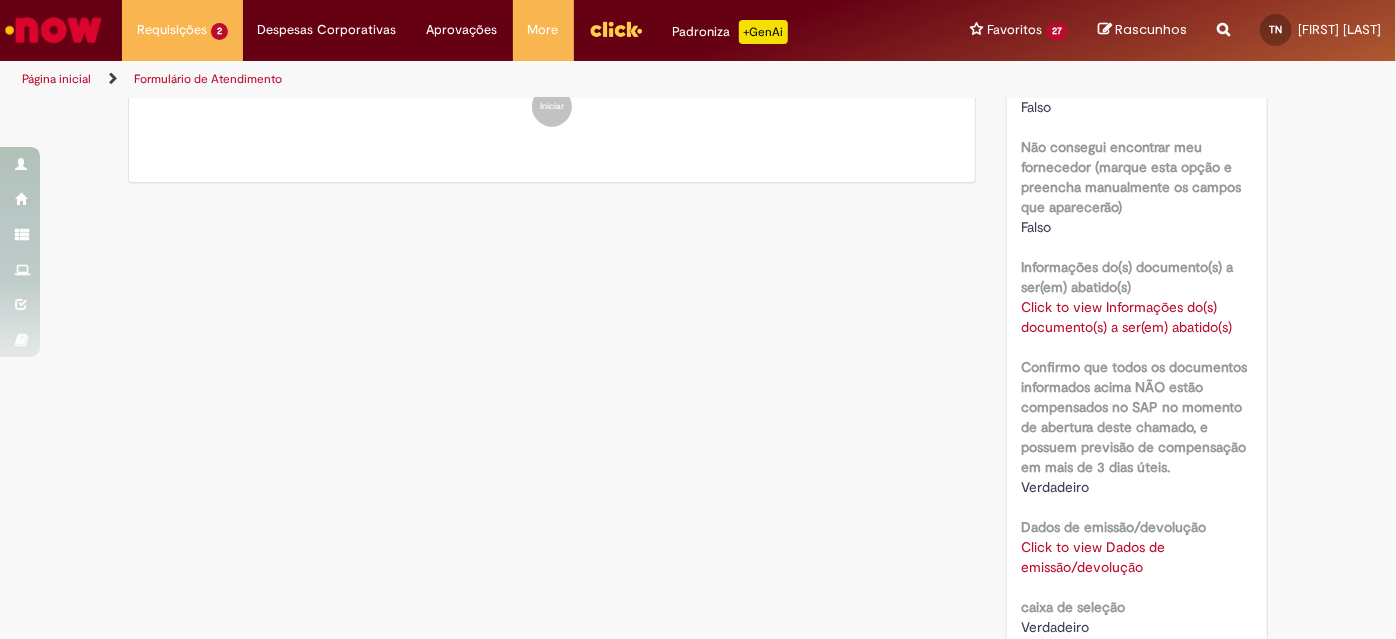 click on "Click to view Informações do(s) documento(s) a ser(em) abatido(s)" at bounding box center (1127, 317) 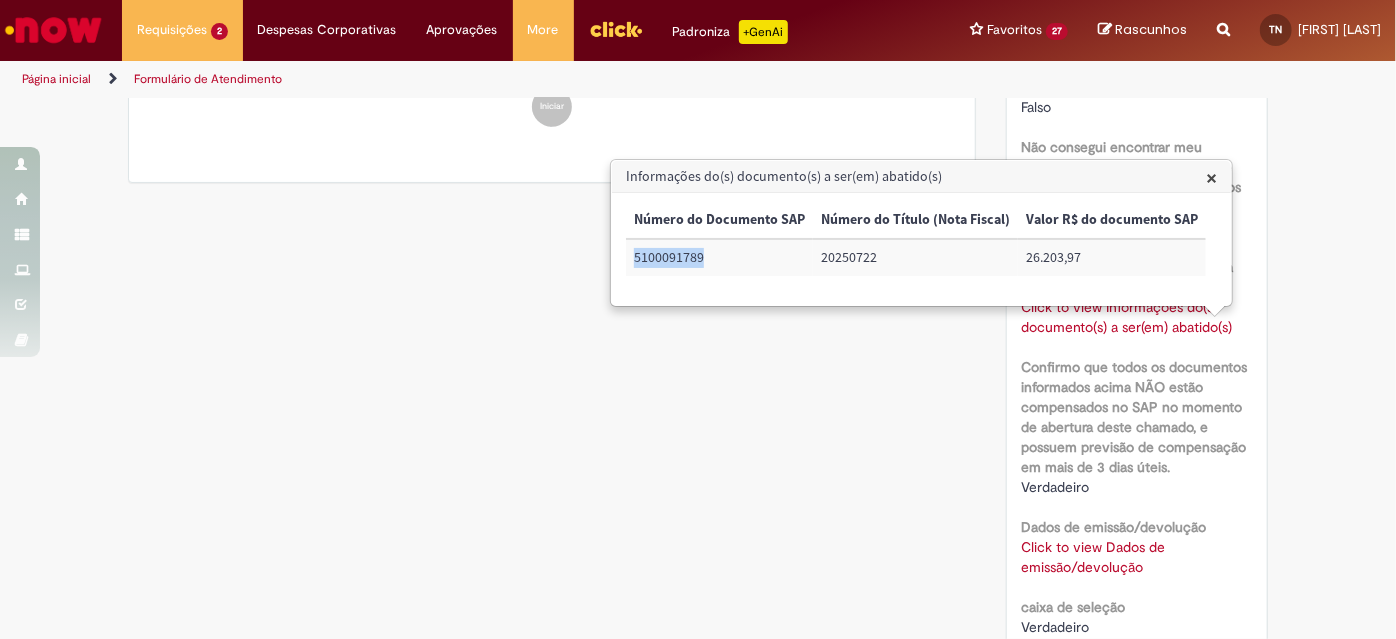 drag, startPoint x: 709, startPoint y: 255, endPoint x: 626, endPoint y: 259, distance: 83.09633 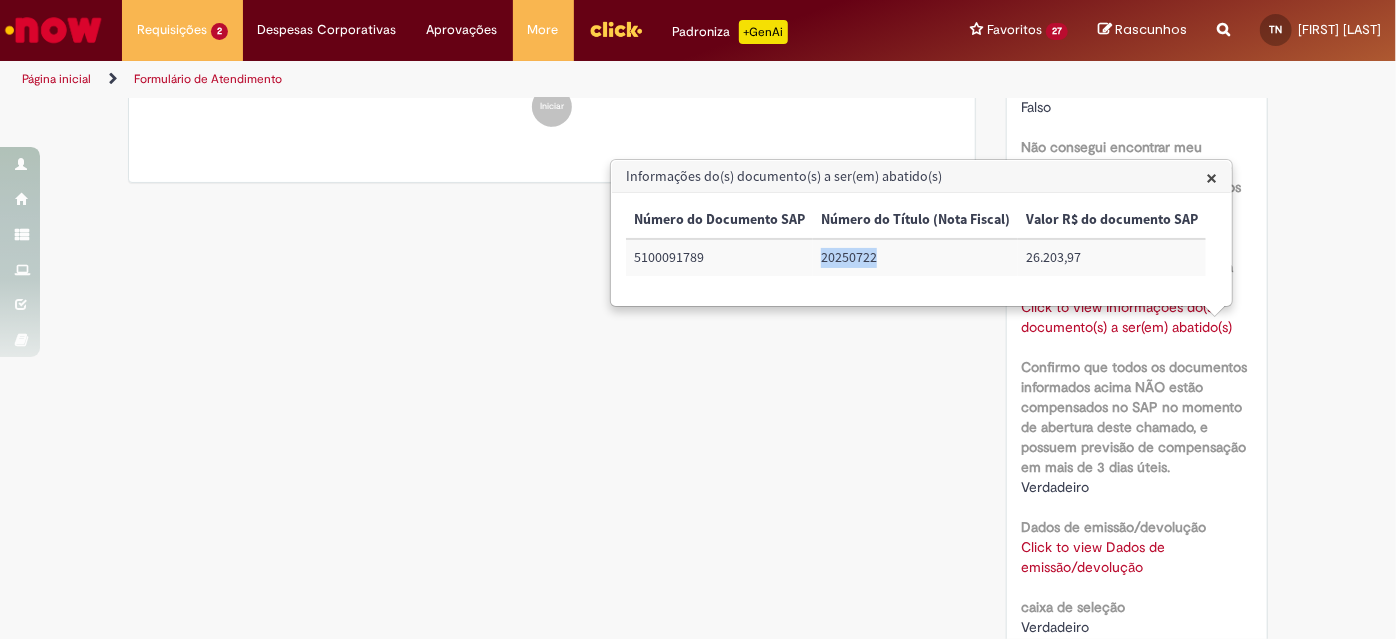drag, startPoint x: 889, startPoint y: 262, endPoint x: 813, endPoint y: 260, distance: 76.02631 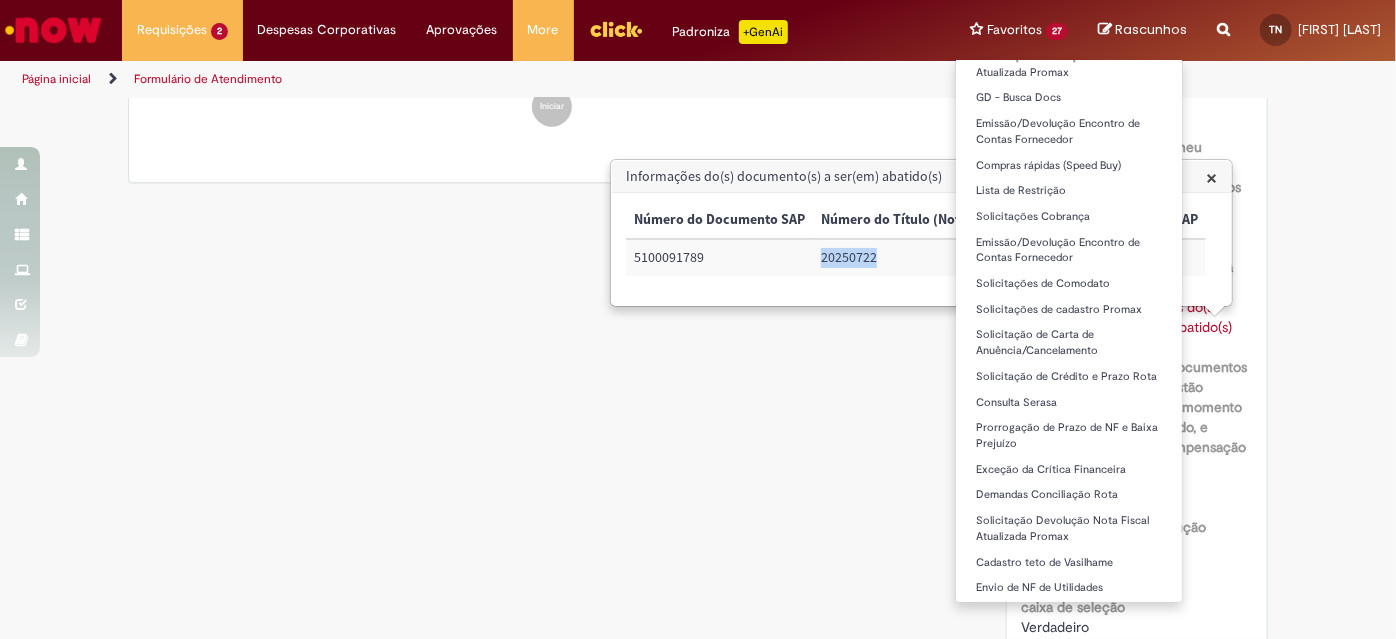 copy on "[NUMBER]" 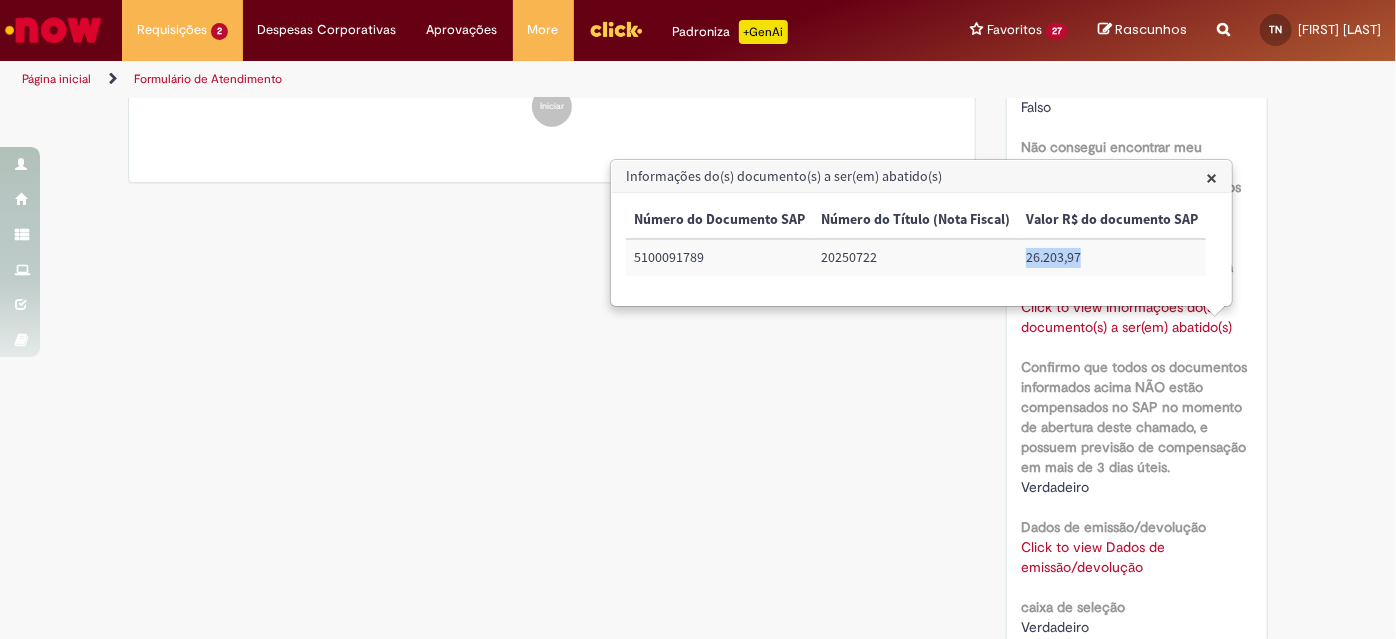 drag, startPoint x: 1019, startPoint y: 258, endPoint x: 1077, endPoint y: 258, distance: 58 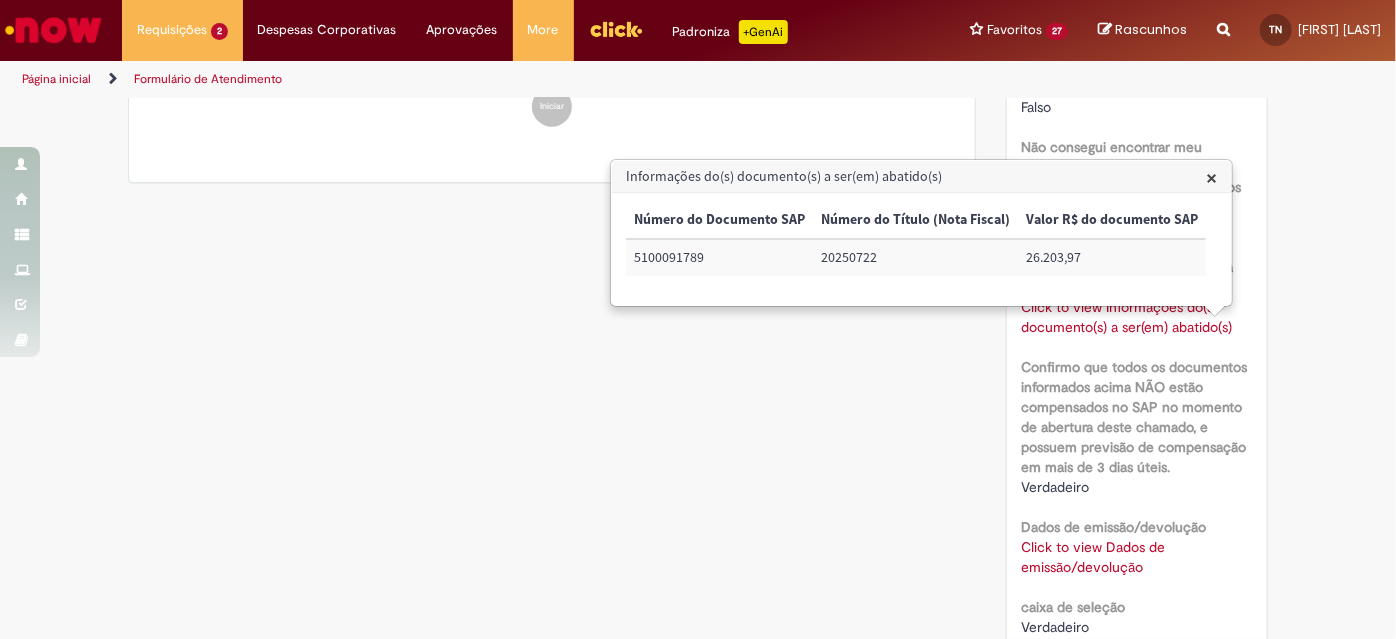 click on "Verificar Código de Barras
Aguardando Aprovação
Aguardando atendimento
Expirado
Validação
Concluído
Emissão/Devolução Encontro de Contas Fornecedor
Enviar
S
Sistema
5d atrás 5 dias atrás     Comentários adicionais
Olá, sua solicitação foi cancelada devido à falta de aprovação. Gentileza verificar com aprovador o motivo da não aprovação
S" at bounding box center [698, 117] 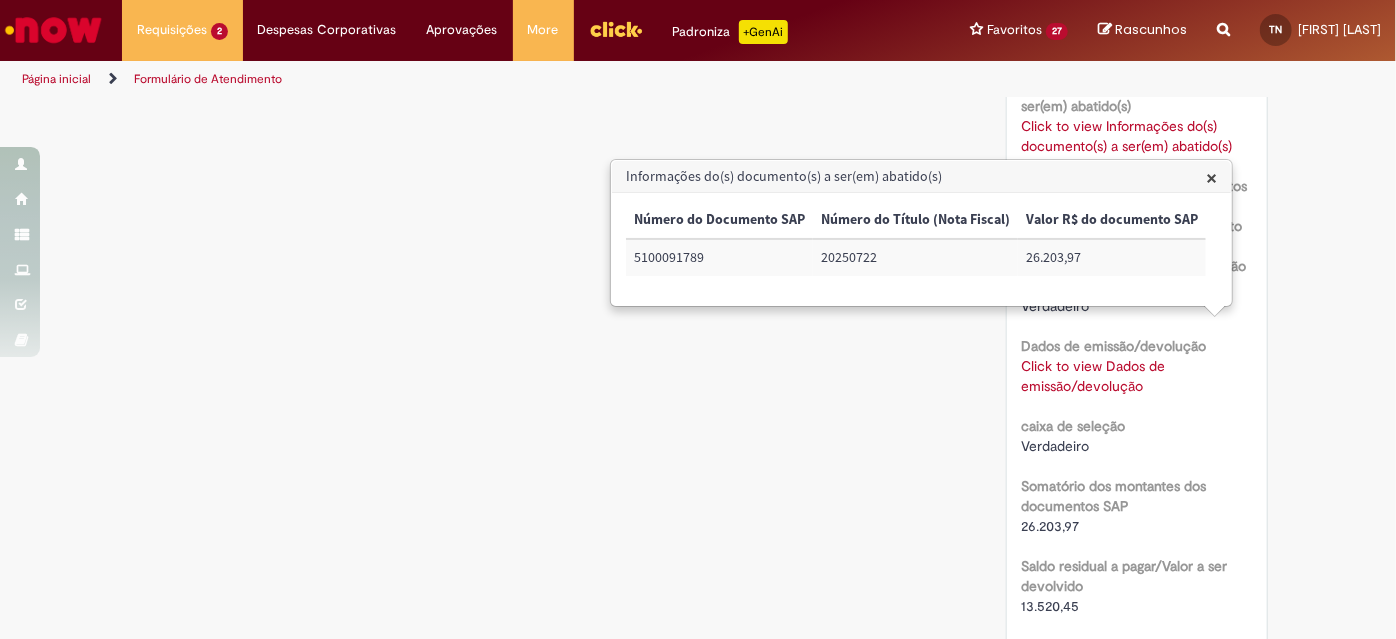 scroll, scrollTop: 1301, scrollLeft: 0, axis: vertical 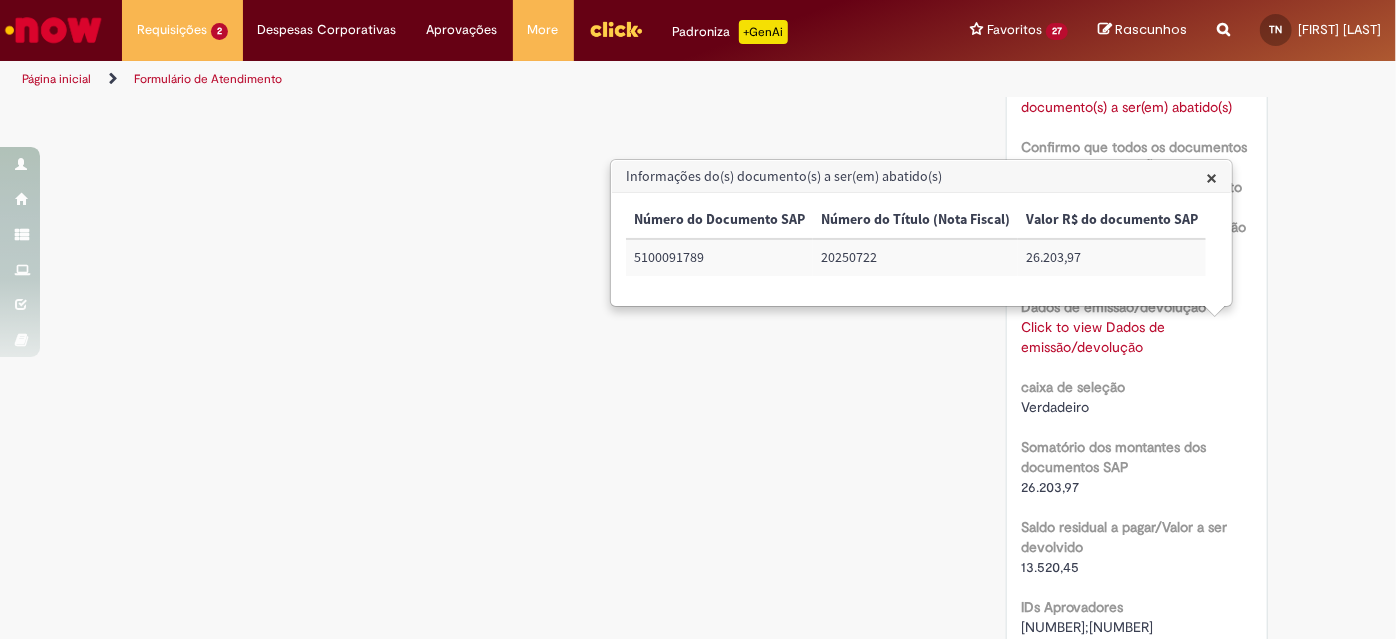 click on "Click to view Dados de emissão/devolução" at bounding box center [1094, 337] 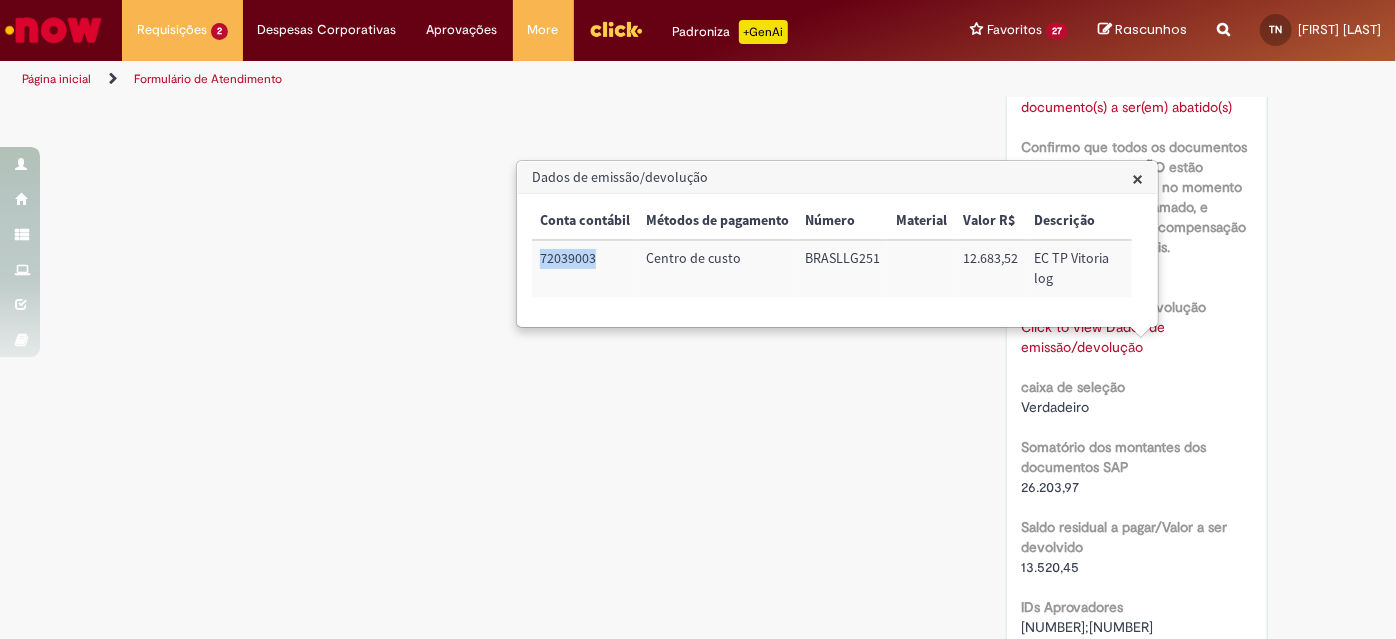 drag, startPoint x: 598, startPoint y: 256, endPoint x: 533, endPoint y: 258, distance: 65.03076 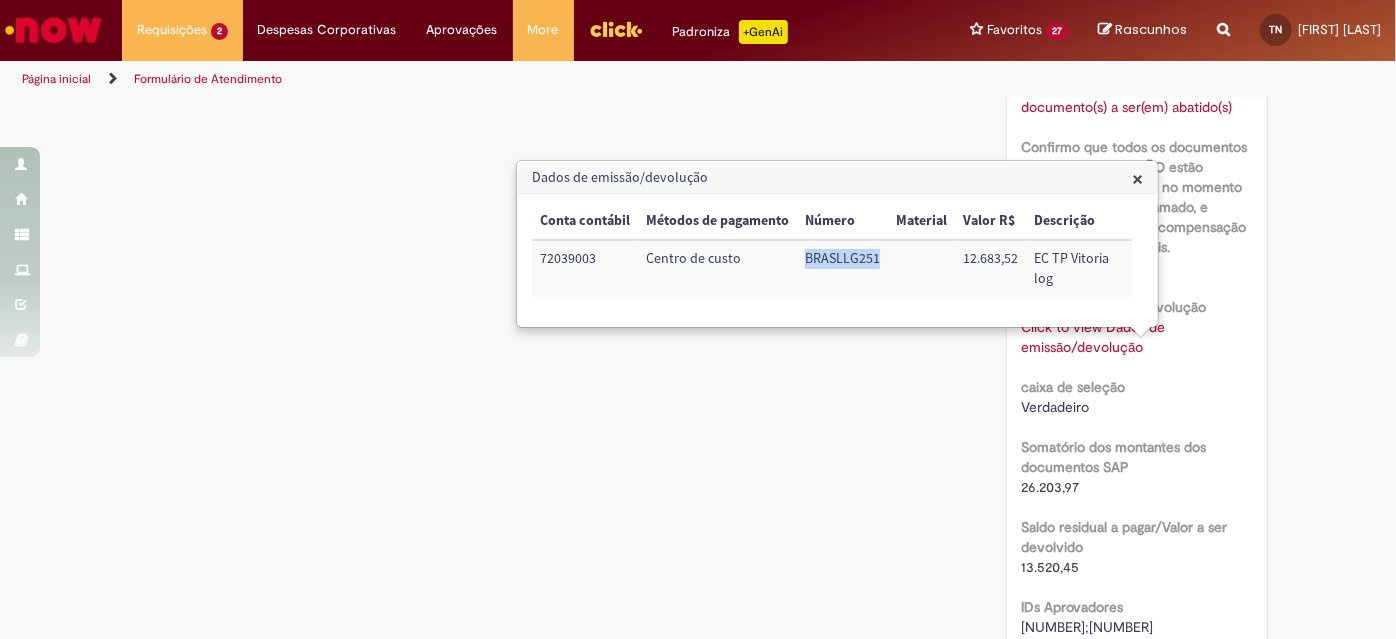 drag, startPoint x: 803, startPoint y: 259, endPoint x: 880, endPoint y: 255, distance: 77.10383 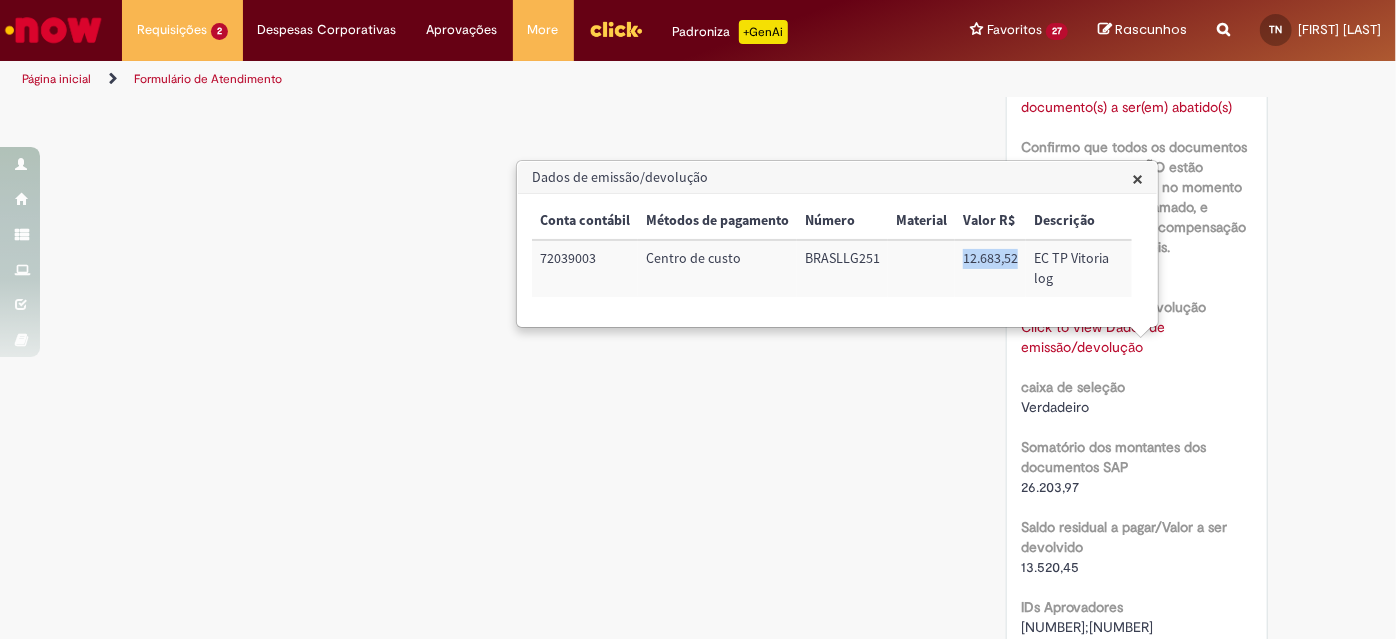 drag, startPoint x: 960, startPoint y: 258, endPoint x: 1017, endPoint y: 258, distance: 57 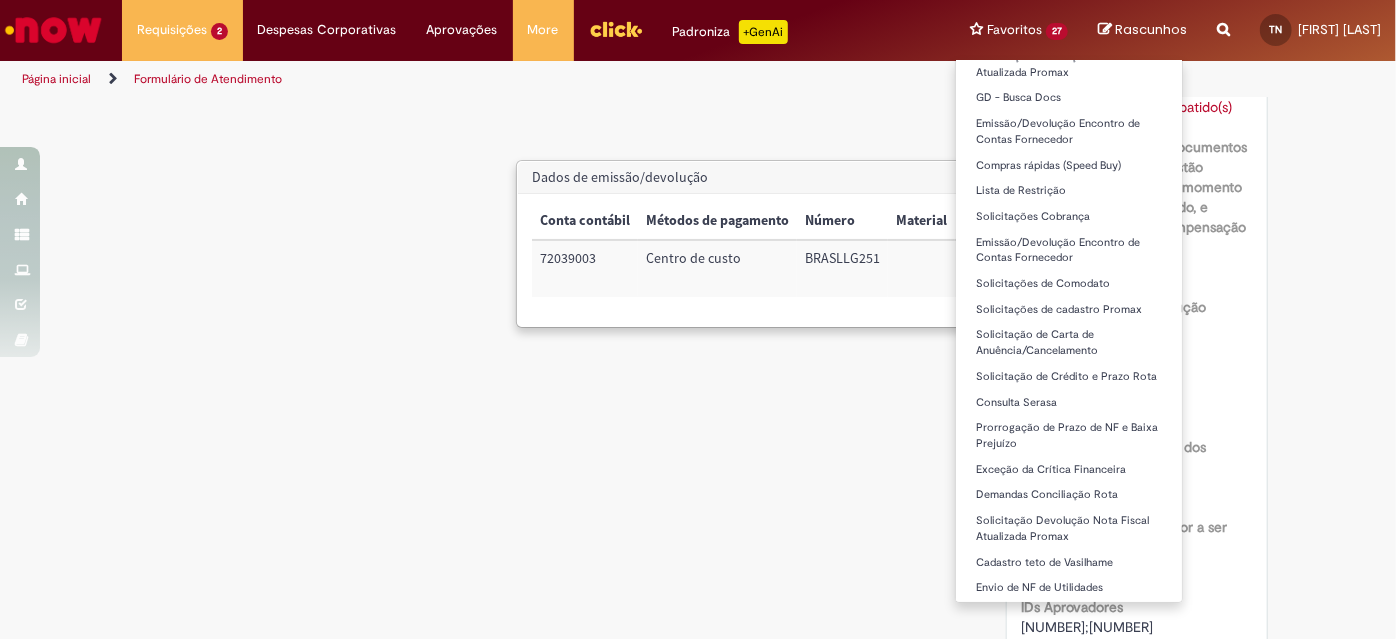 copy on "[PRICE]" 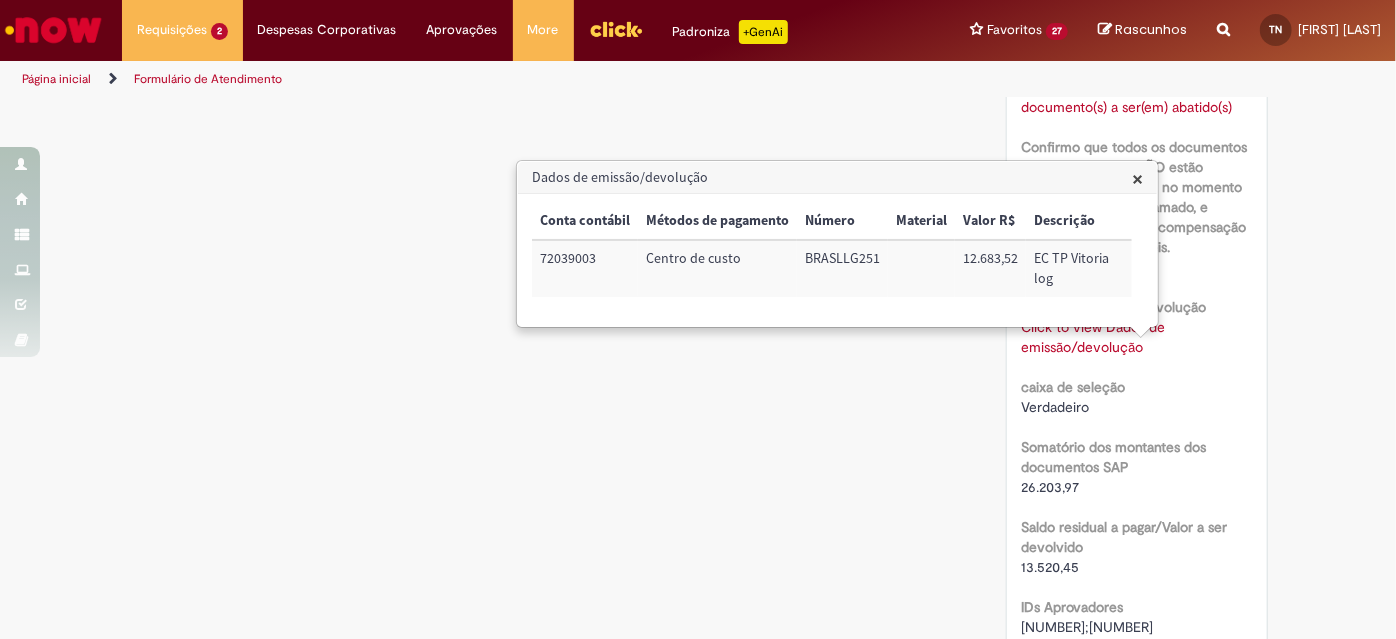 click on "Click to view Dados de emissão/devolução   Click to view Dados de emissão/devolução" at bounding box center (1137, 337) 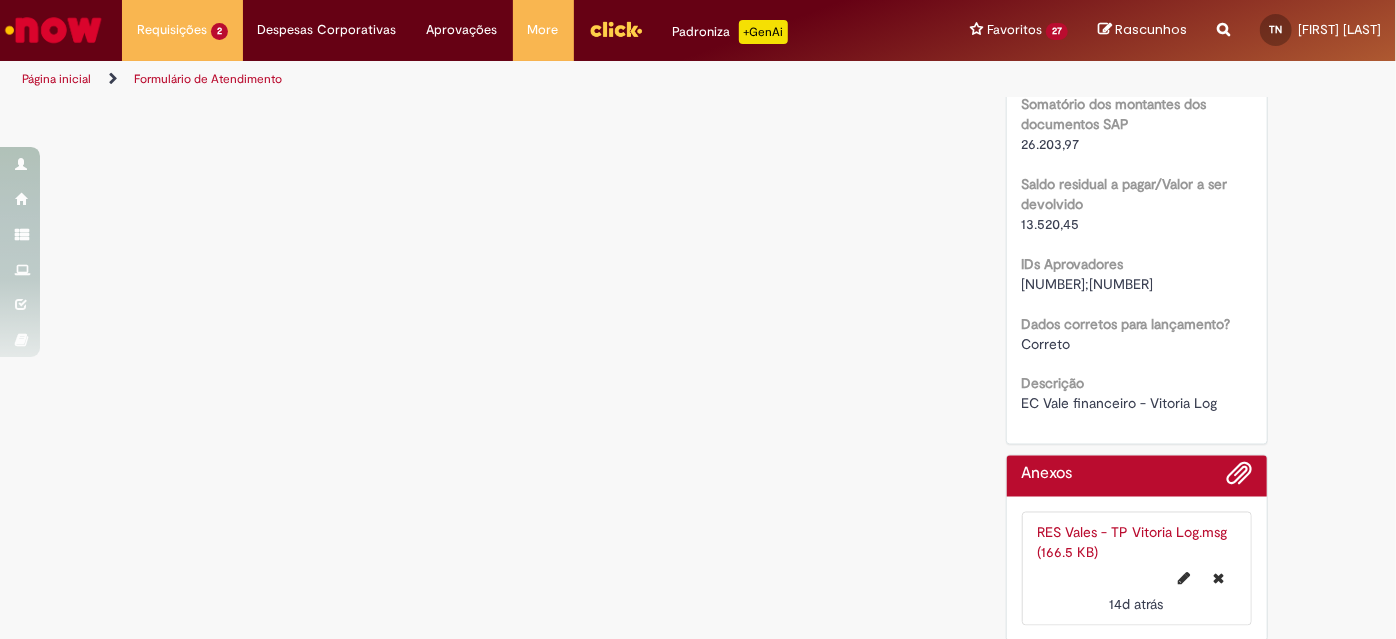 scroll, scrollTop: 1674, scrollLeft: 0, axis: vertical 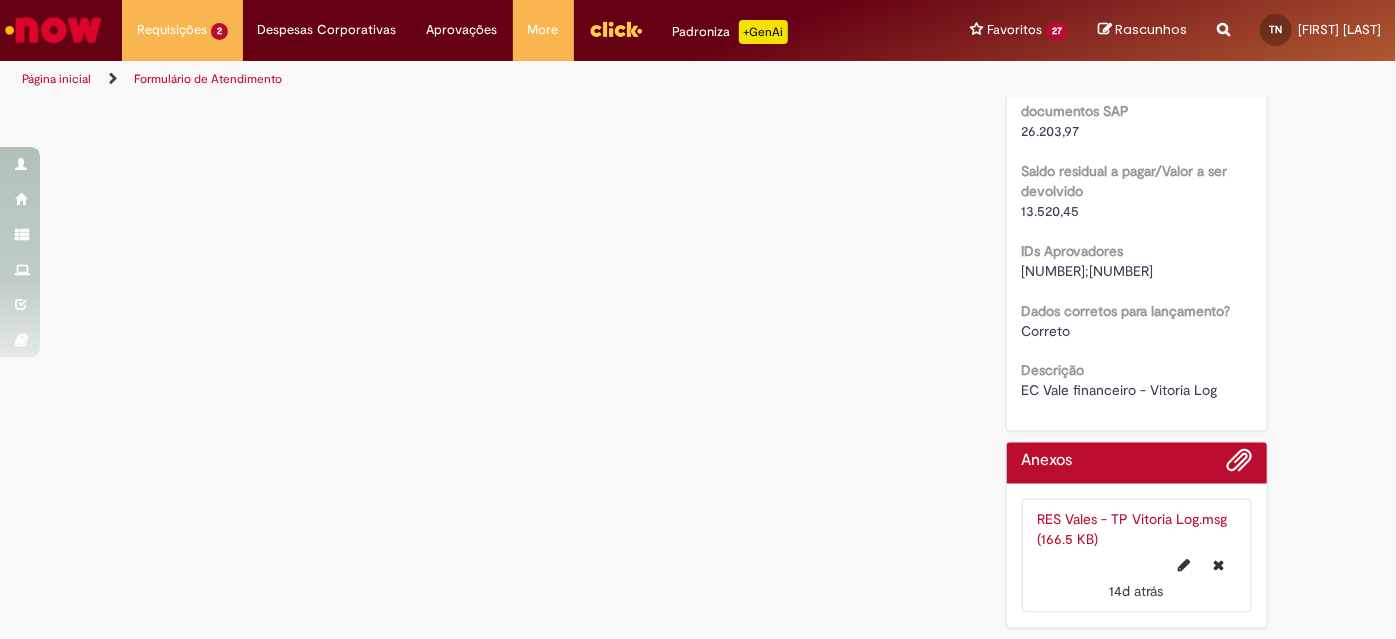 click on "RES Vales - TP Vitoria Log.msg (166.5 KB)" at bounding box center [1133, 530] 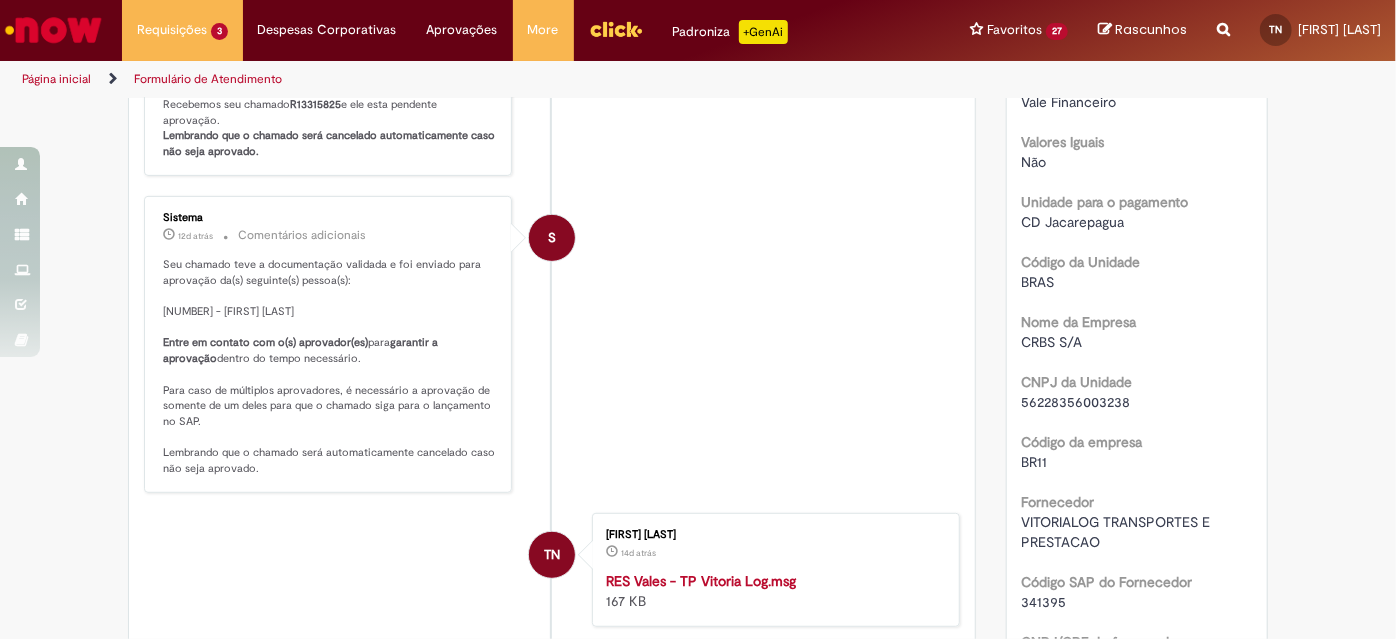 scroll, scrollTop: 397, scrollLeft: 0, axis: vertical 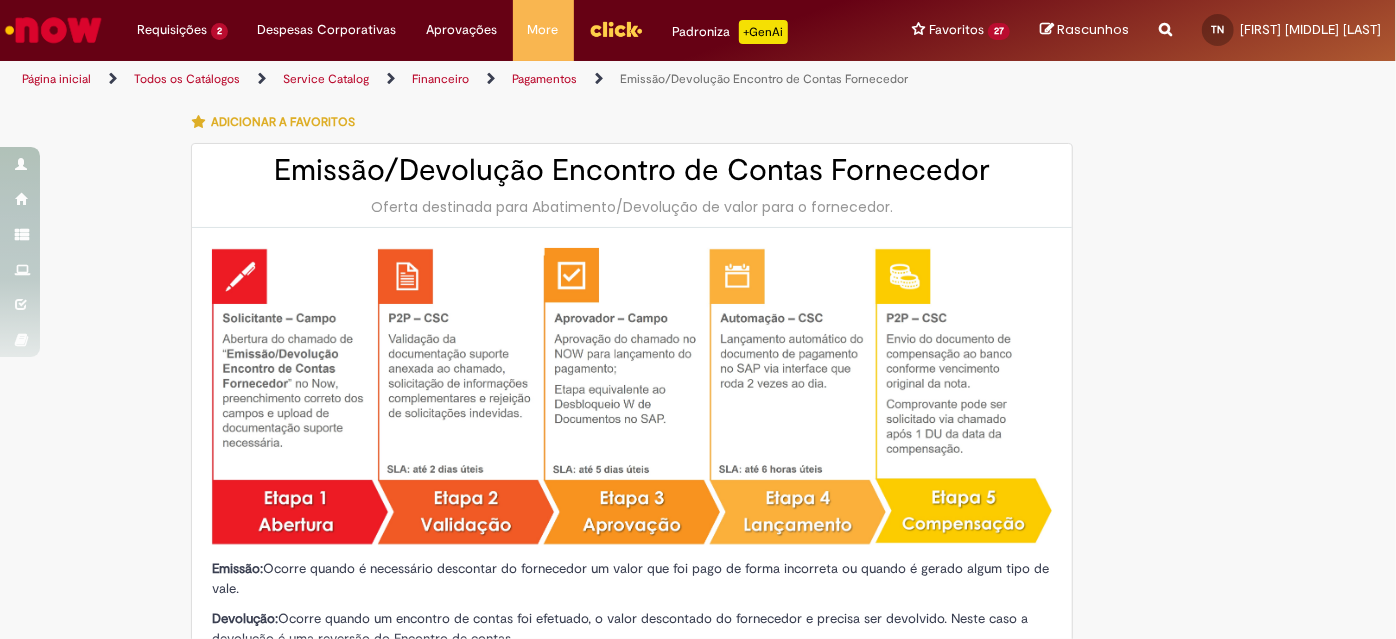 type on "********" 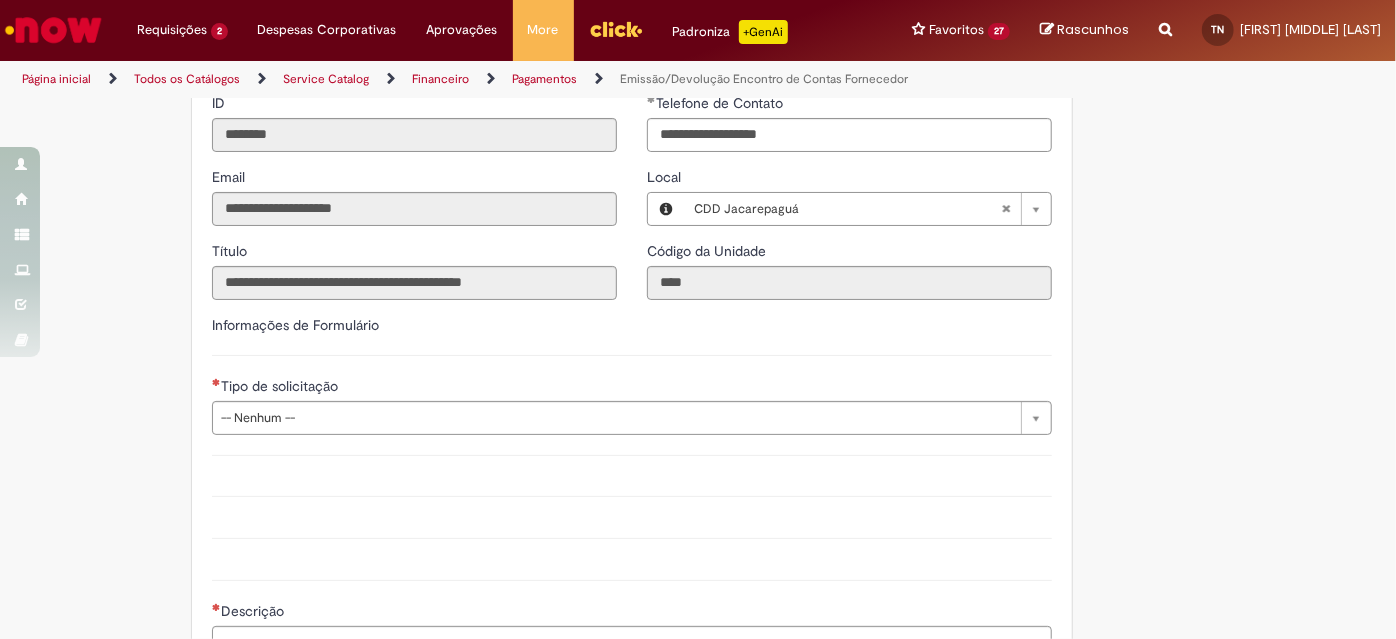 scroll, scrollTop: 1233, scrollLeft: 0, axis: vertical 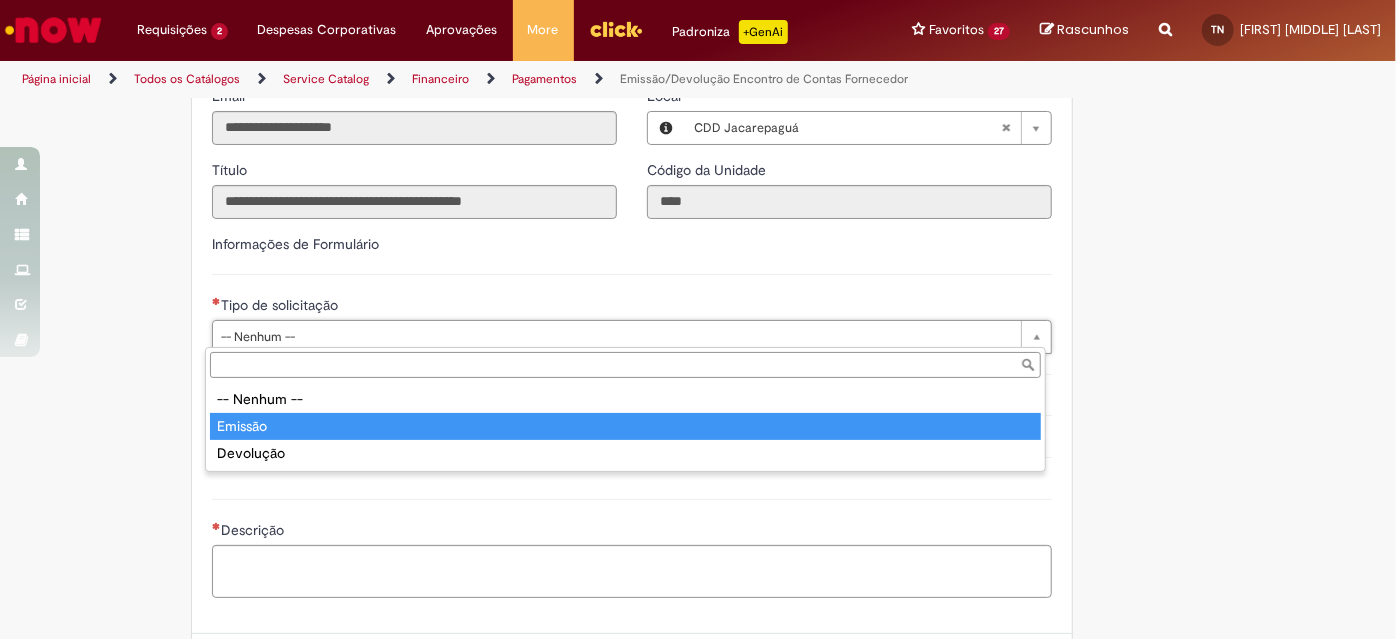 type on "*******" 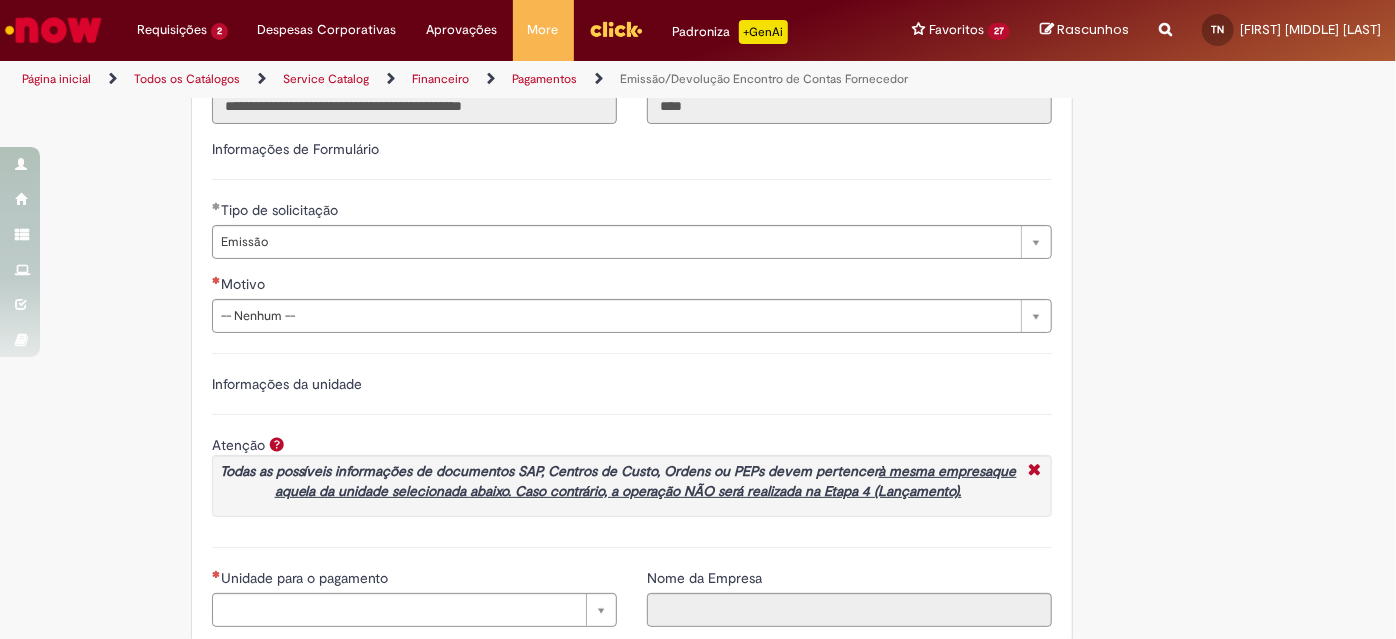 scroll, scrollTop: 1363, scrollLeft: 0, axis: vertical 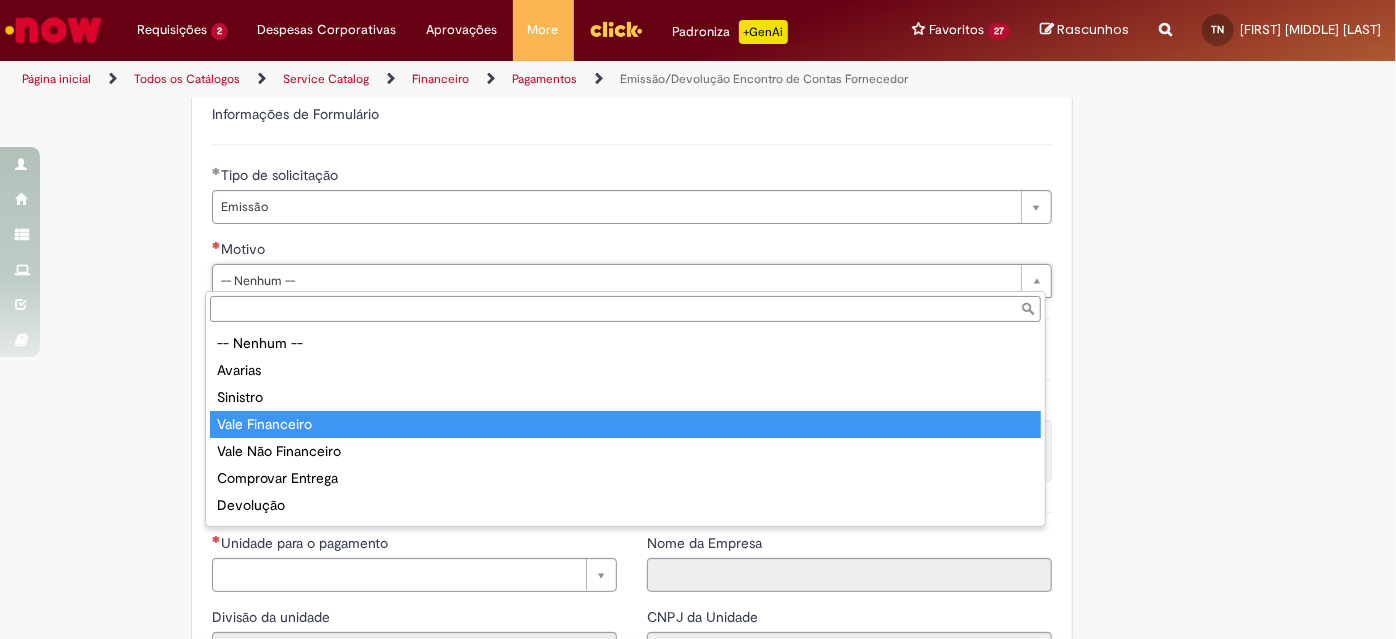 type on "**********" 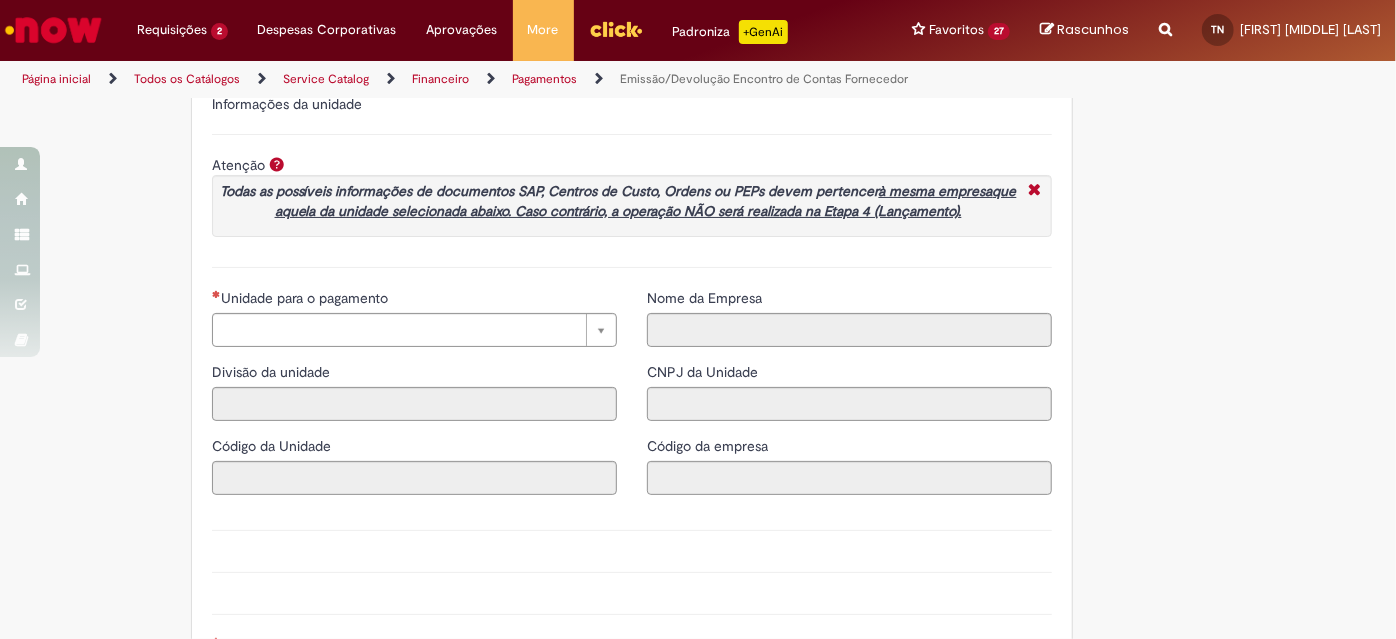 scroll, scrollTop: 1661, scrollLeft: 0, axis: vertical 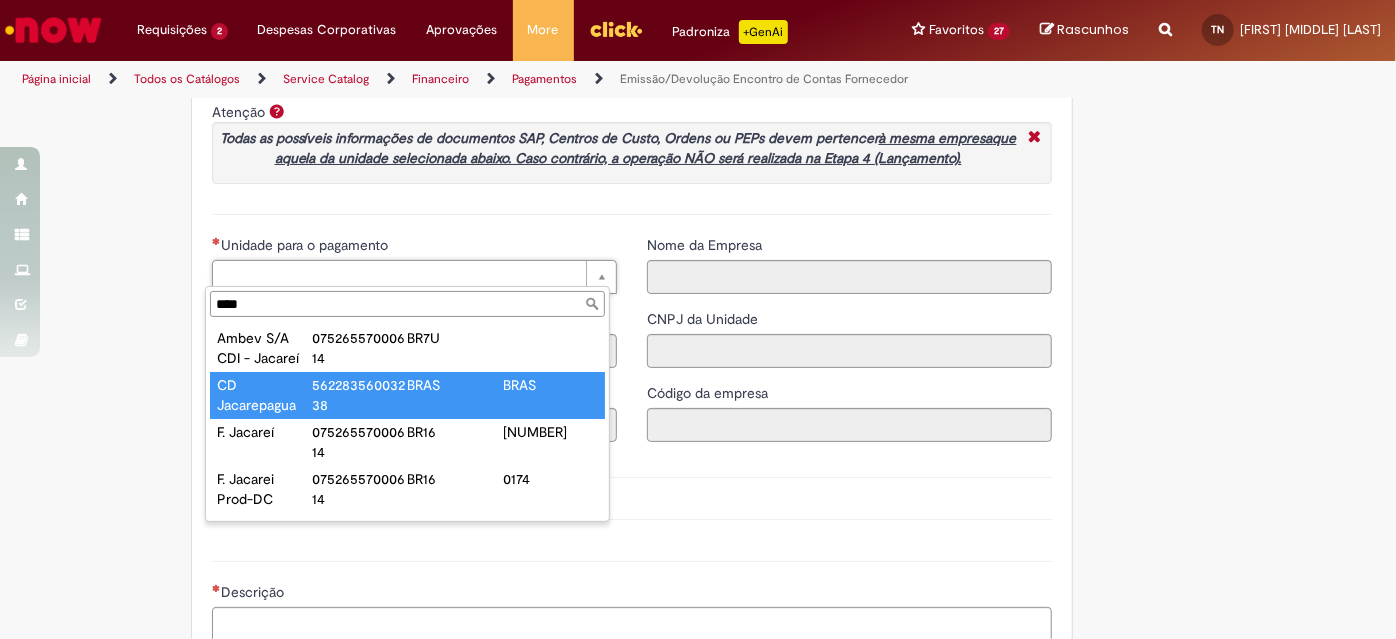 type on "****" 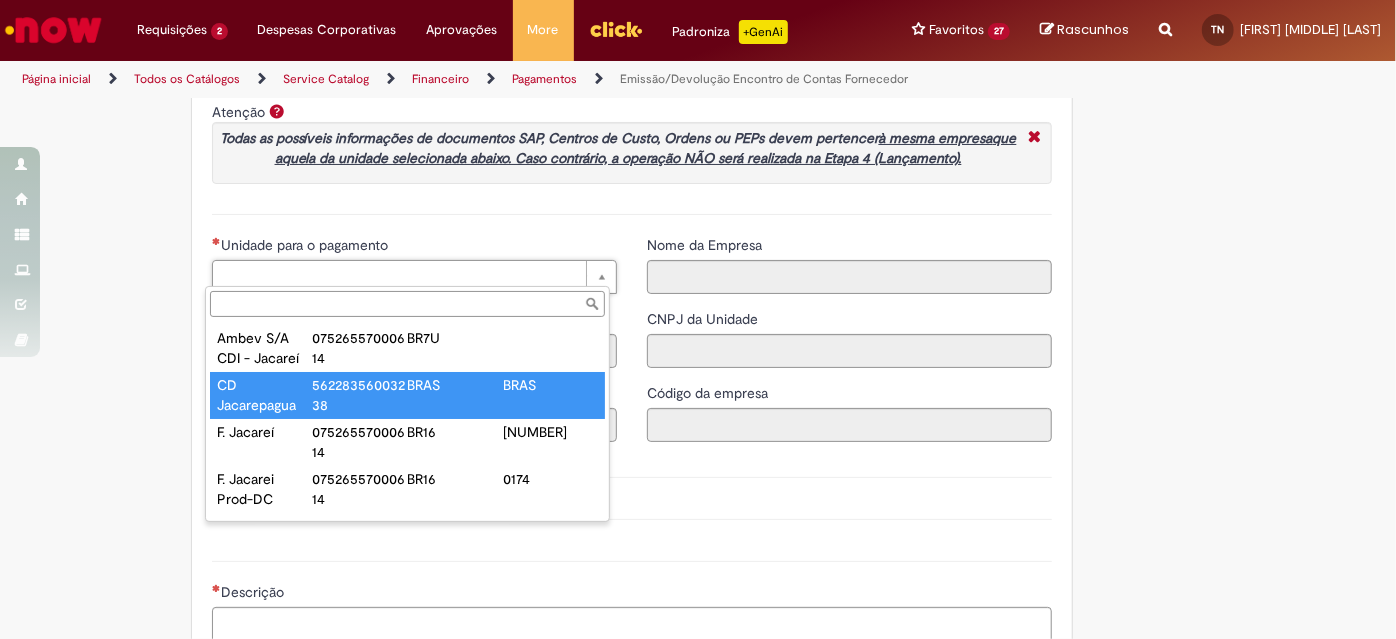 type on "****" 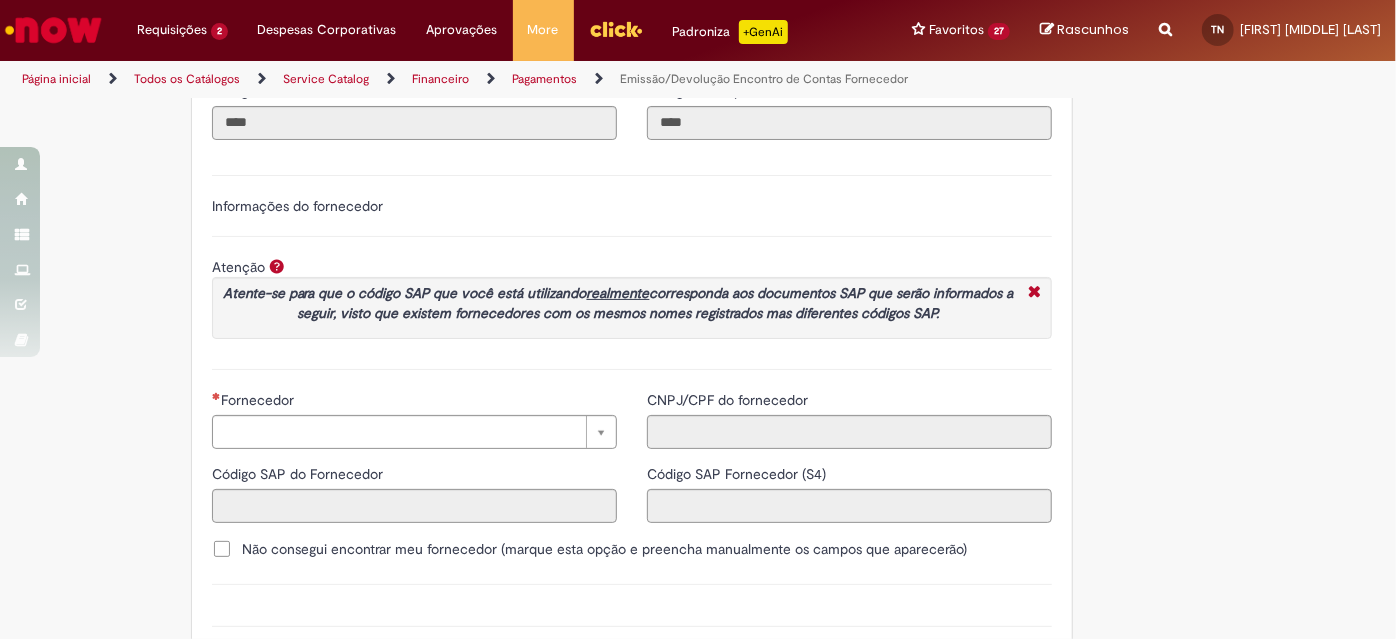 scroll, scrollTop: 2302, scrollLeft: 0, axis: vertical 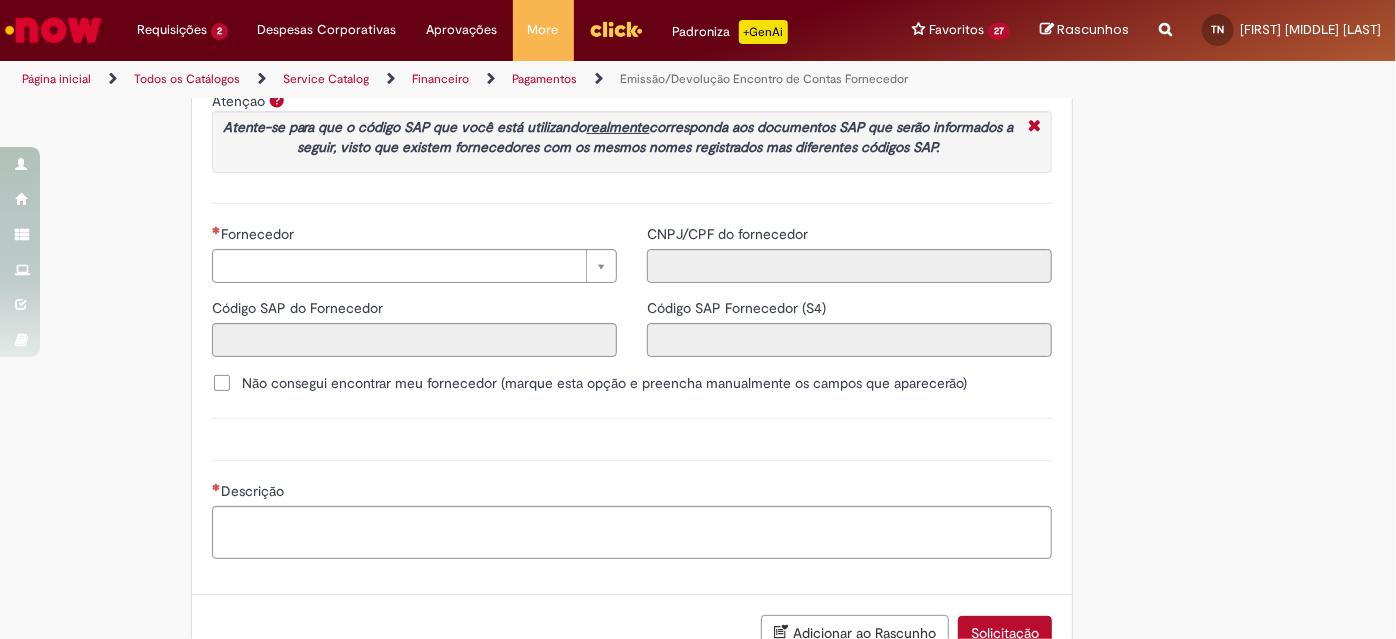 click on "Informações do fornecedor Atenção Atente-se para que o código SAP que você está utilizando  realmente  corresponda aos documentos SAP que serão informados a seguir, visto que existem fornecedores com os mesmos nomes registrados mas diferentes códigos SAP." at bounding box center [632, 106] 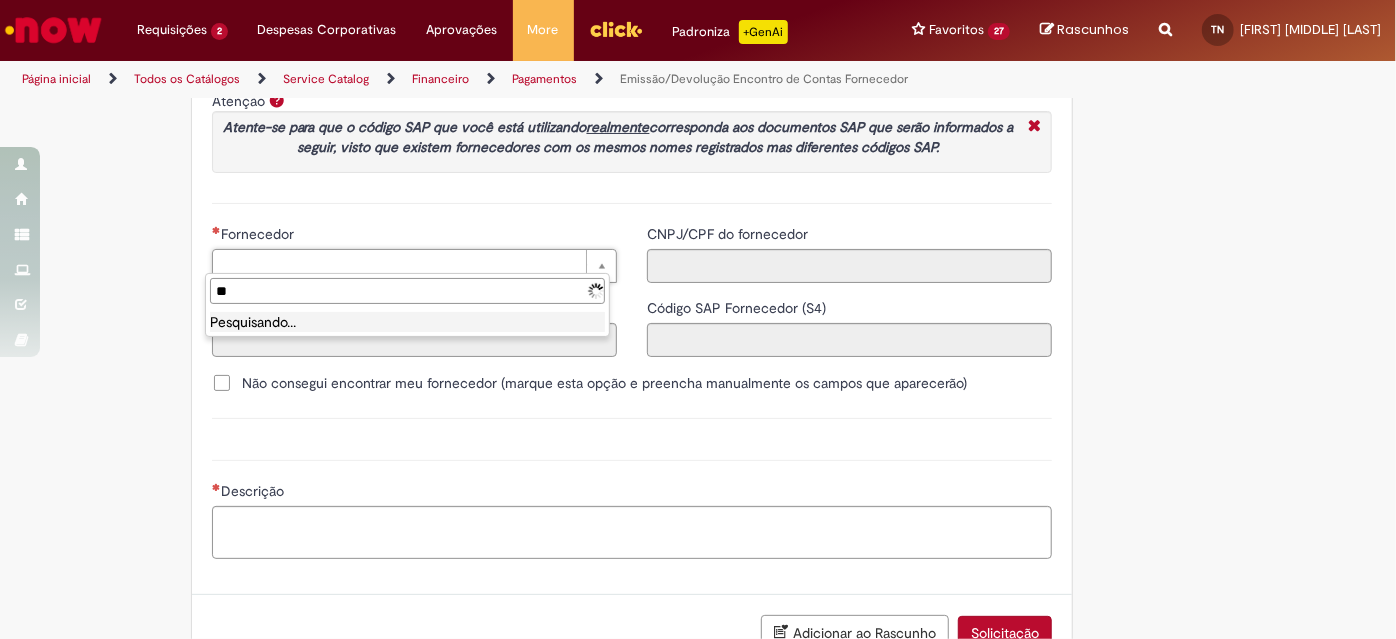 type on "*" 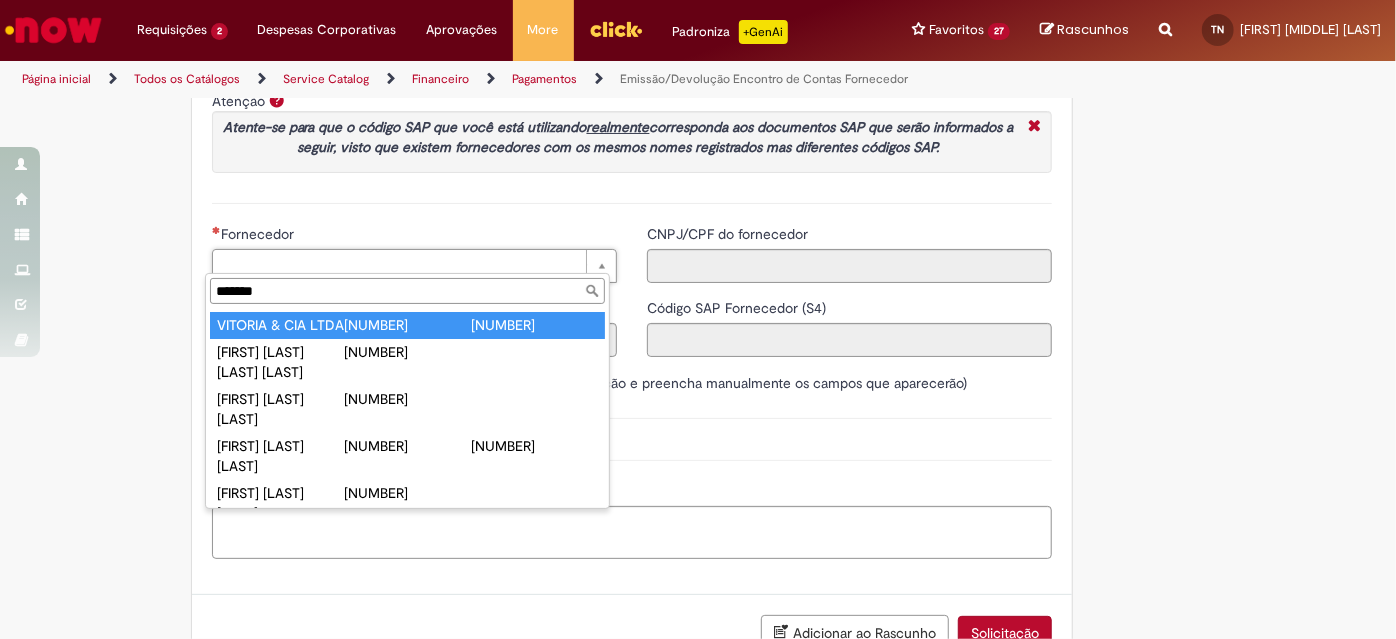 type on "*******" 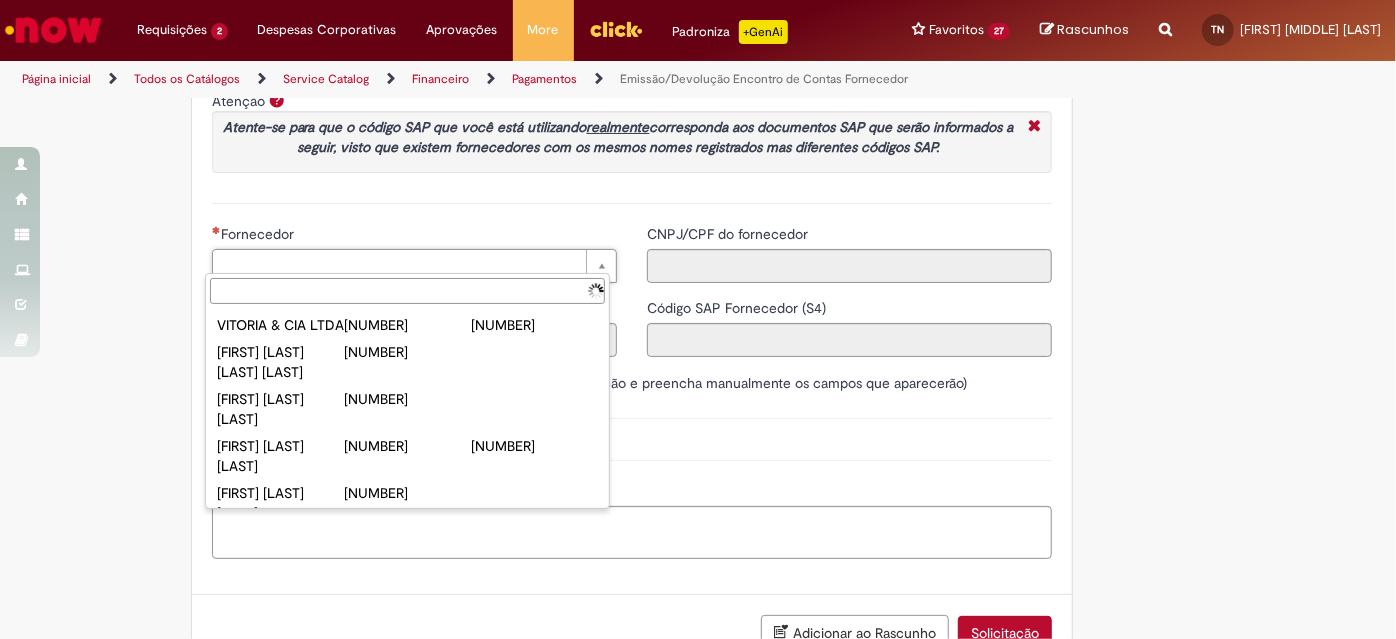paste on "******" 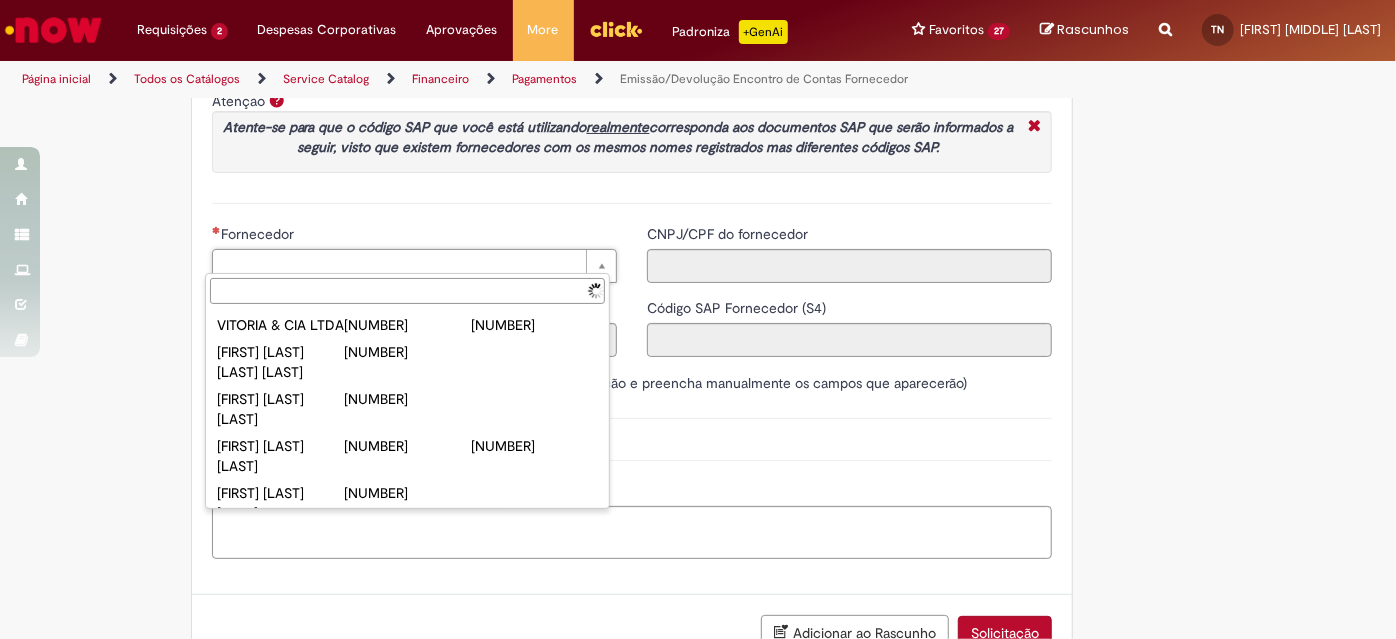 type on "******" 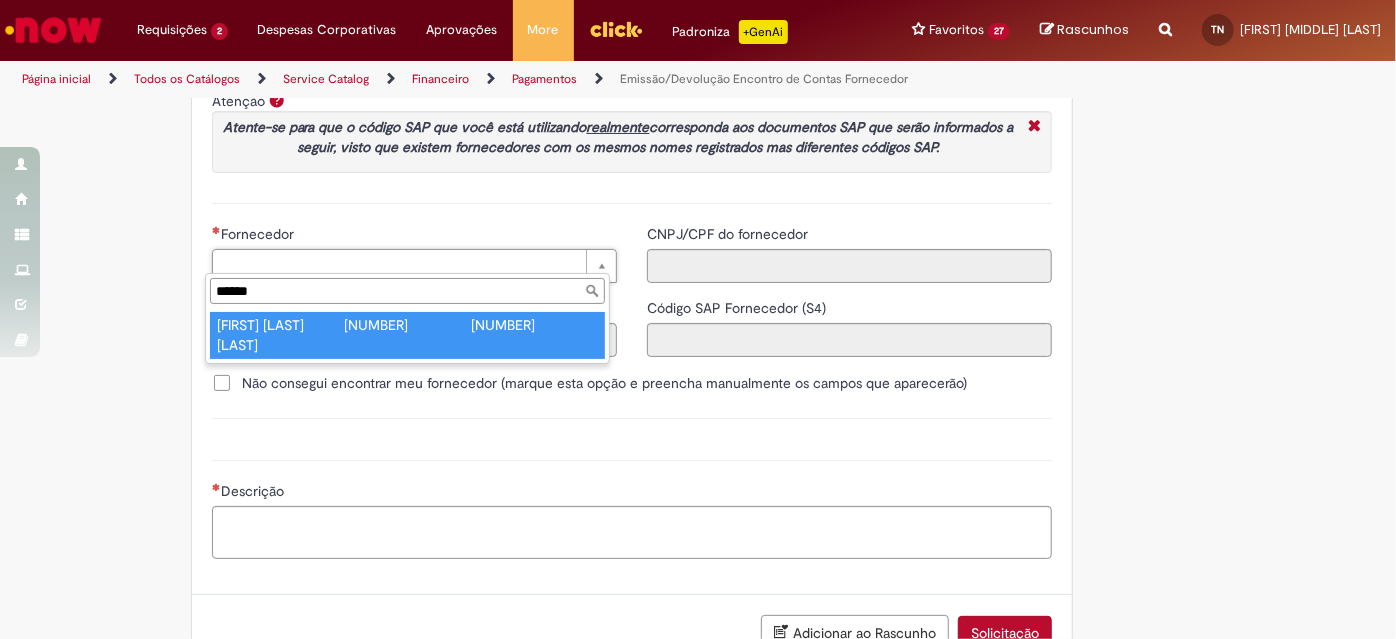 type on "**********" 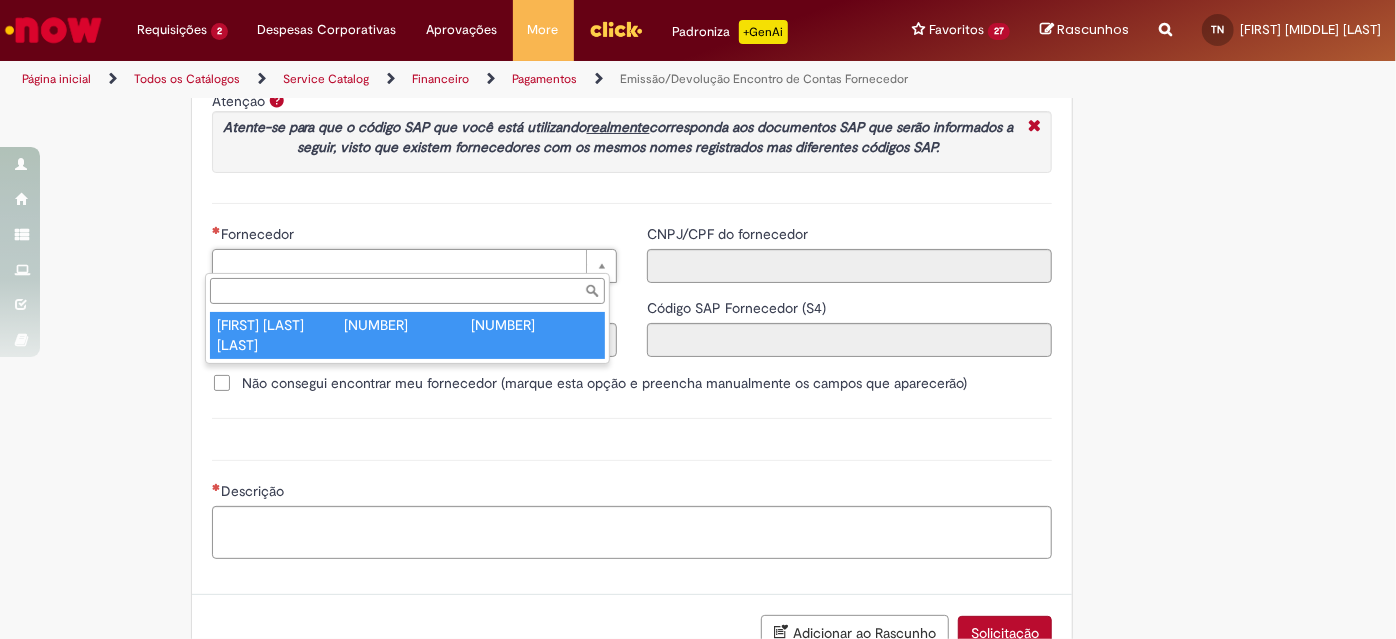 type on "******" 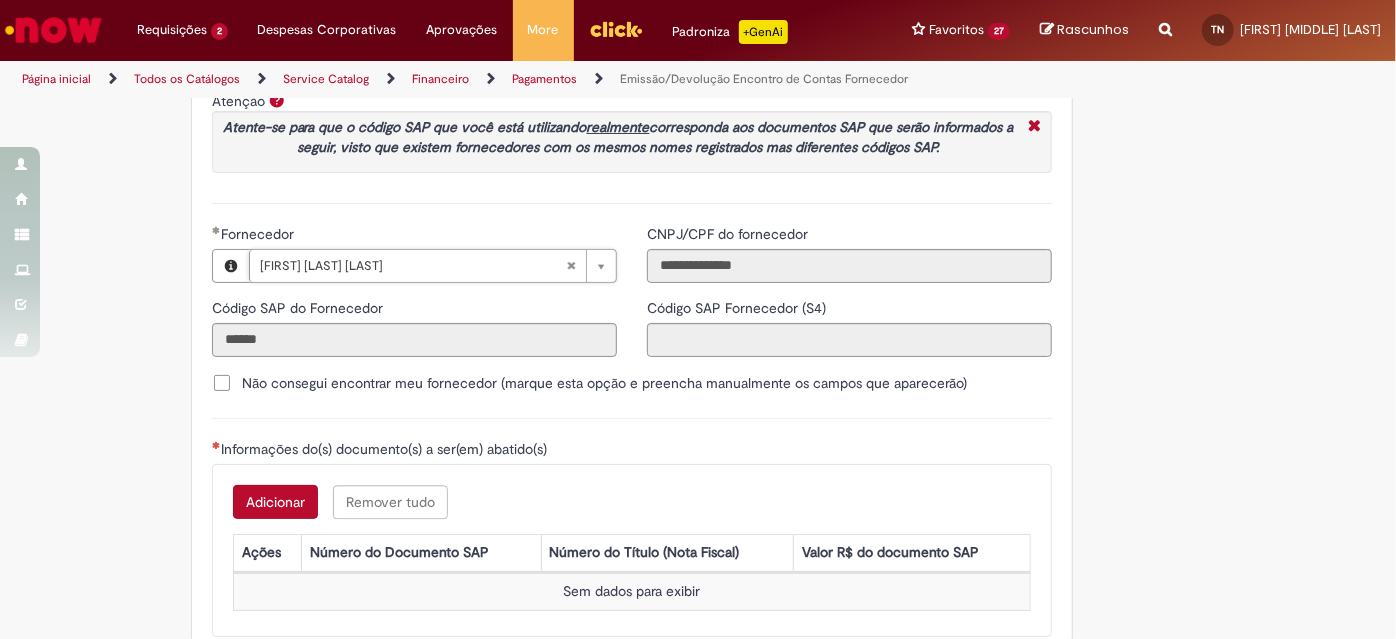 type on "**********" 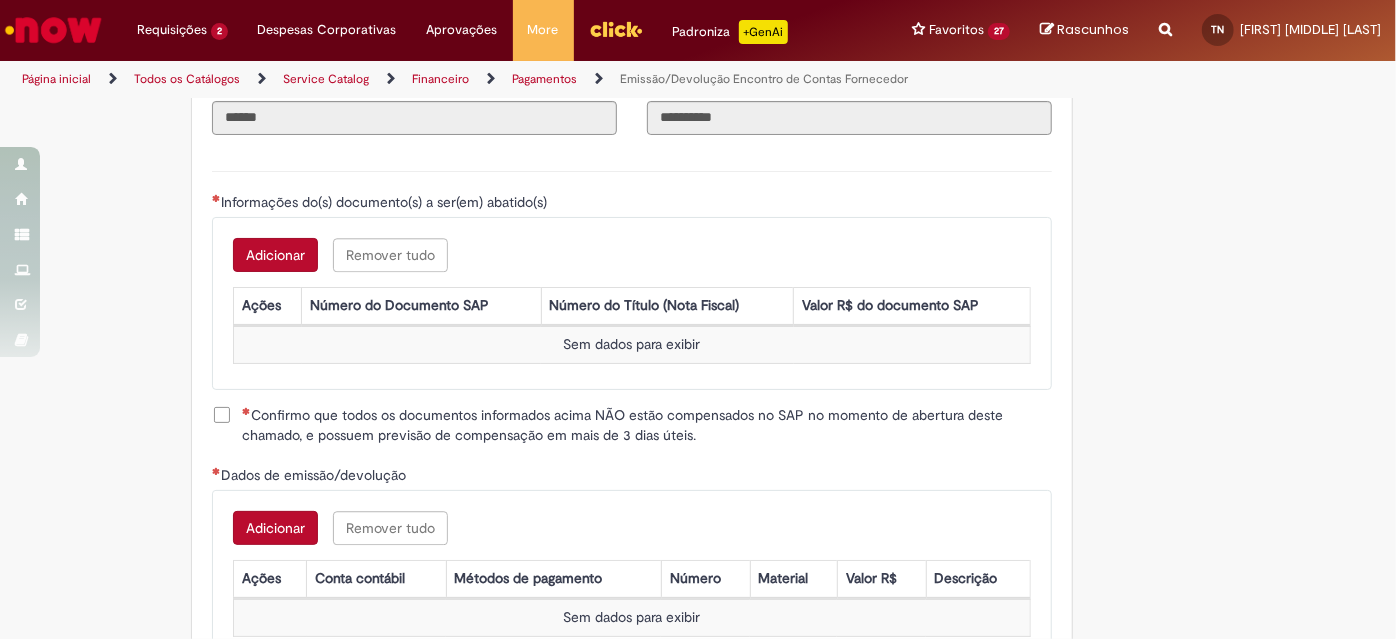 scroll, scrollTop: 2529, scrollLeft: 0, axis: vertical 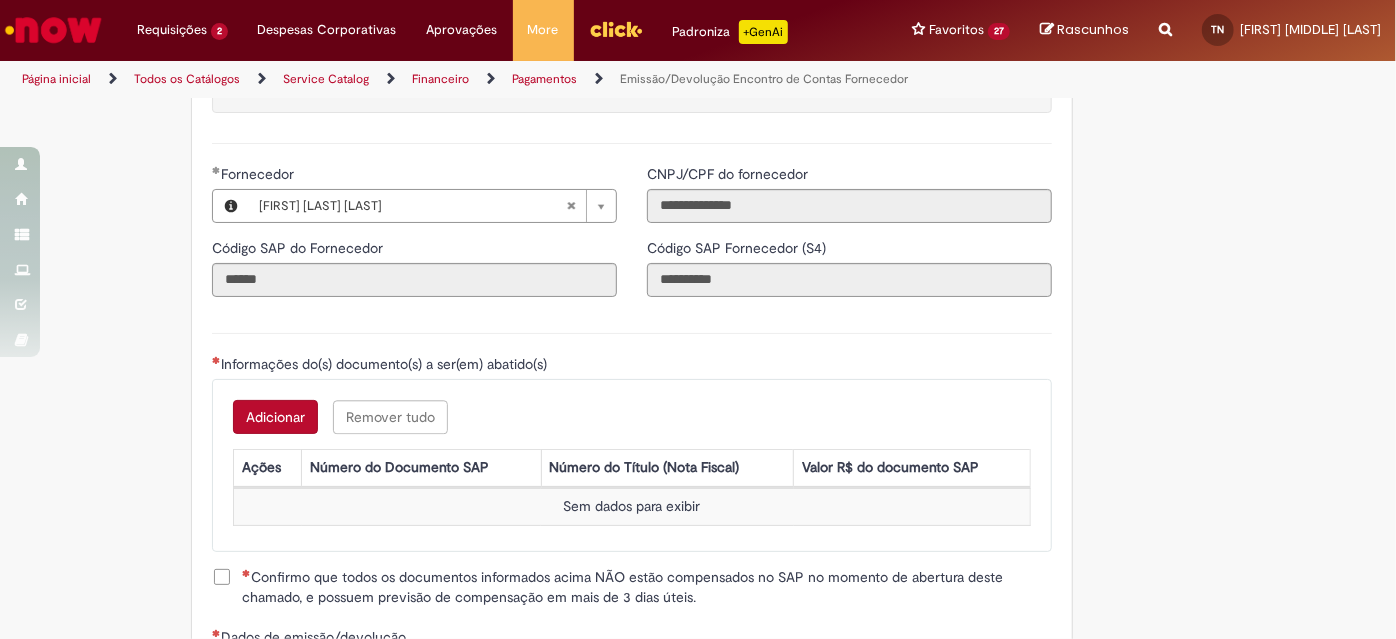click on "Adicionar" at bounding box center (275, 417) 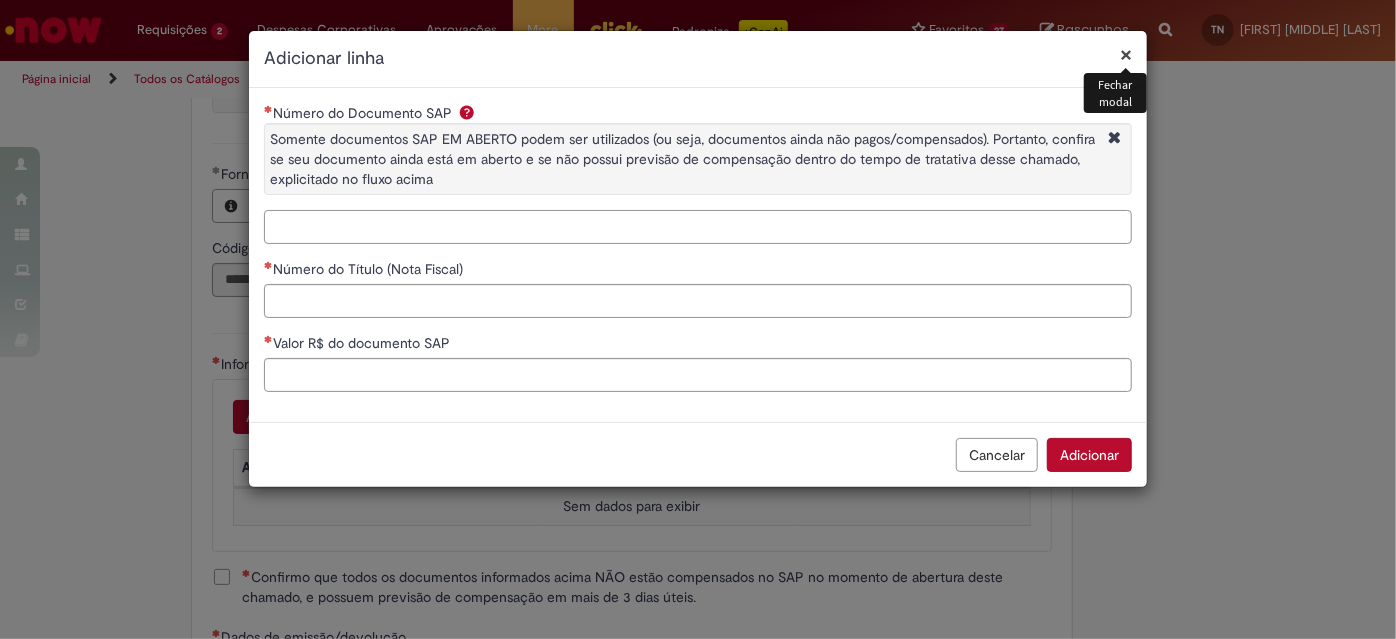 click on "Número do Documento SAP Somente documentos SAP EM ABERTO podem ser utilizados (ou seja, documentos ainda não pagos/compensados). Portanto, confira se seu documento ainda está em aberto e se não possui previsão de compensação dentro do tempo de tratativa desse chamado, explicitado no fluxo acima" at bounding box center (698, 227) 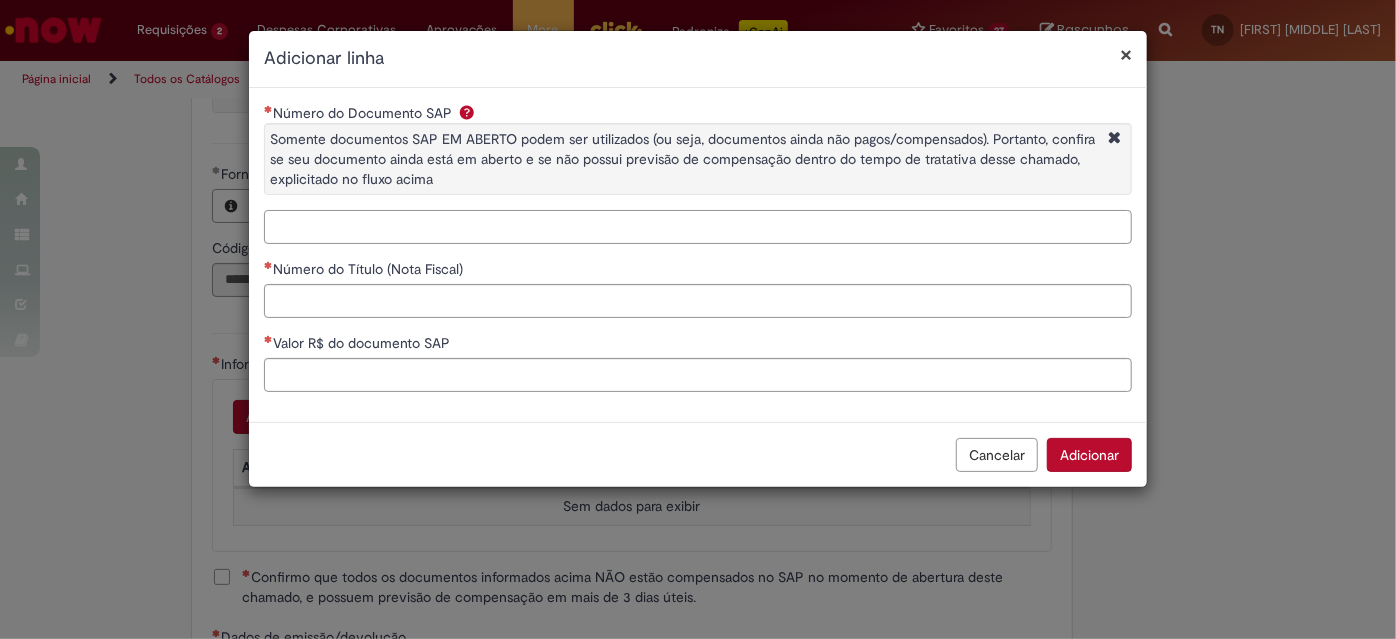 paste on "**********" 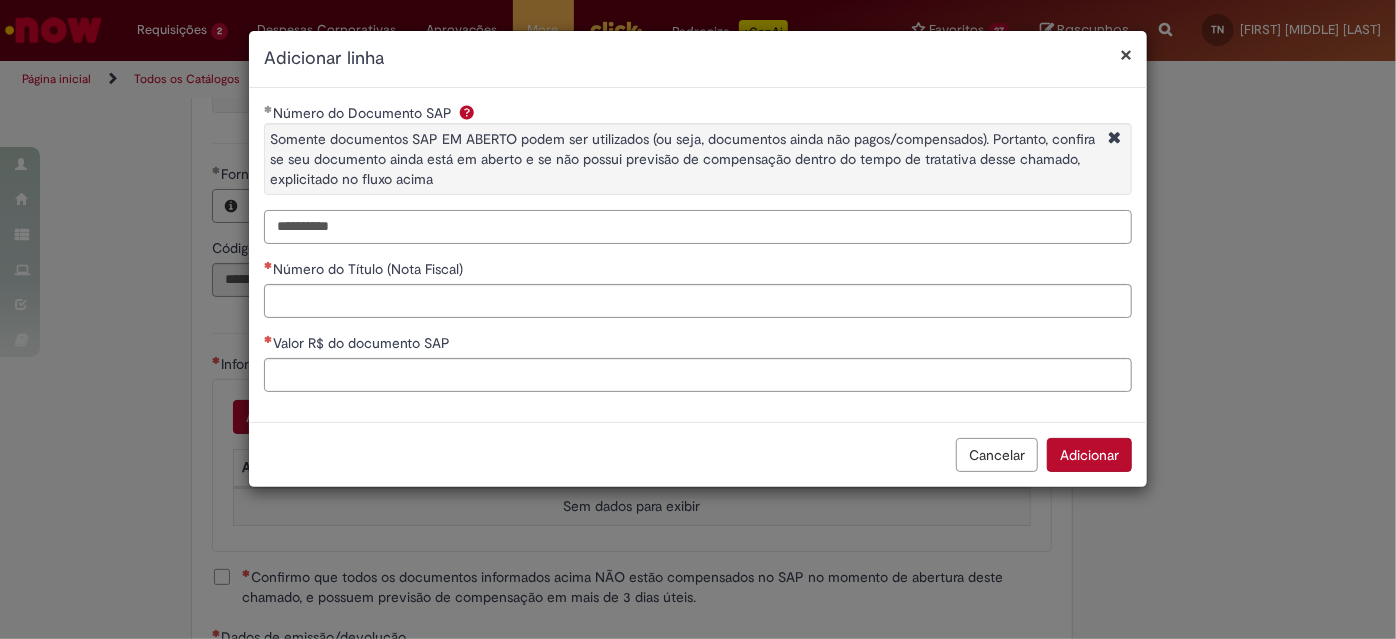 type on "**********" 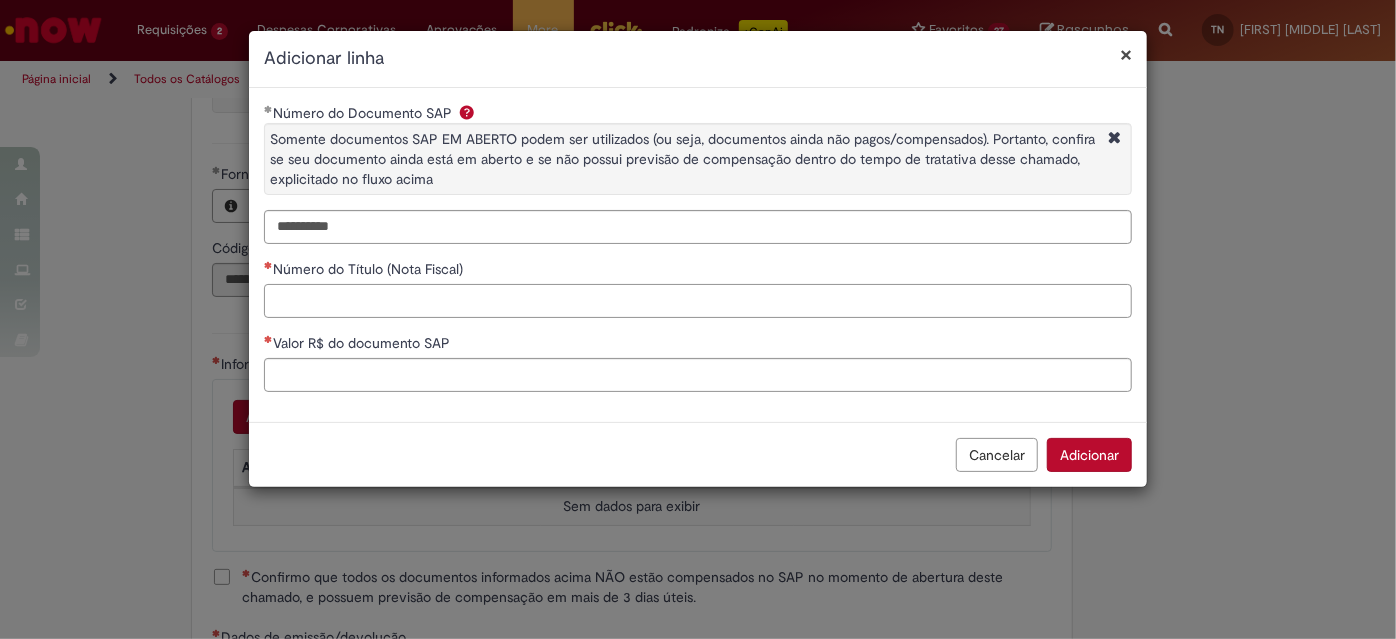 click on "Número do Título (Nota Fiscal)" at bounding box center (698, 301) 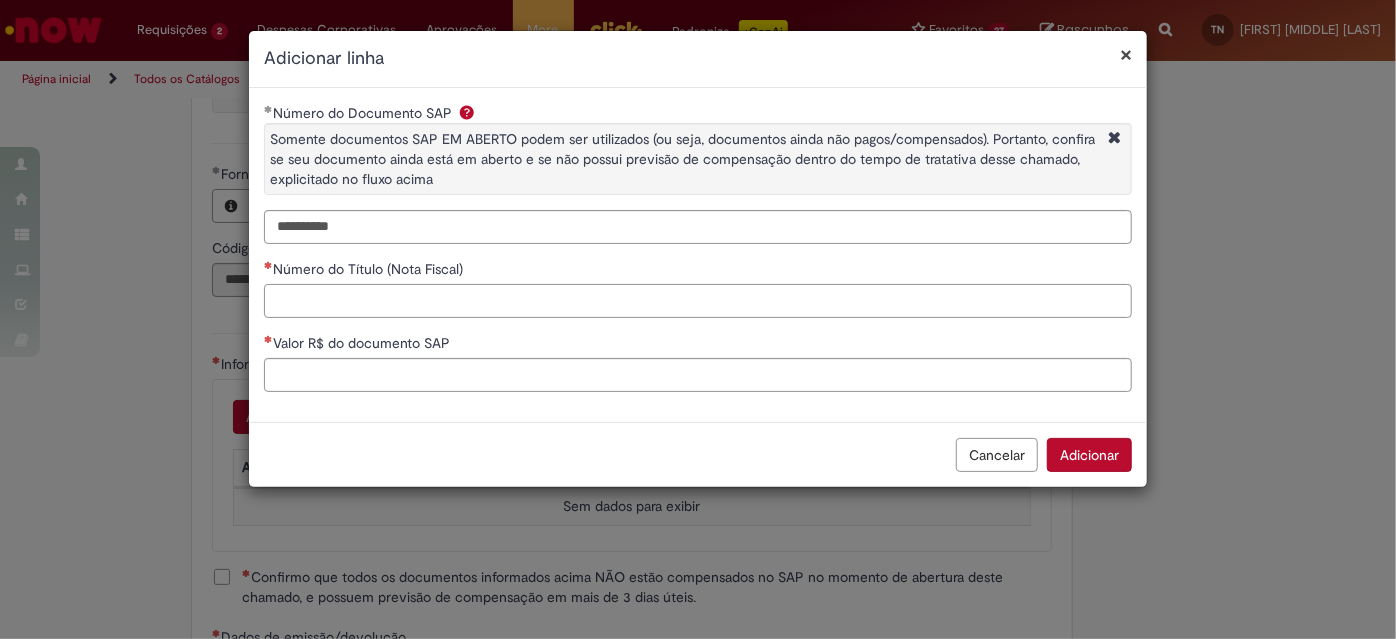 paste on "********" 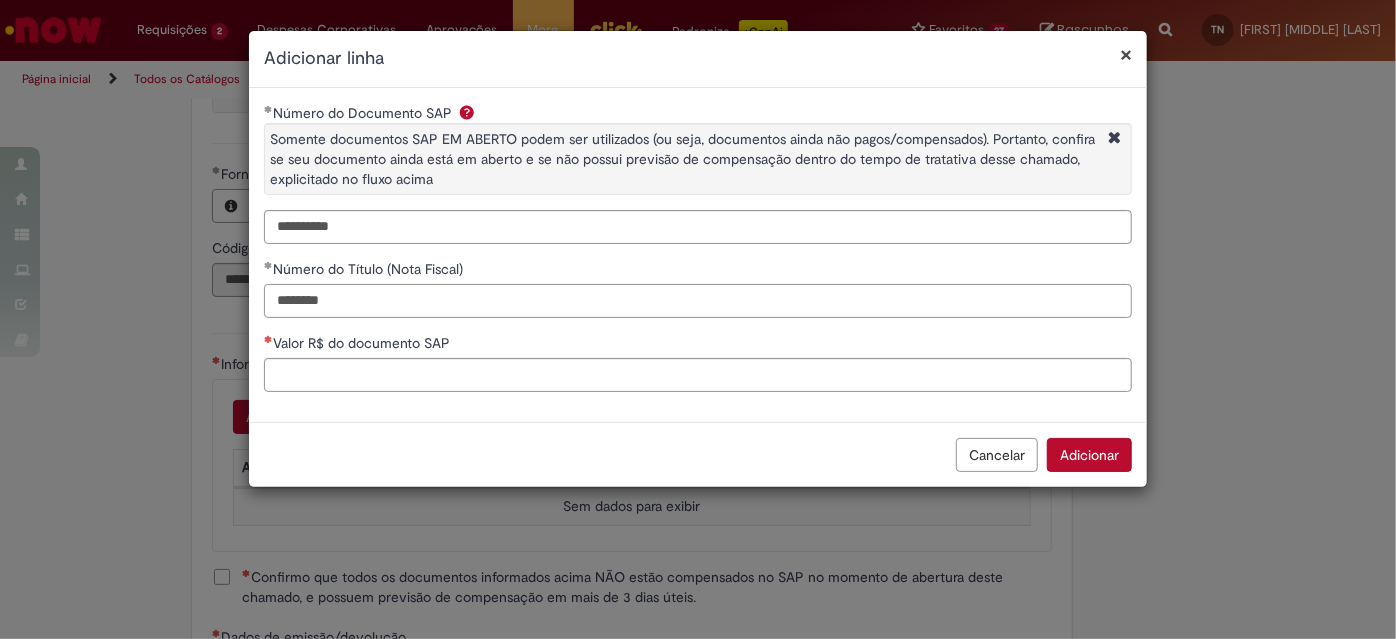 type on "********" 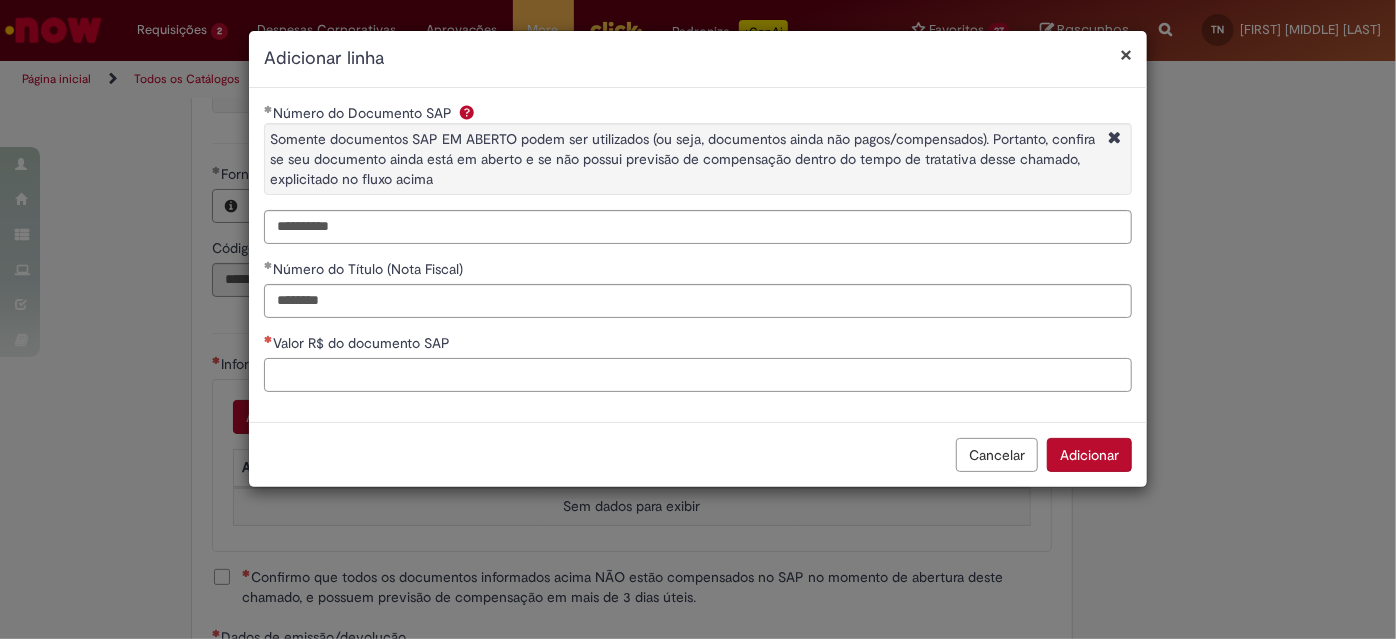 click on "Valor R$ do documento SAP" at bounding box center (698, 375) 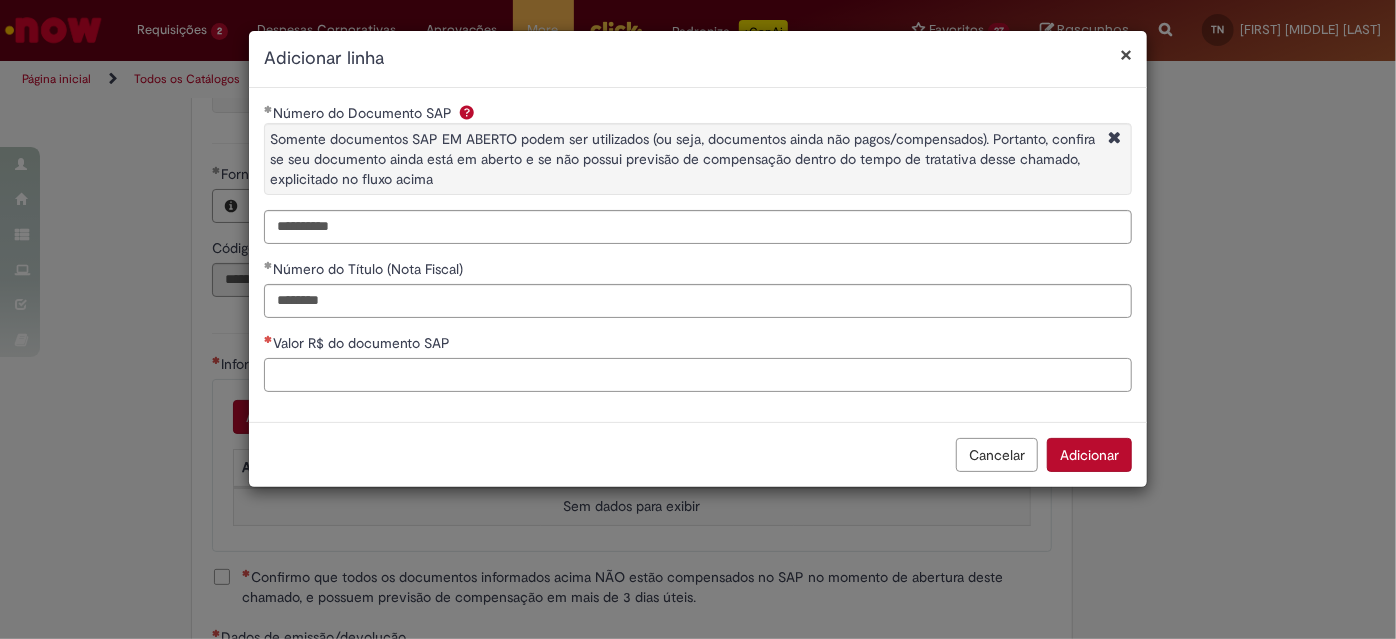paste on "*********" 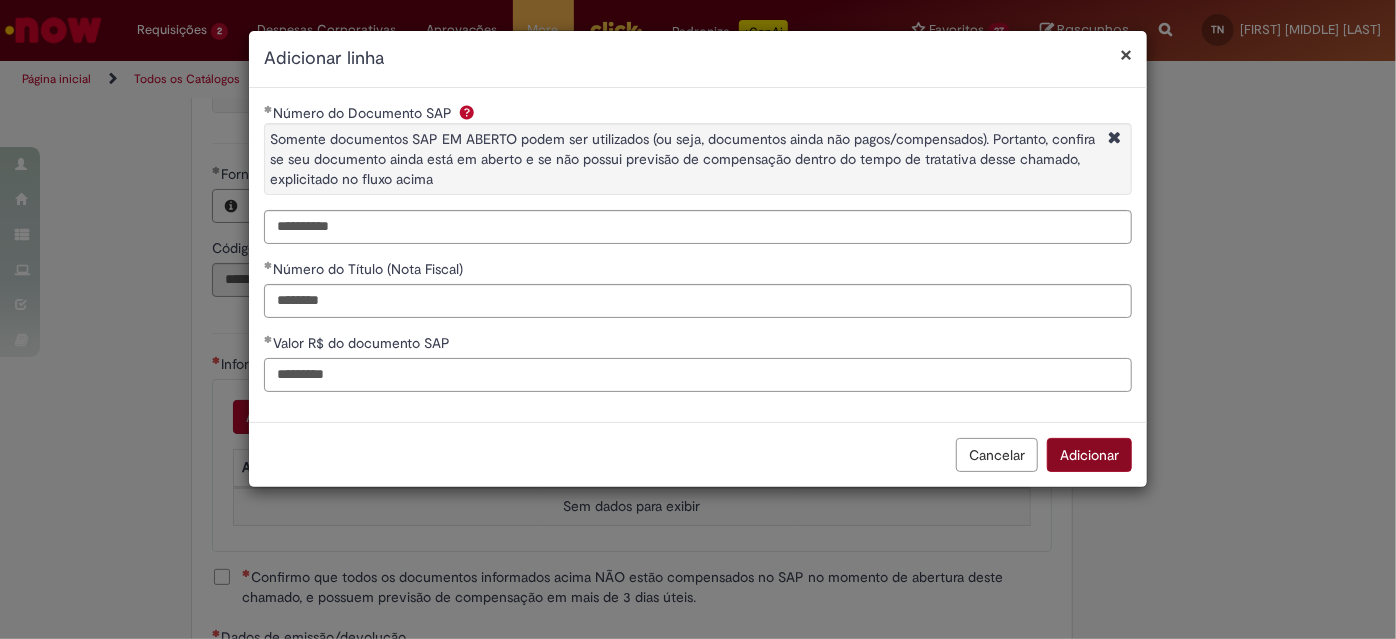 type on "*********" 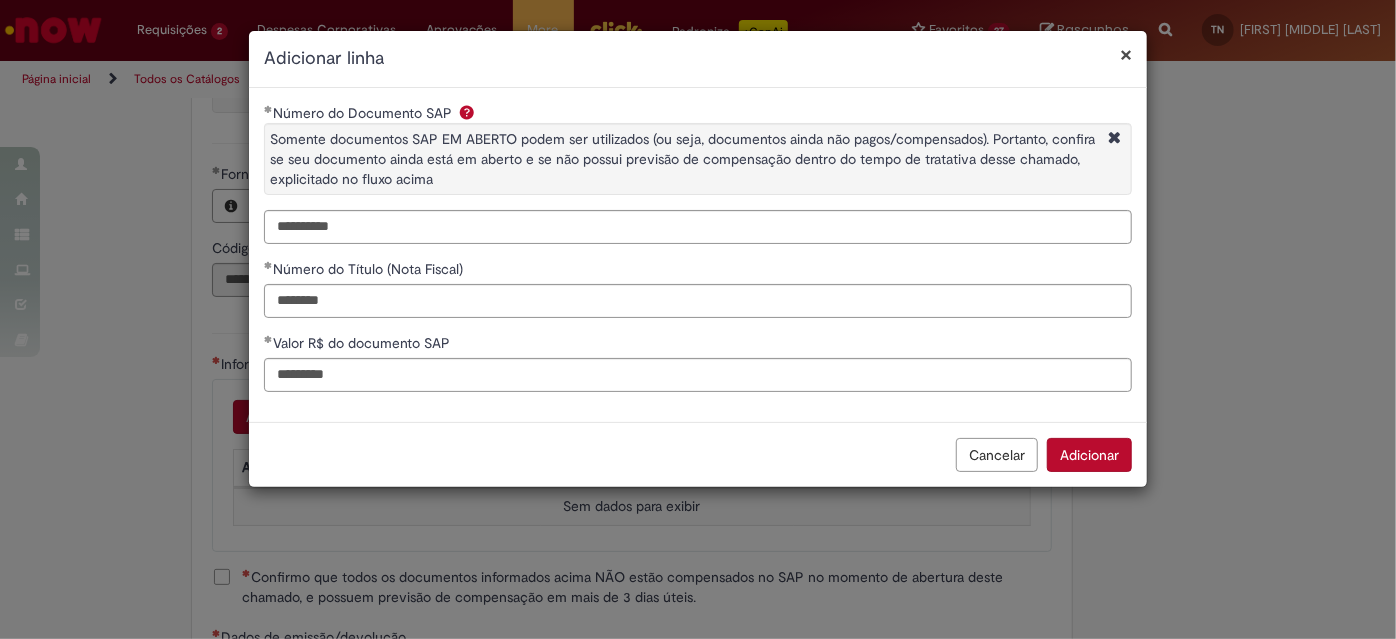click on "Adicionar" at bounding box center (1089, 455) 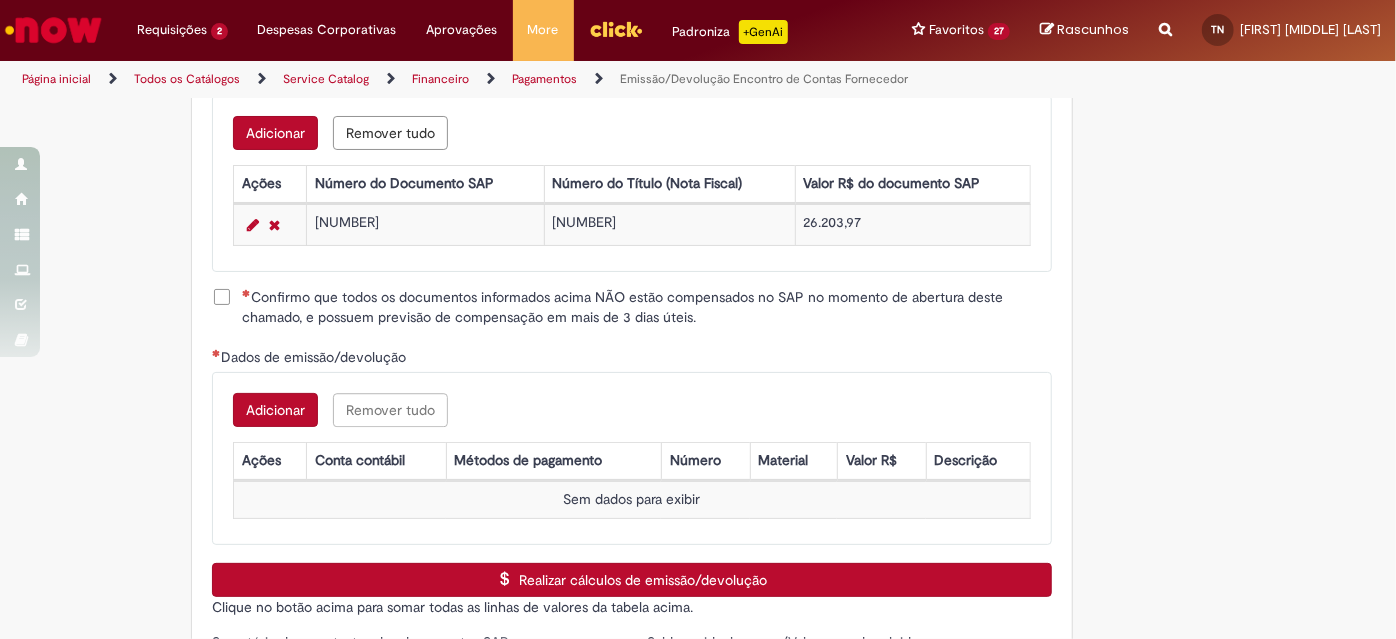 scroll, scrollTop: 2728, scrollLeft: 0, axis: vertical 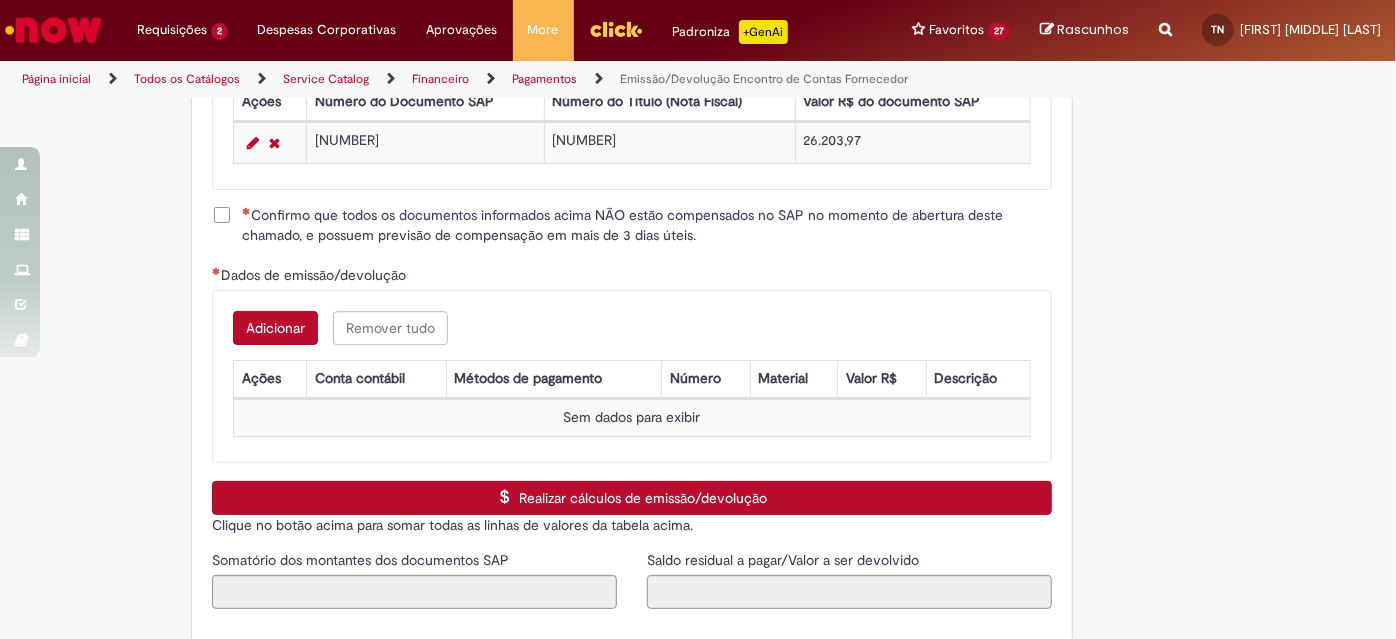 click on "Confirmo que todos os documentos informados acima NÃO estão compensados no SAP no momento de abertura deste chamado, e possuem previsão de compensação em mais de 3 dias úteis." at bounding box center [647, 225] 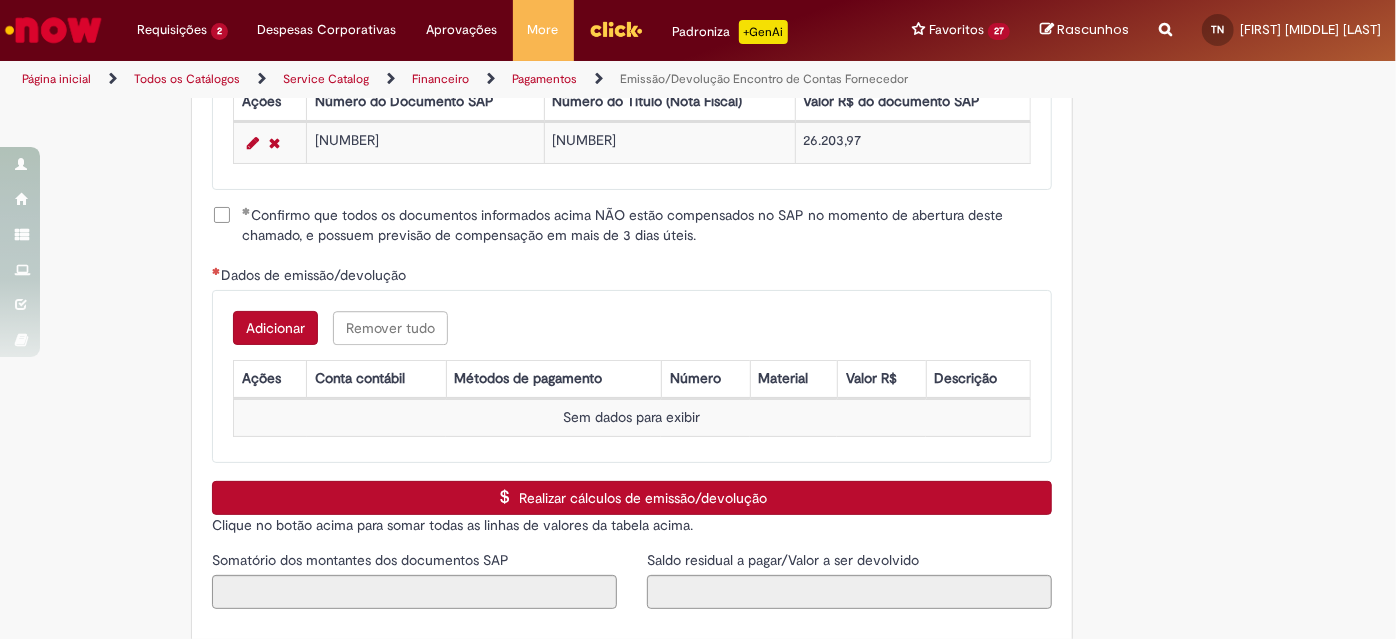 click on "Adicionar Remover tudo Dados de emissão/devolução Ações Conta contábil Métodos de pagamento Número Material Valor R$ Descrição Sem dados para exibir" at bounding box center [632, 376] 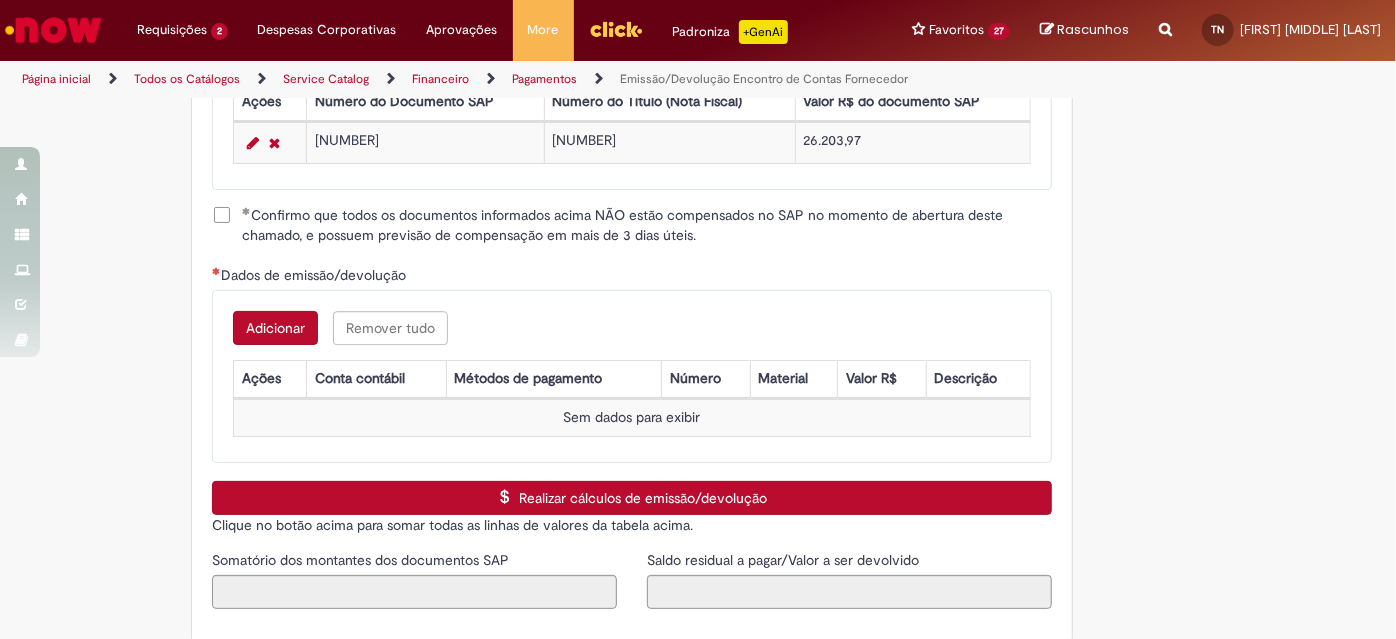 click on "Adicionar" at bounding box center [275, 328] 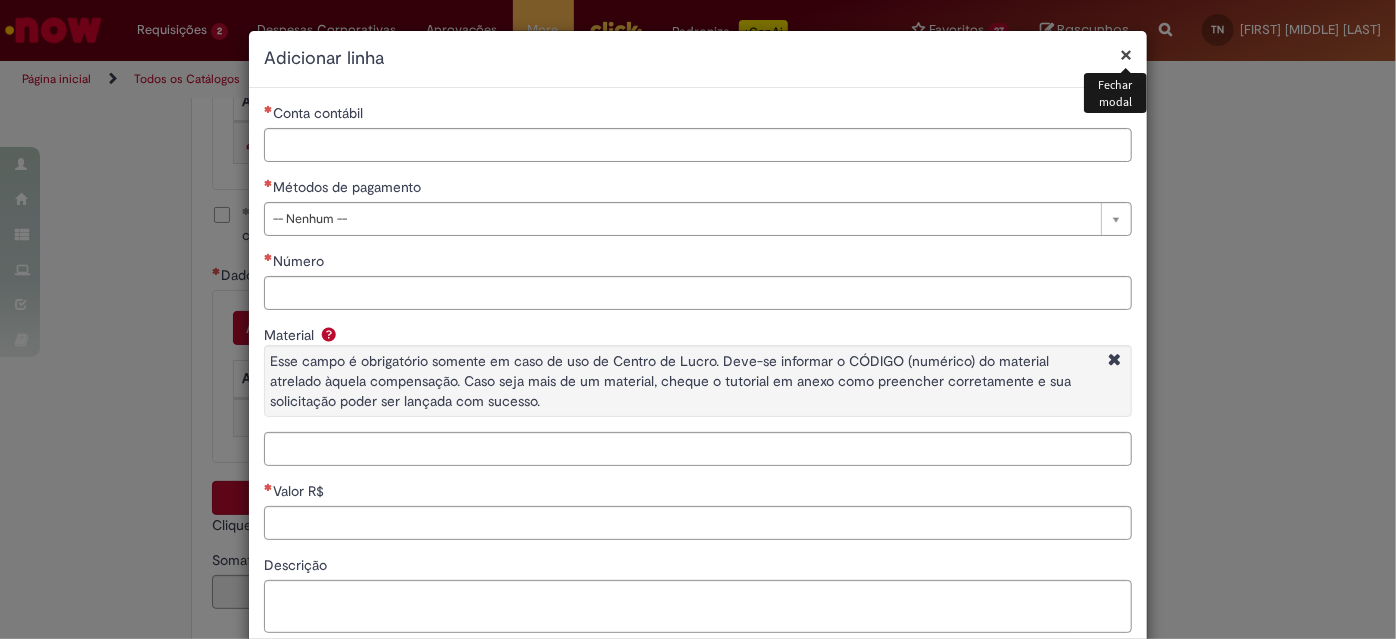 click on "**********" at bounding box center [698, 375] 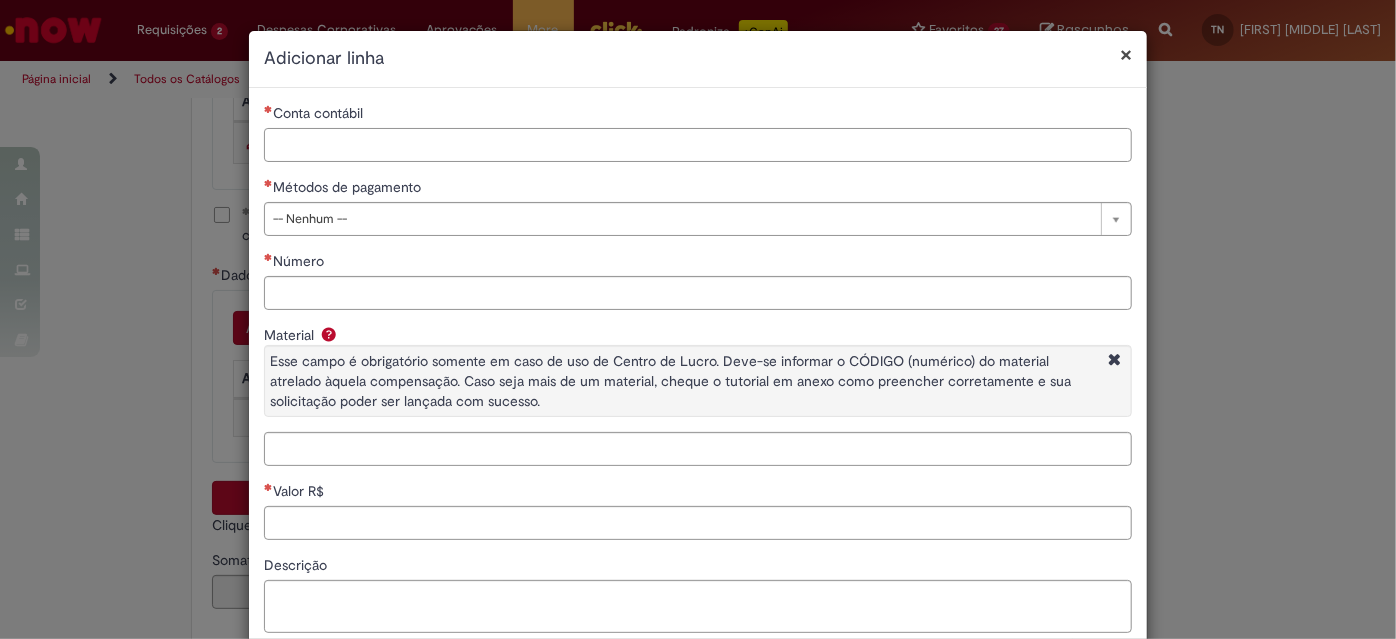 click on "Conta contábil" at bounding box center [698, 145] 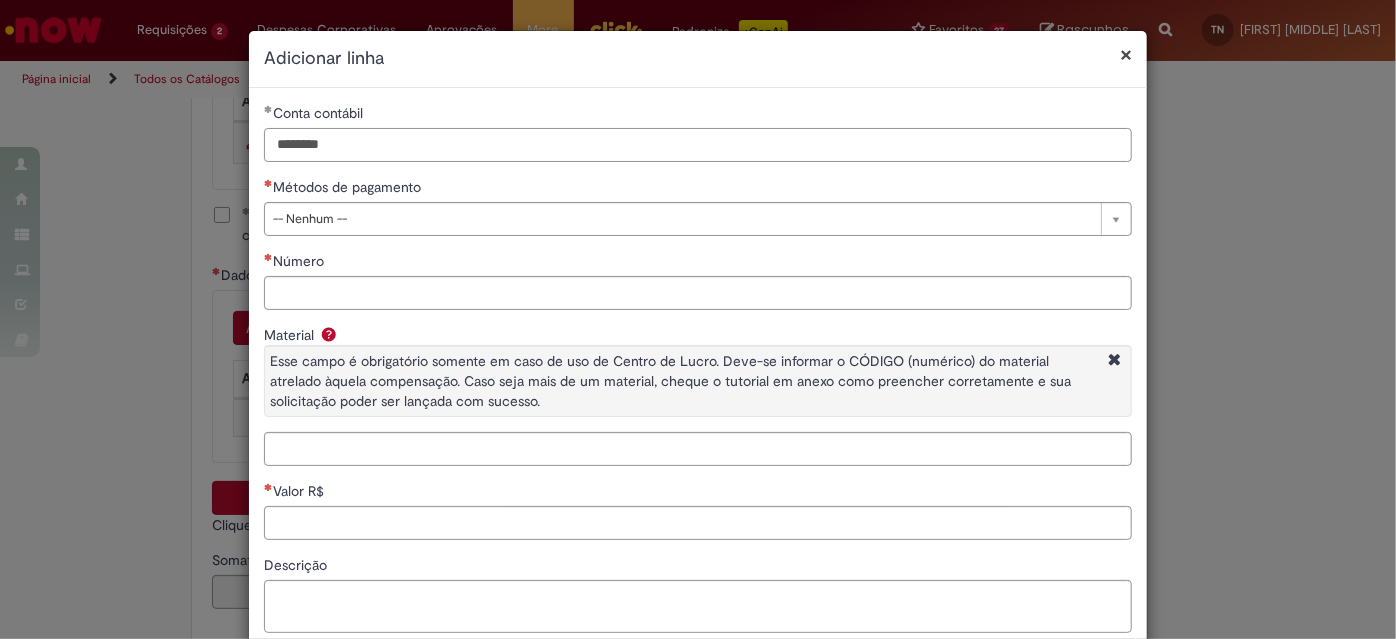 type on "********" 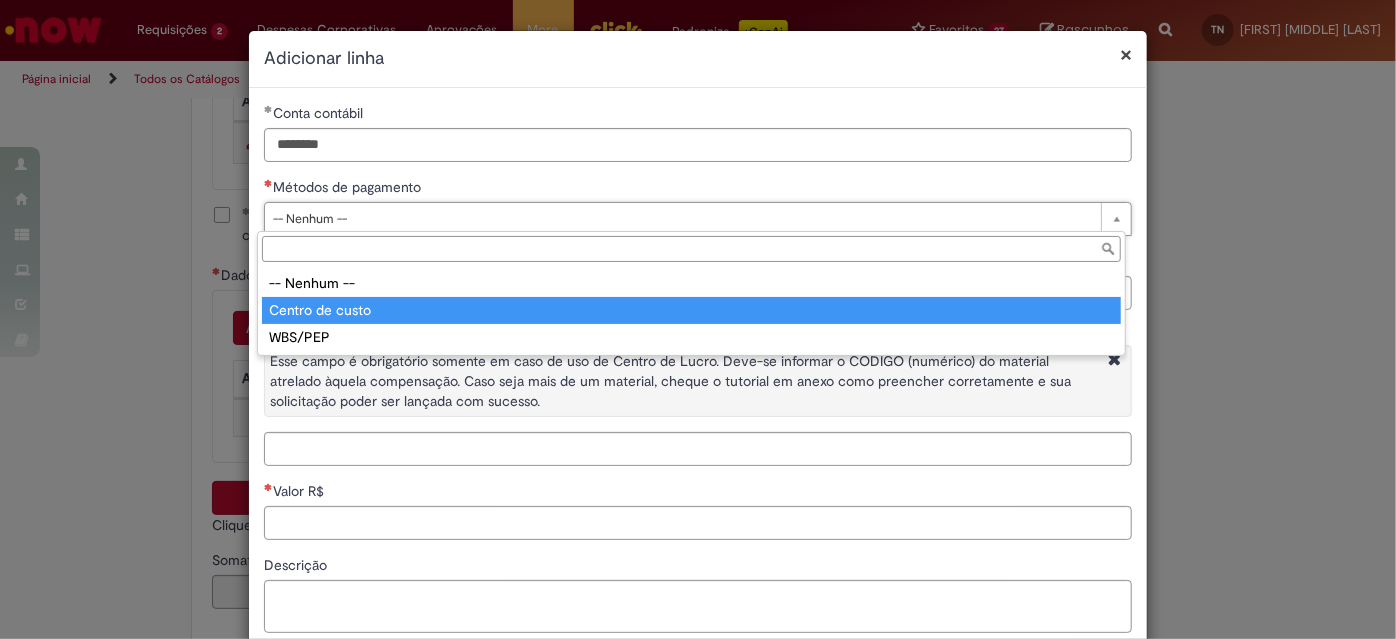 type on "**********" 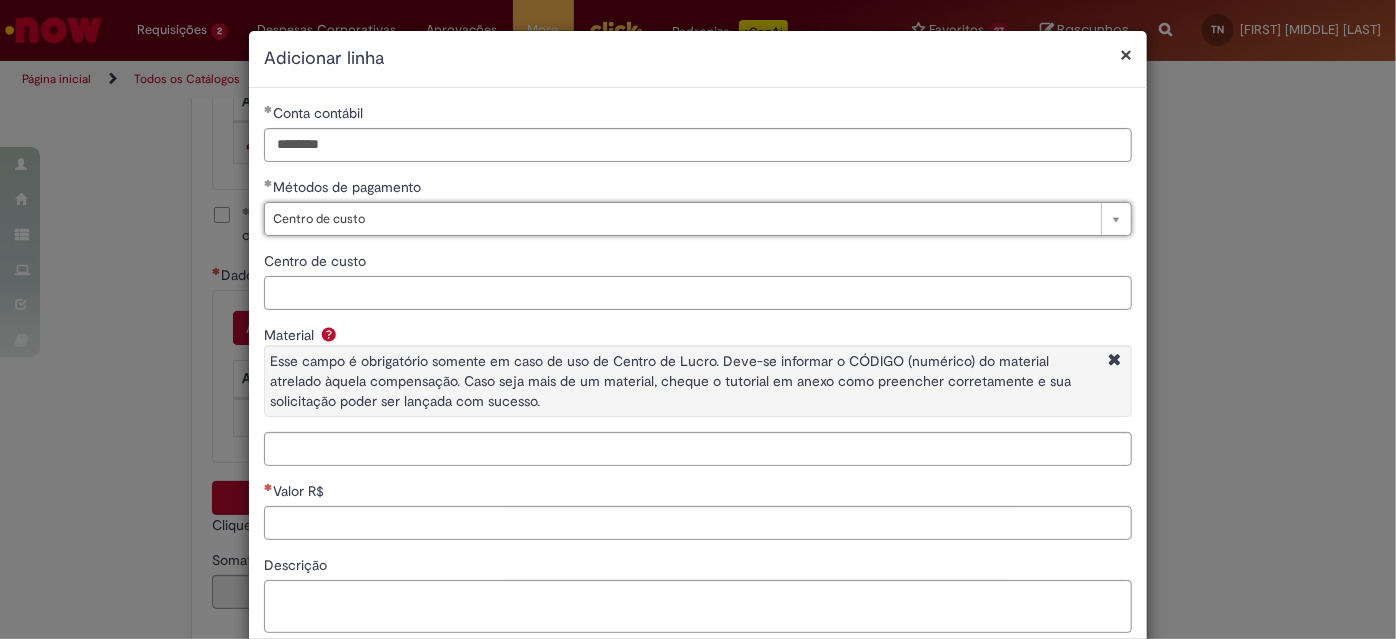 click on "Centro de custo" at bounding box center (698, 293) 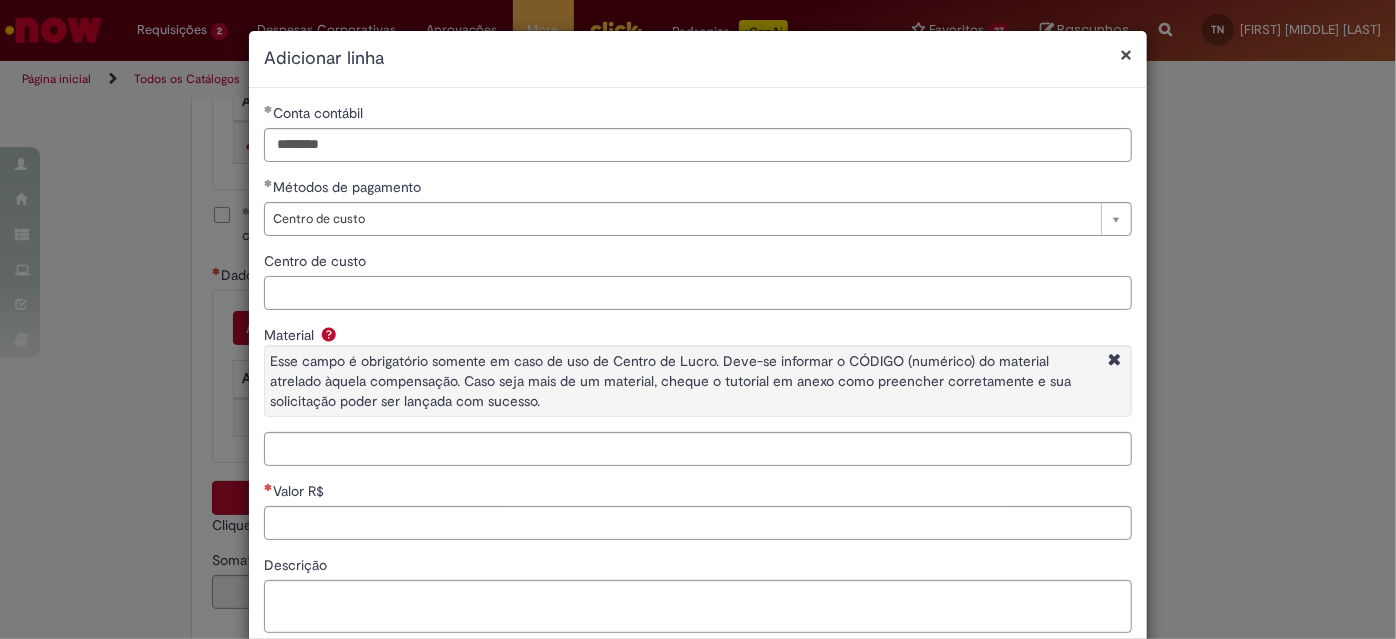 paste on "**********" 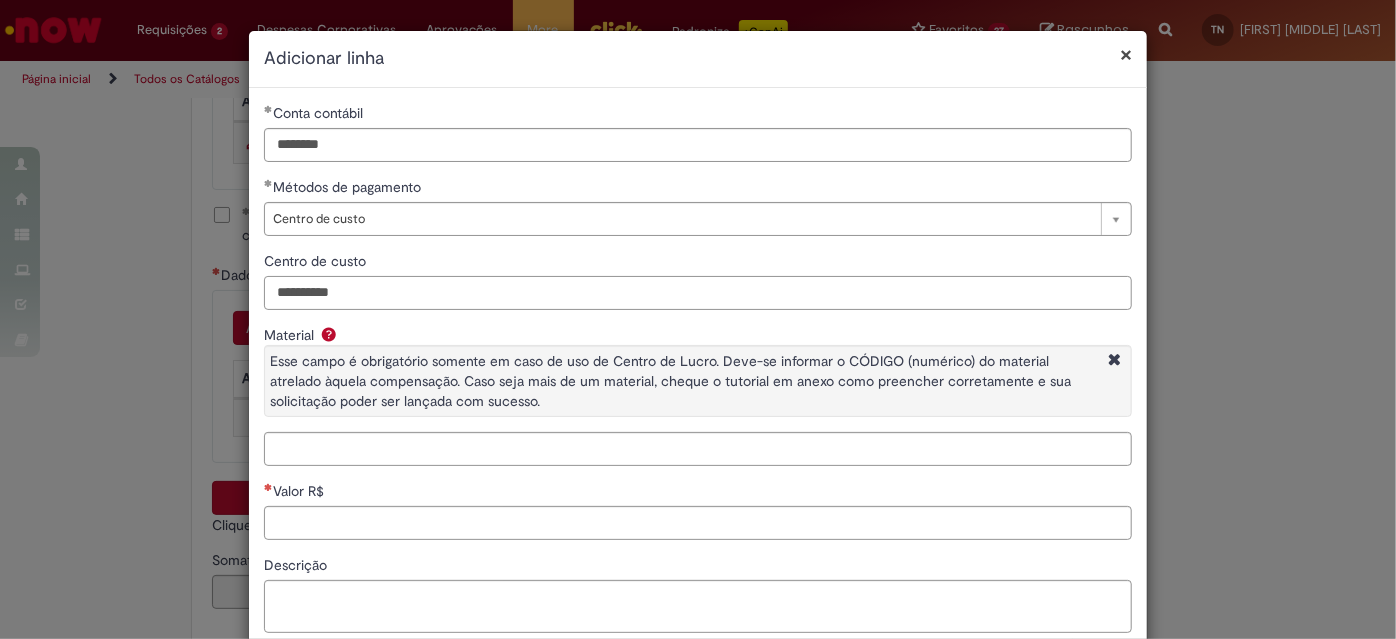 type on "**********" 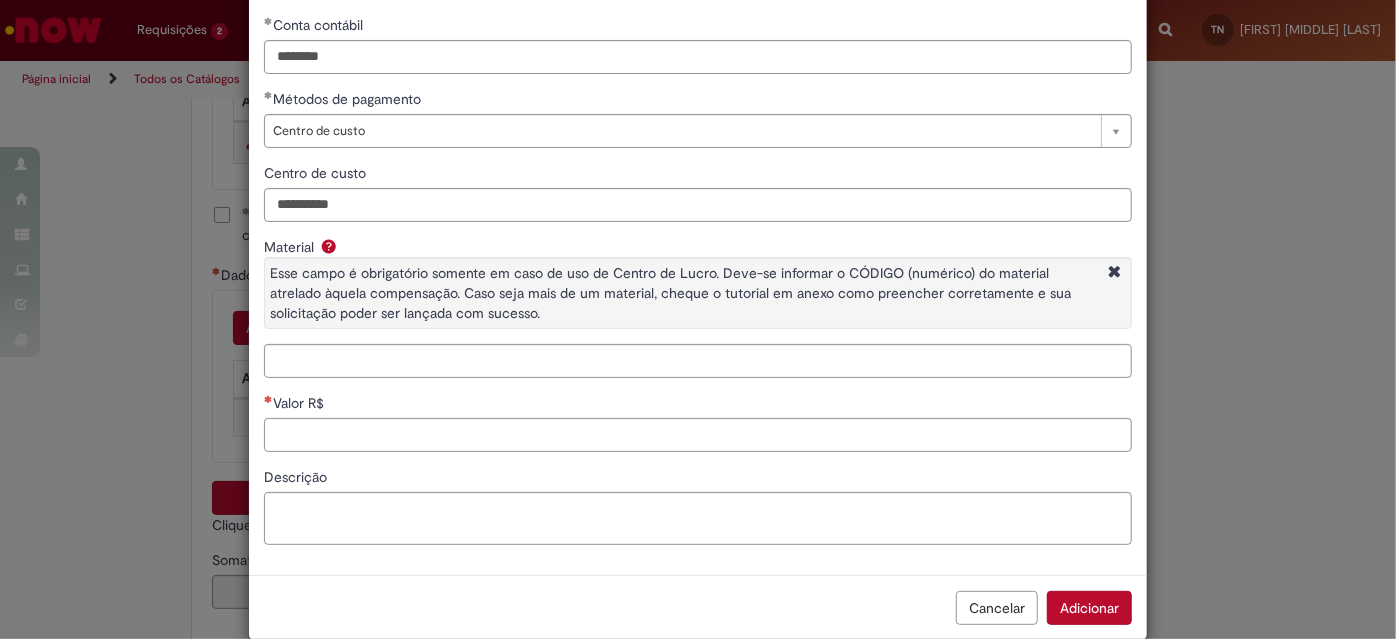 scroll, scrollTop: 98, scrollLeft: 0, axis: vertical 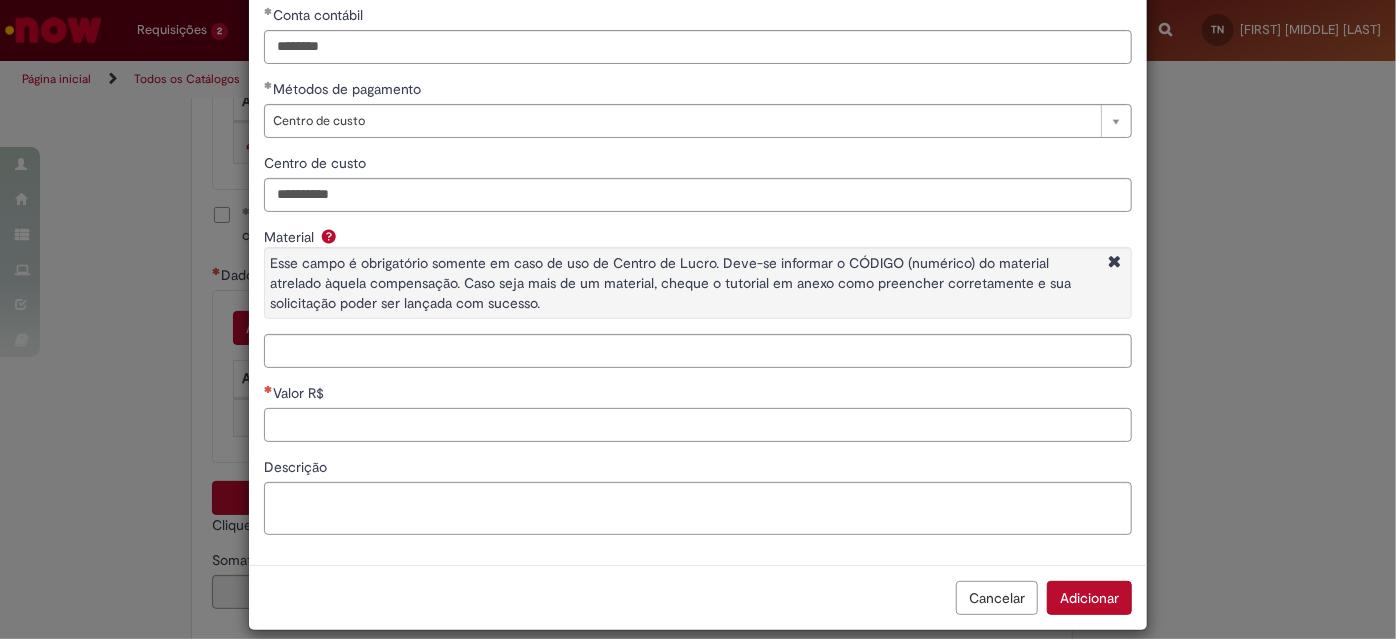 click on "Valor R$" at bounding box center [698, 425] 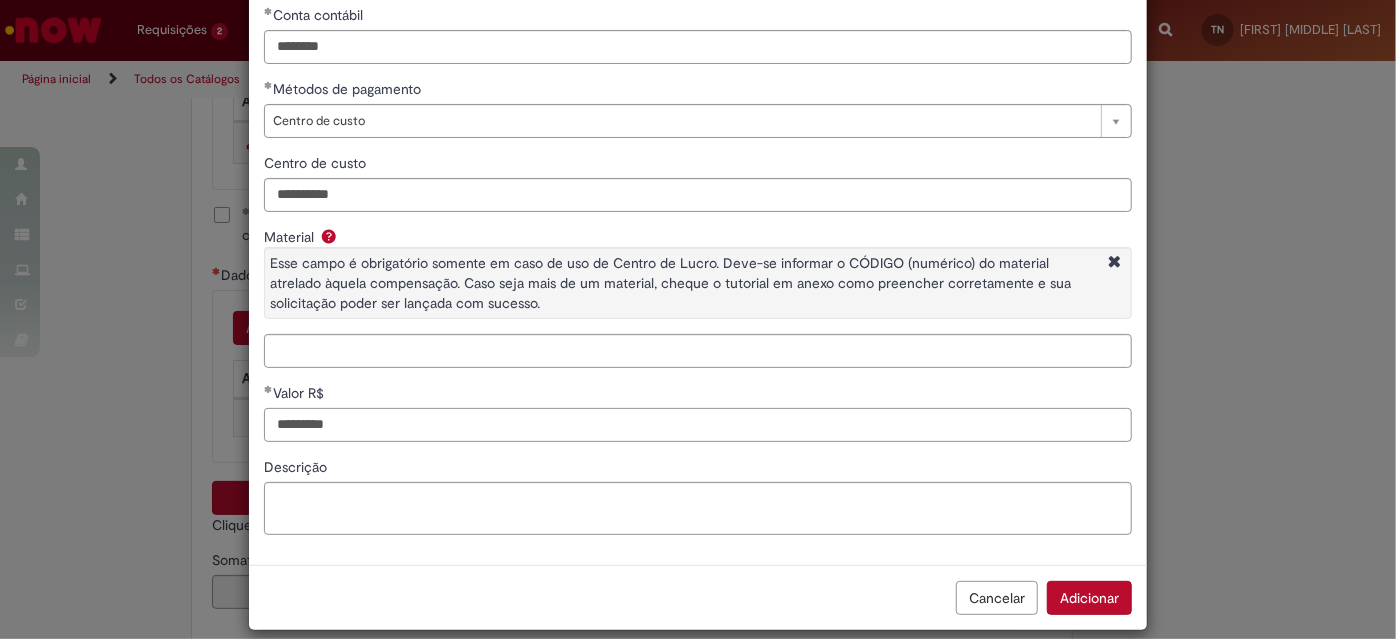 type on "*********" 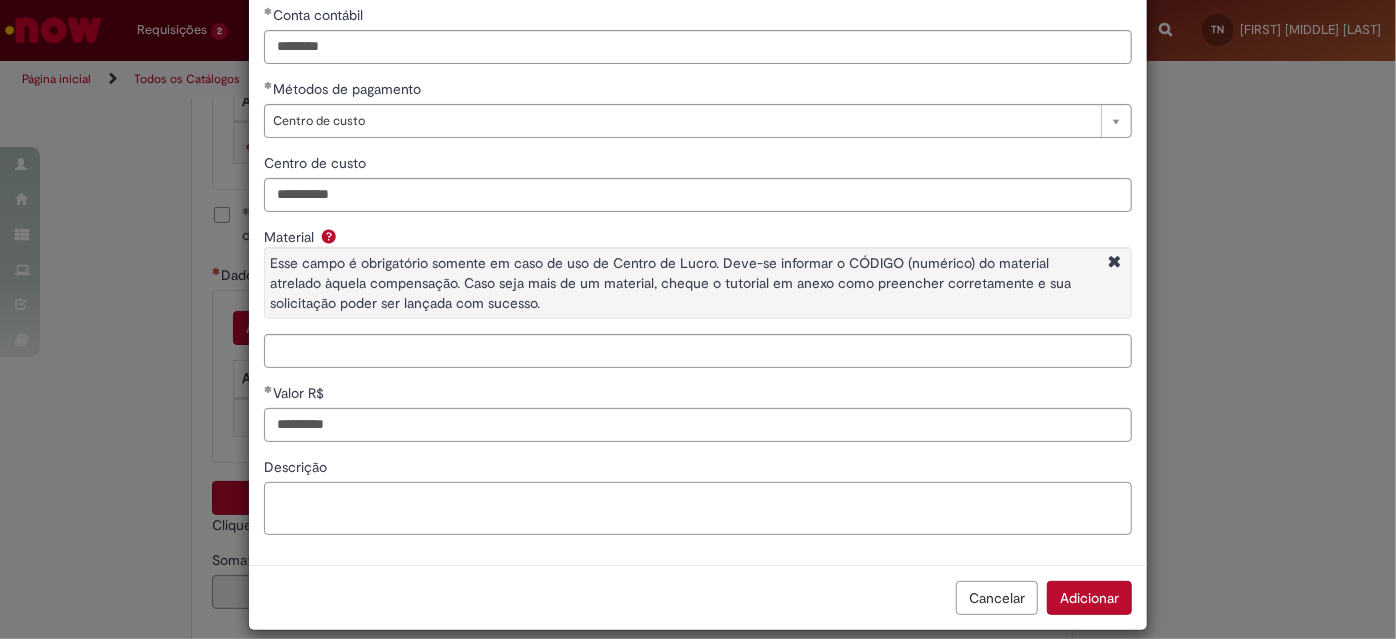 click on "Descrição" at bounding box center [698, 508] 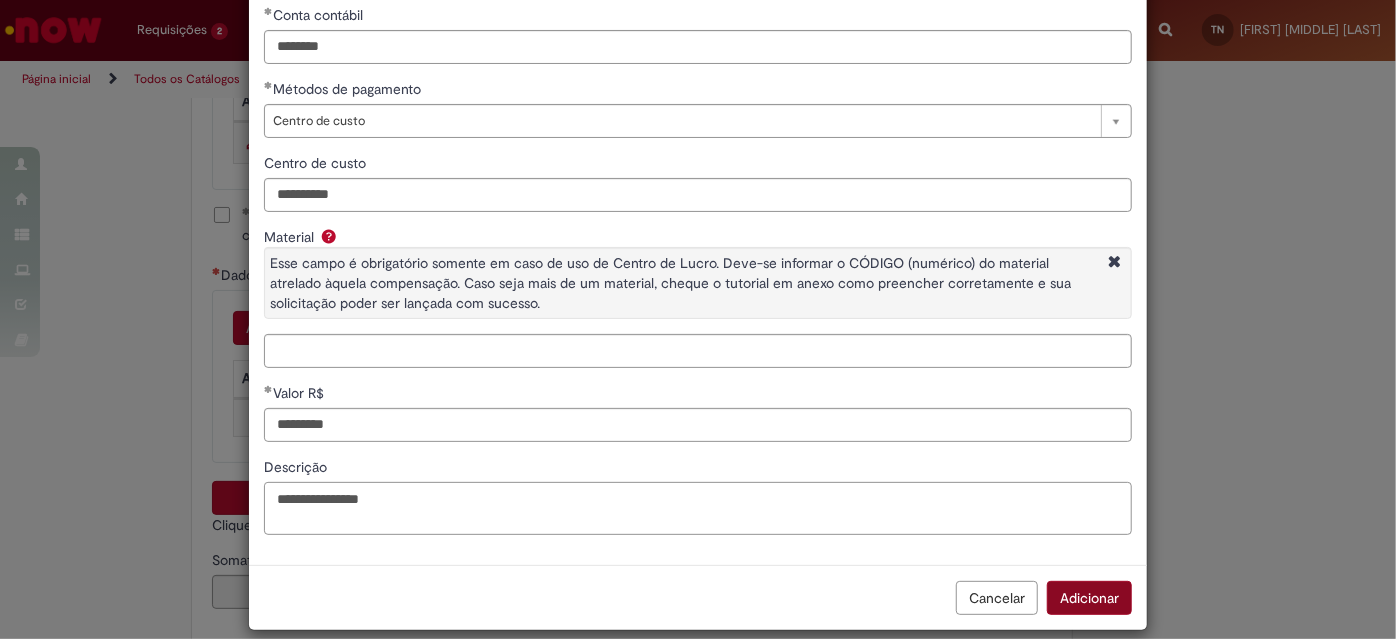 type on "**********" 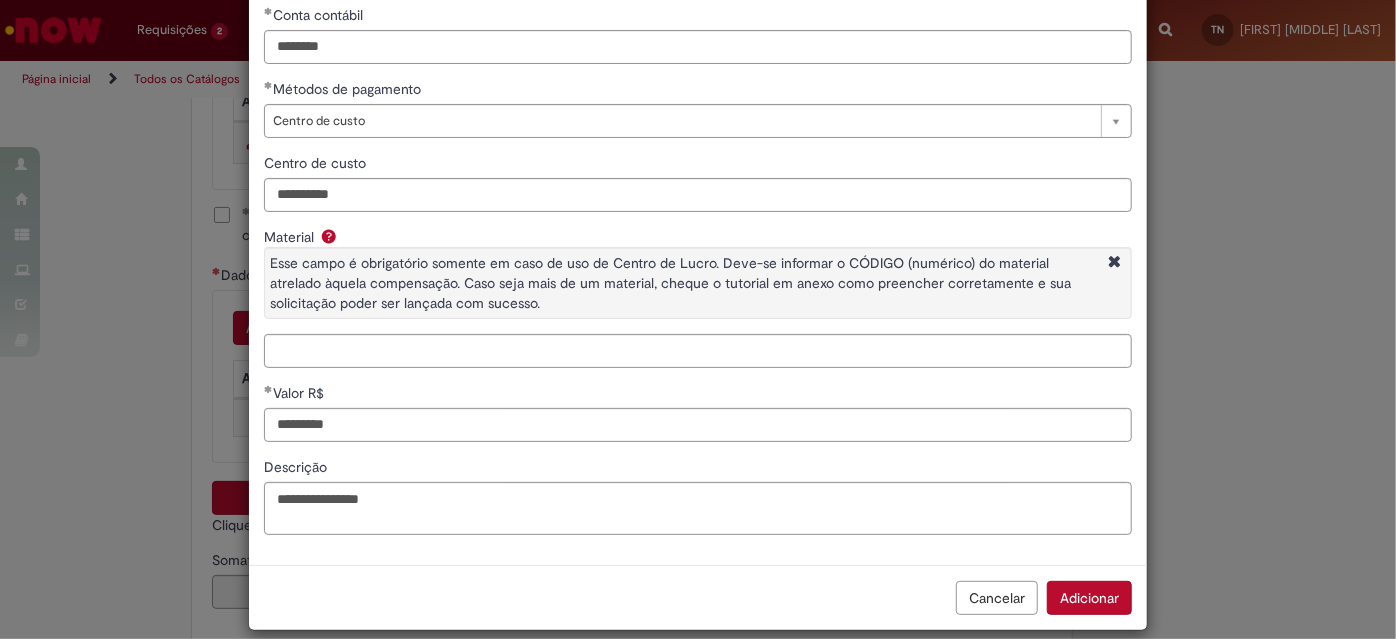 click on "Adicionar" at bounding box center [1089, 598] 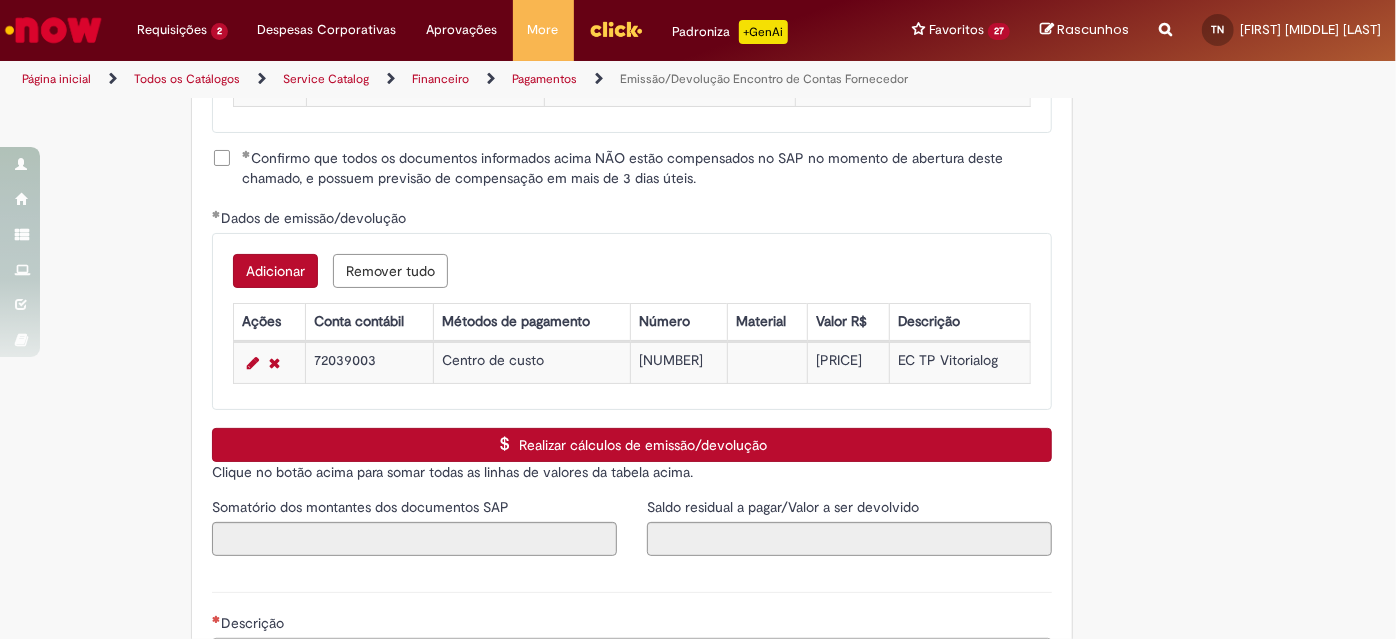scroll, scrollTop: 3046, scrollLeft: 0, axis: vertical 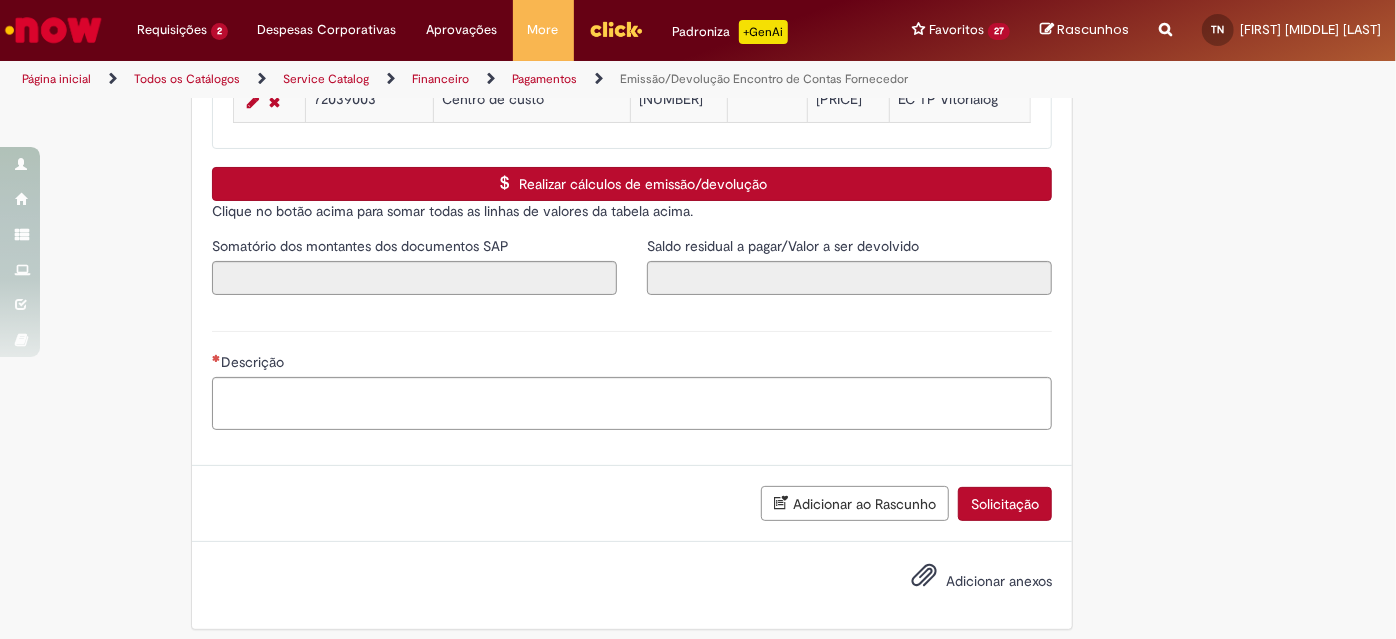 click on "Realizar cálculos de emissão/devolução" at bounding box center (632, 184) 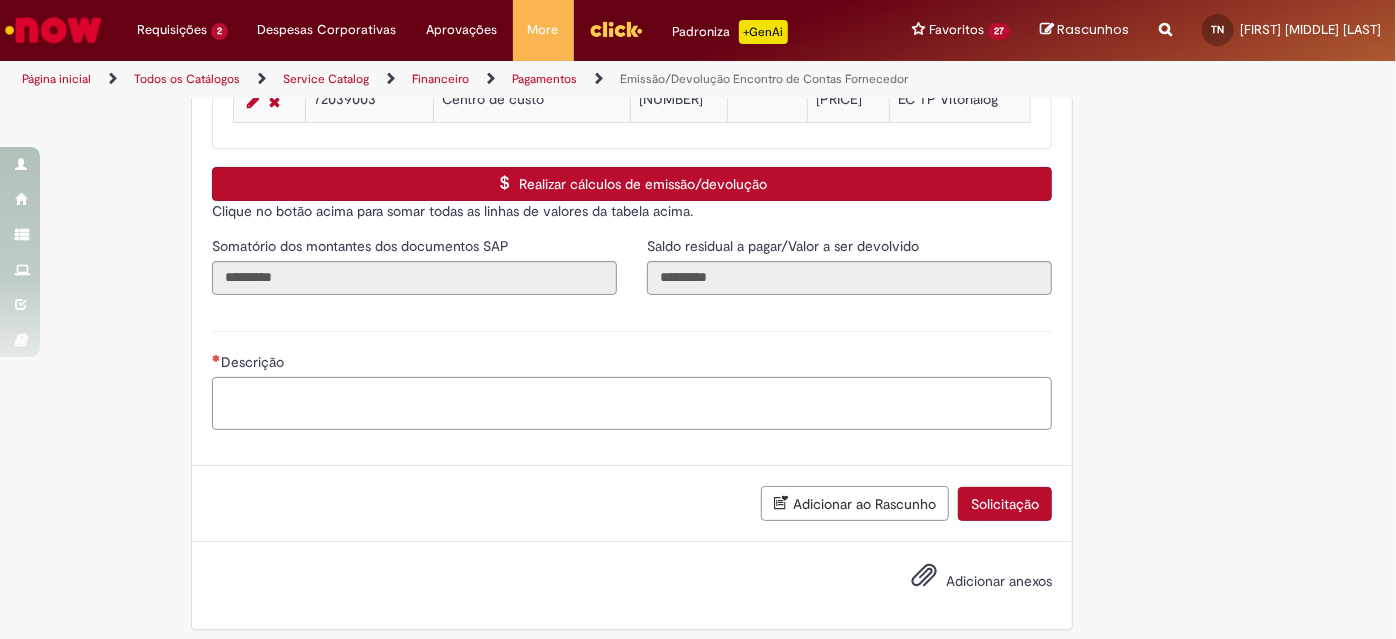 click on "Descrição" at bounding box center (632, 403) 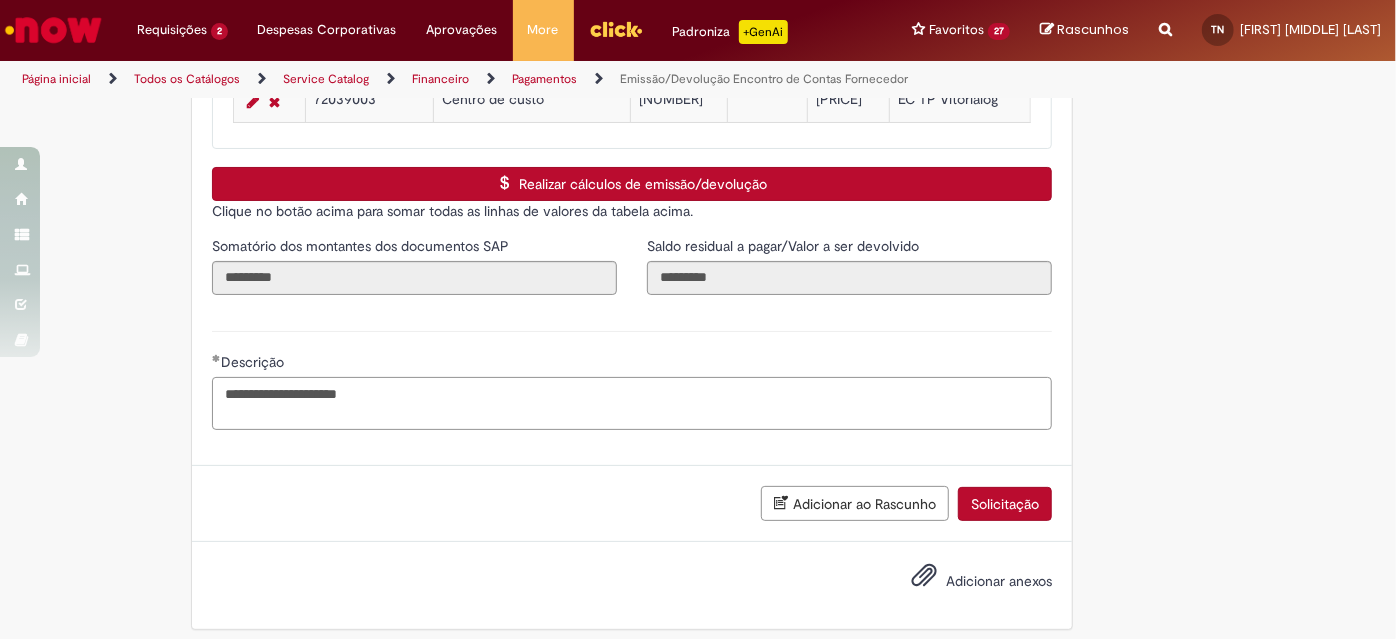 type on "**********" 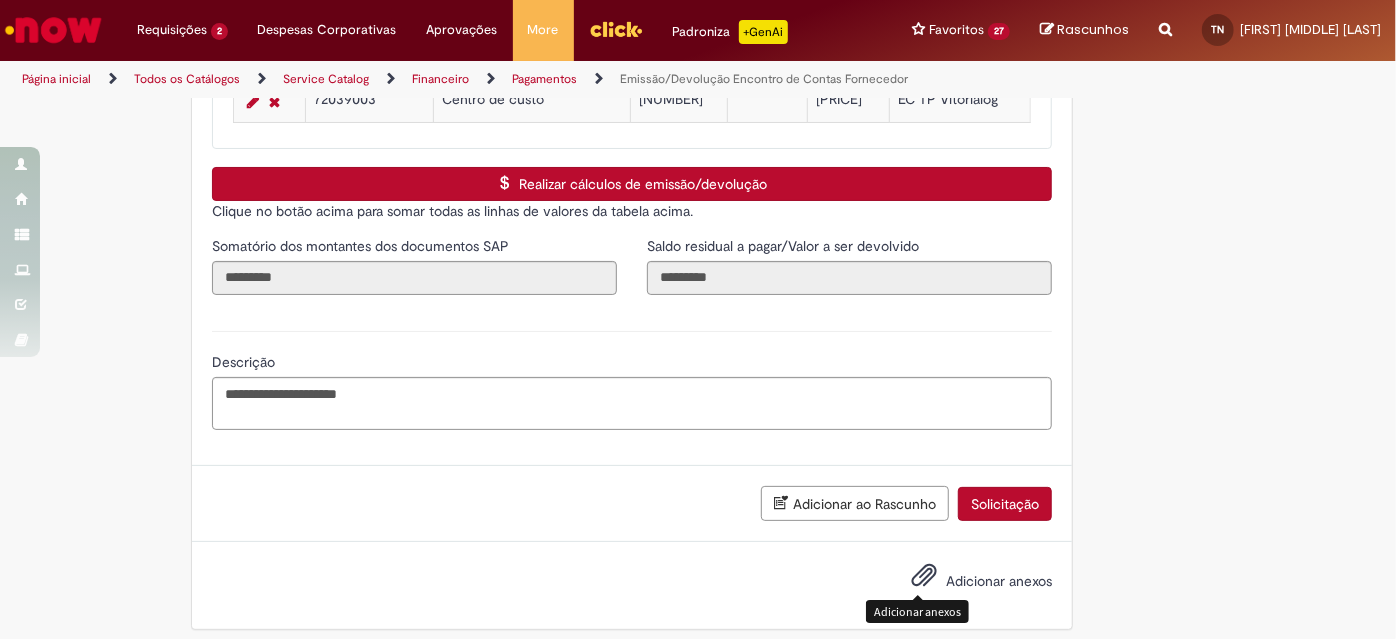 click on "Adicionar anexos" at bounding box center (924, 580) 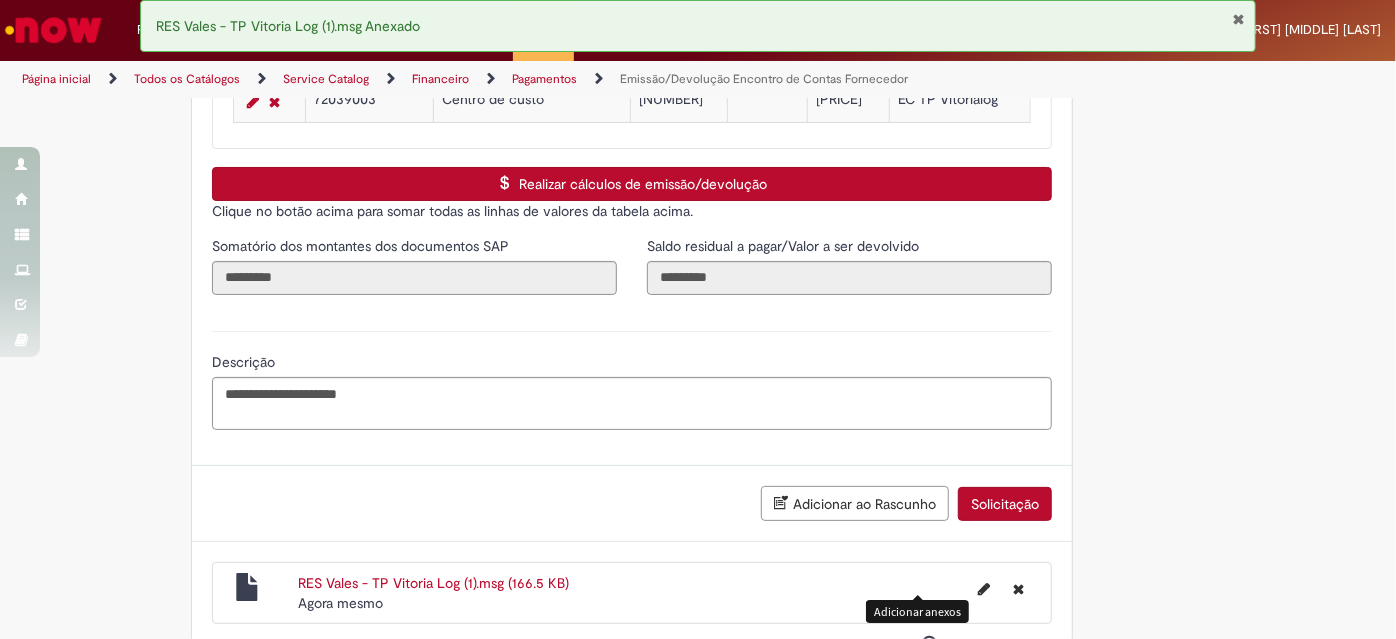 click on "Solicitação" at bounding box center [1005, 504] 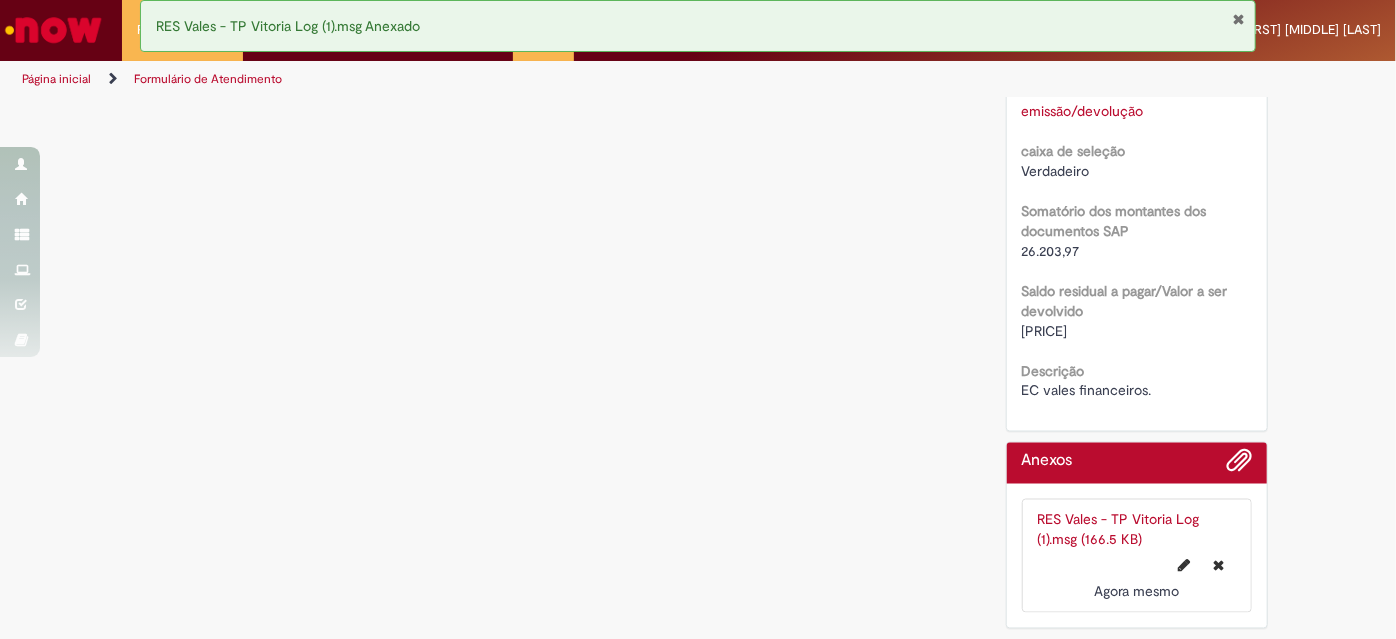 scroll, scrollTop: 0, scrollLeft: 0, axis: both 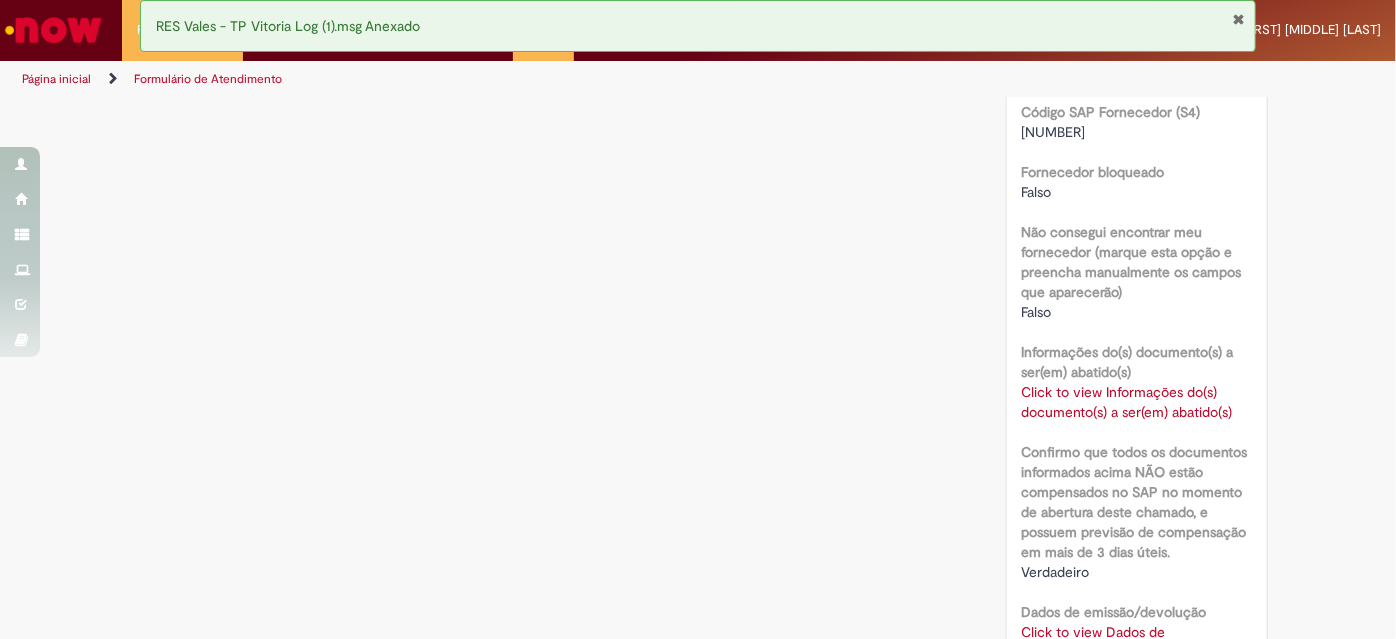 drag, startPoint x: 1088, startPoint y: 167, endPoint x: 1047, endPoint y: 175, distance: 41.773197 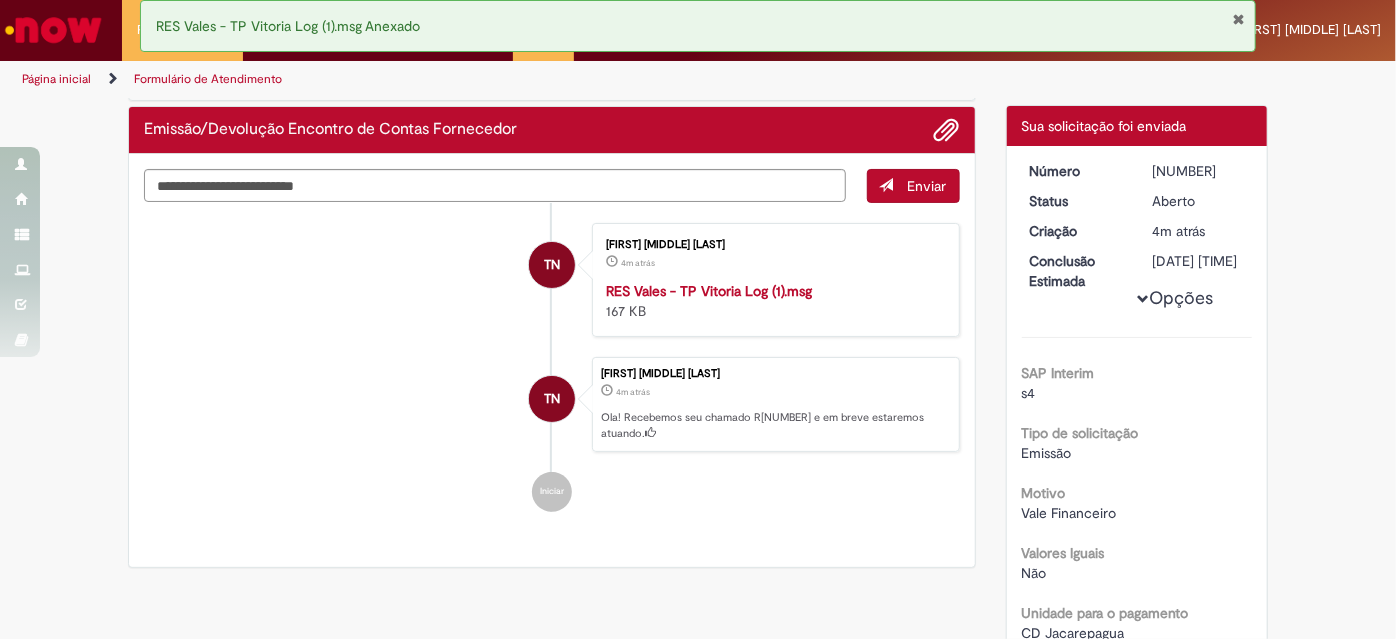 scroll, scrollTop: 0, scrollLeft: 0, axis: both 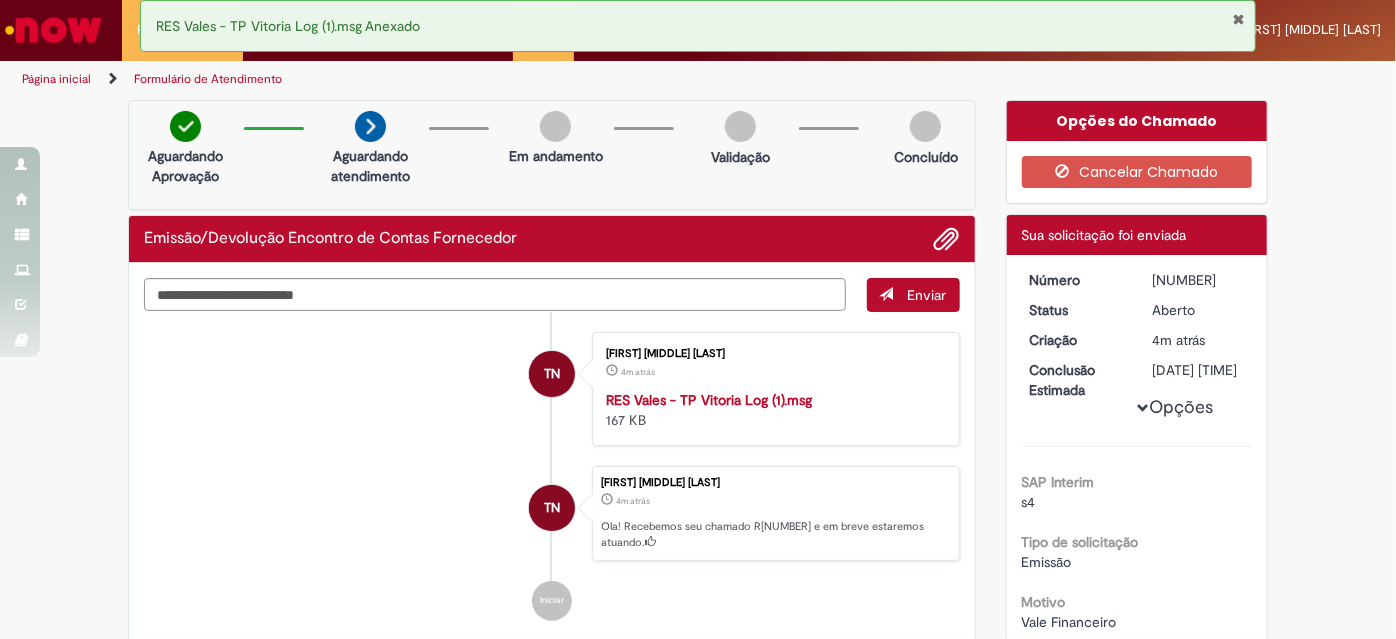 click at bounding box center (1238, 19) 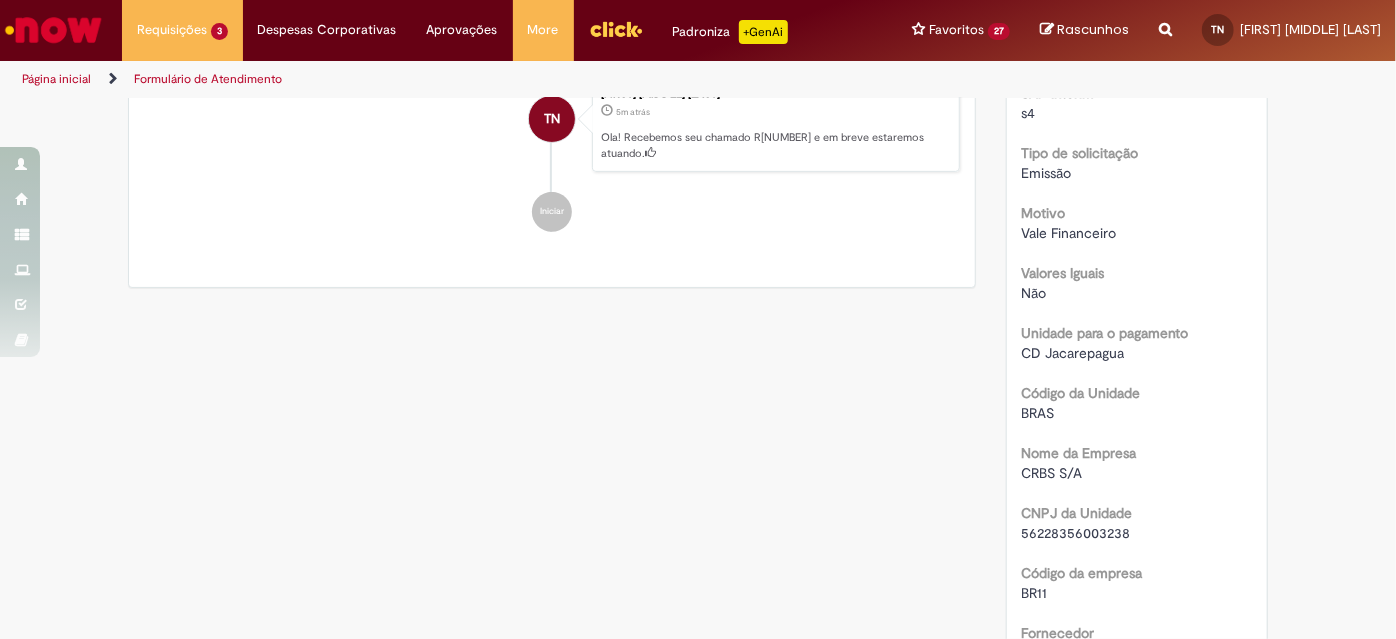 scroll, scrollTop: 322, scrollLeft: 0, axis: vertical 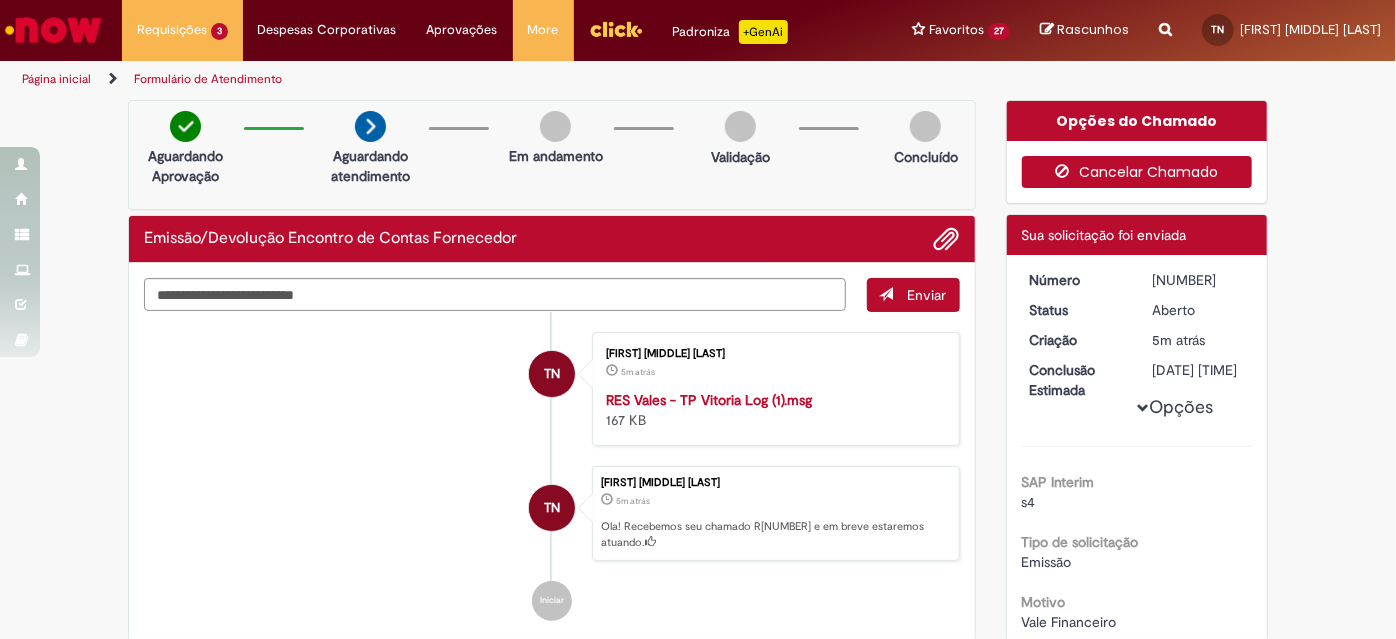 click on "Cancelar Chamado" at bounding box center [1137, 172] 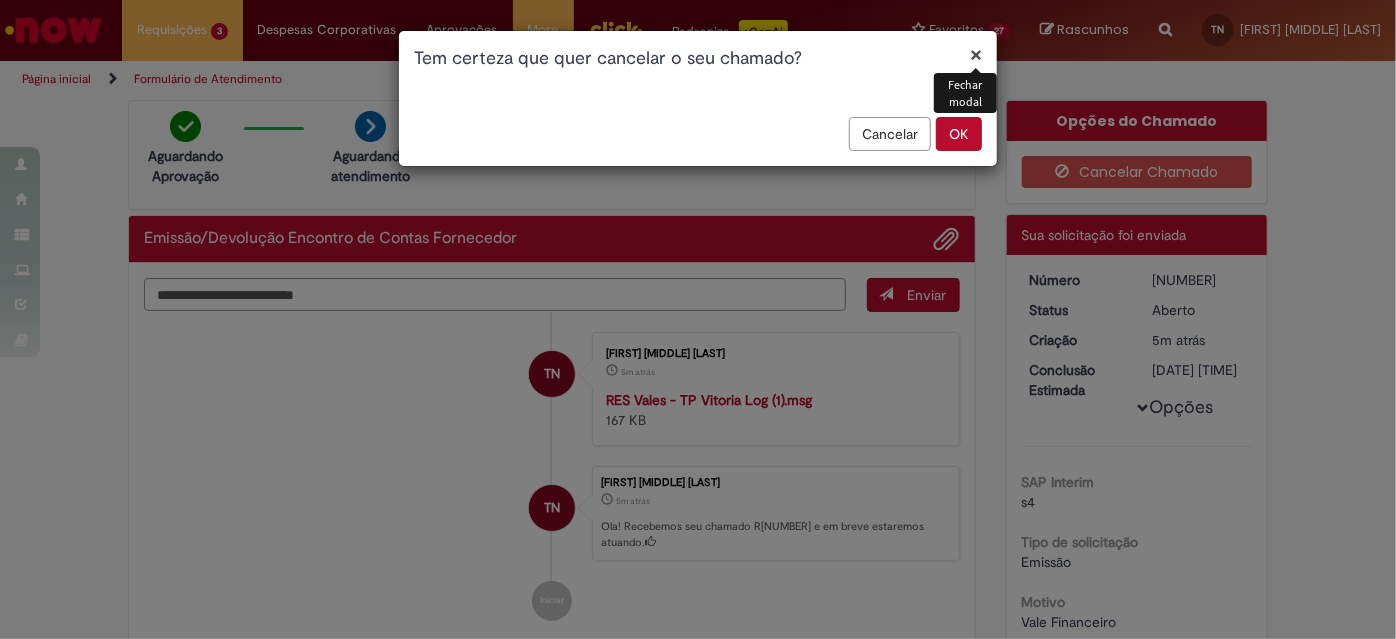 click on "OK" at bounding box center (959, 134) 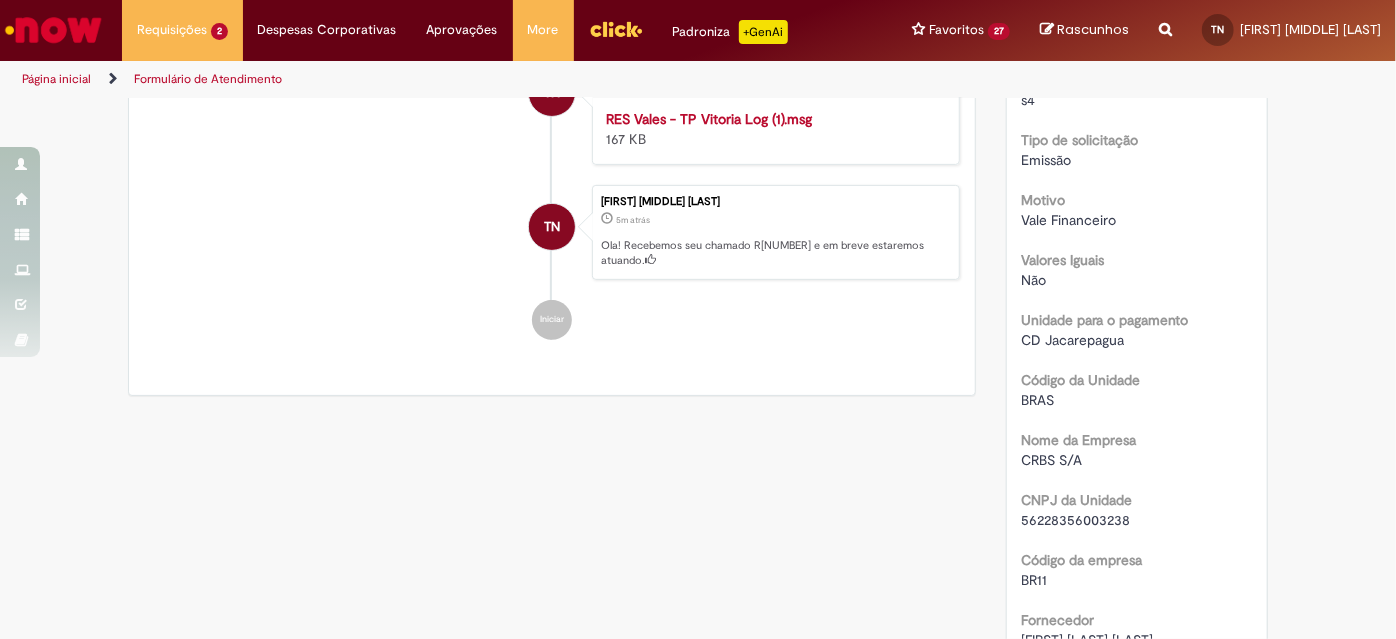 scroll, scrollTop: 0, scrollLeft: 0, axis: both 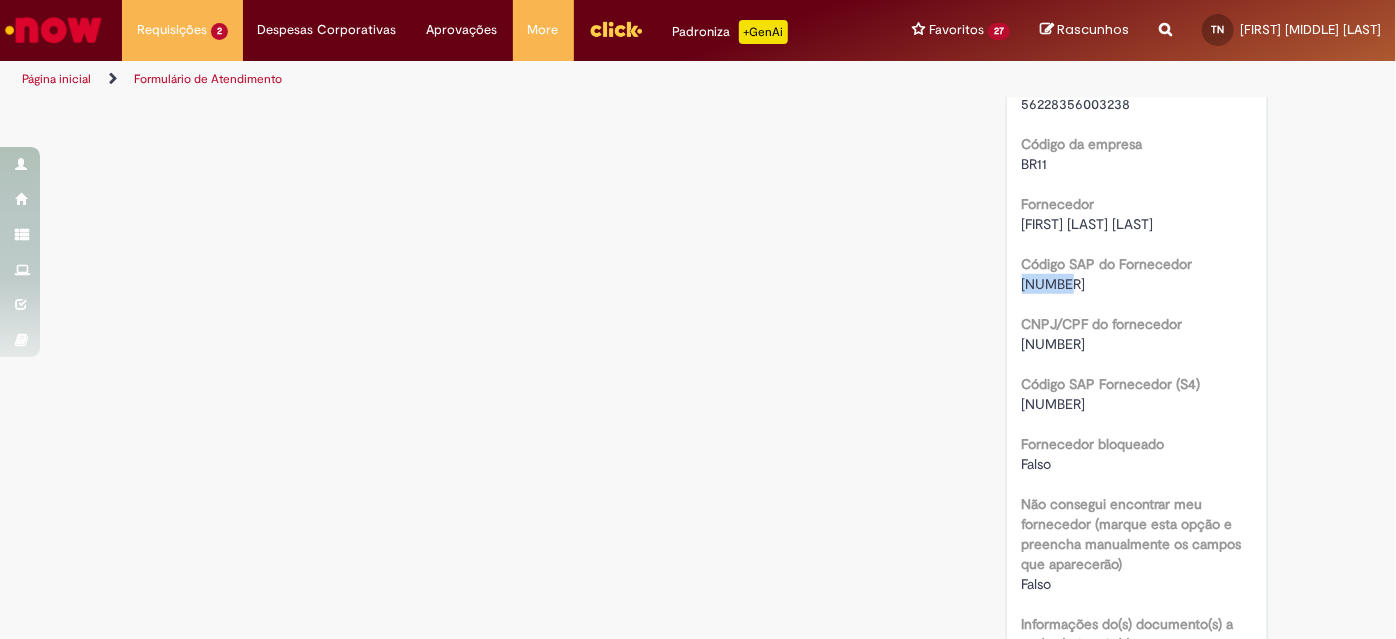 drag, startPoint x: 1051, startPoint y: 328, endPoint x: 1002, endPoint y: 322, distance: 49.365982 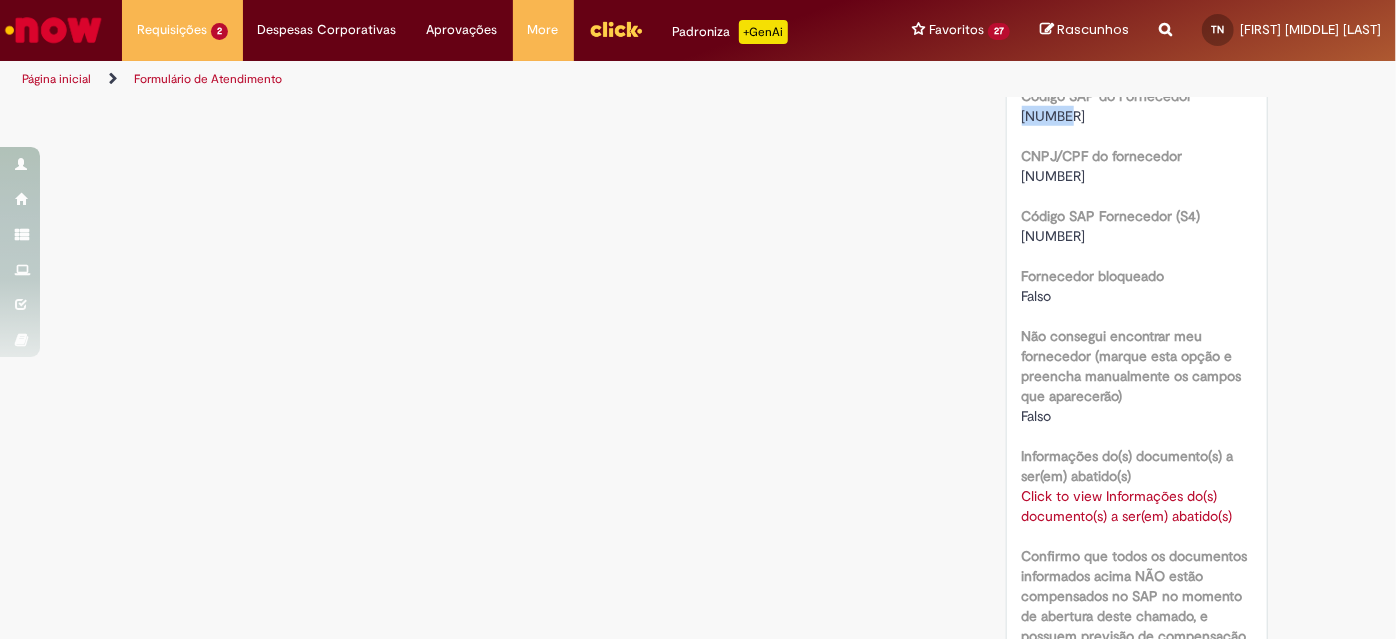 scroll, scrollTop: 1056, scrollLeft: 0, axis: vertical 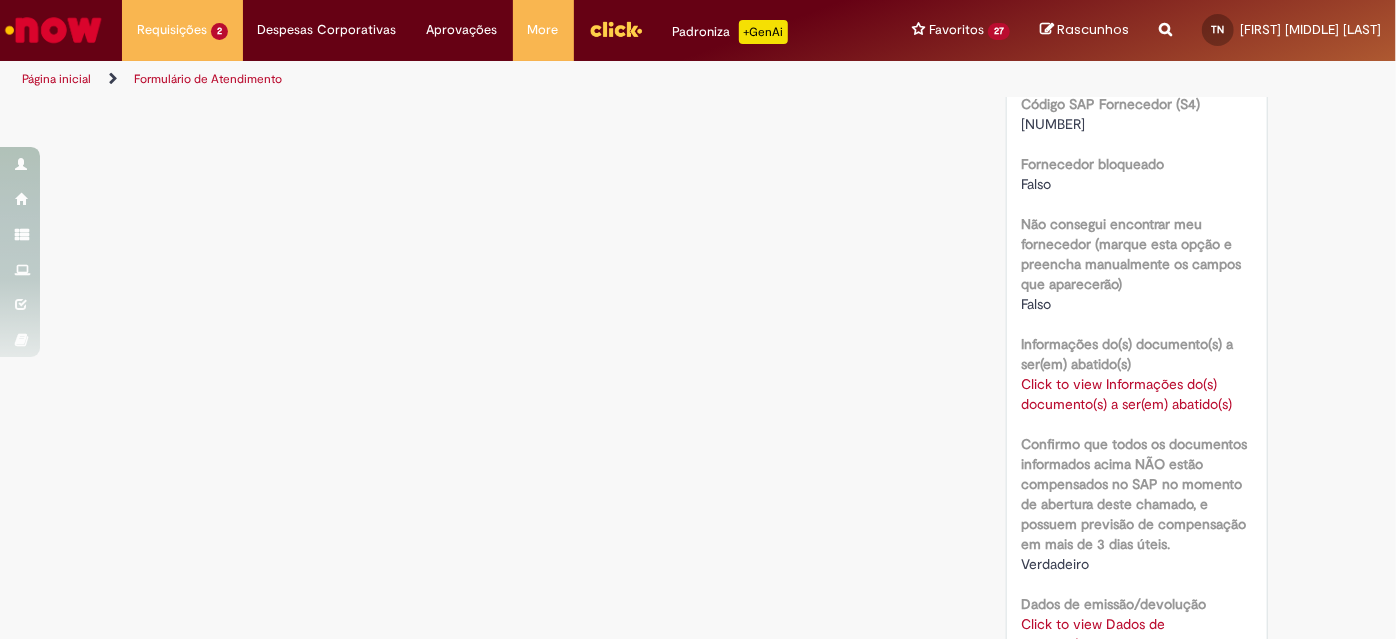 click on "SAP Interim
s4
Tipo de solicitação
Emissão
Motivo
Vale Financeiro
Valores Iguais
Não
Unidade para o pagamento
CD Jacarepagua
Código da Unidade
BRAS
Nome da Empresa
CRBS S/A
CNPJ da Unidade
[NUMBER]
Código da empresa
BR11
Fornecedor
[FIRST] [LAST] [LAST]
Código SAP do Fornecedor
[NUMBER]
CNPJ/CPF do fornecedor
[NUMBER]
Código SAP Fornecedor (S4)
[NUMBER]
Fornecedor bloqueado
Falso
Falso" at bounding box center [1137, 141] 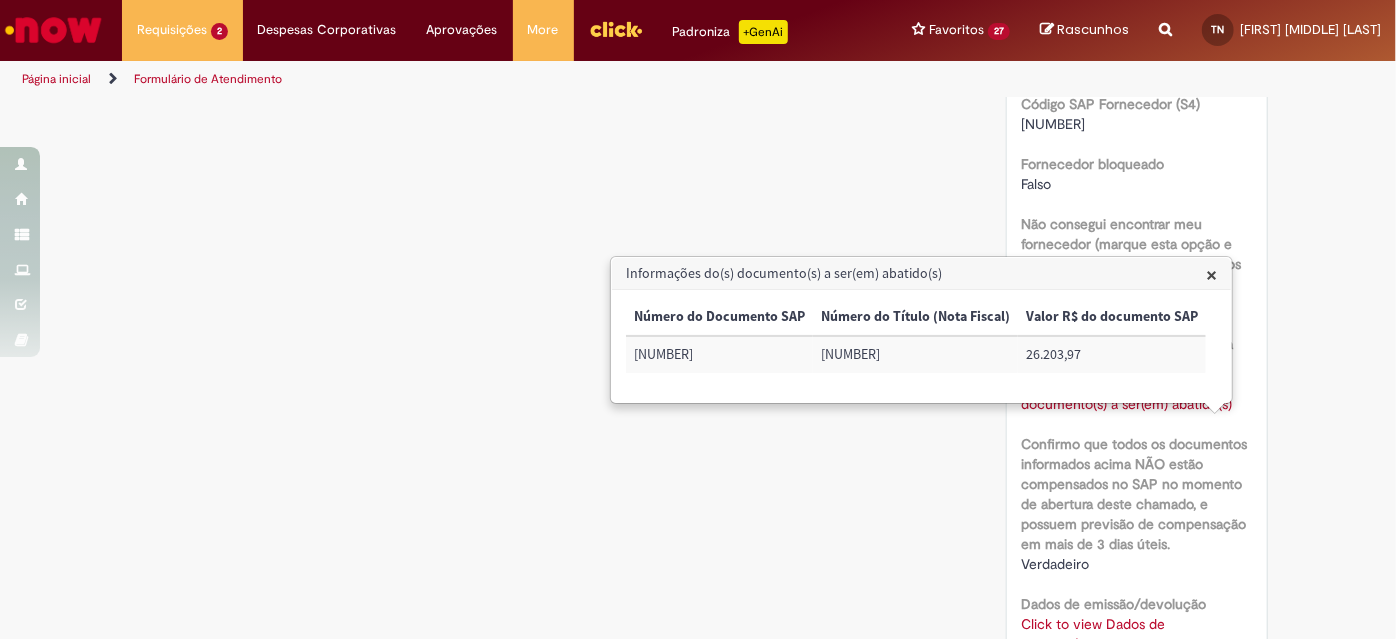 click on "[NUMBER]" at bounding box center [719, 354] 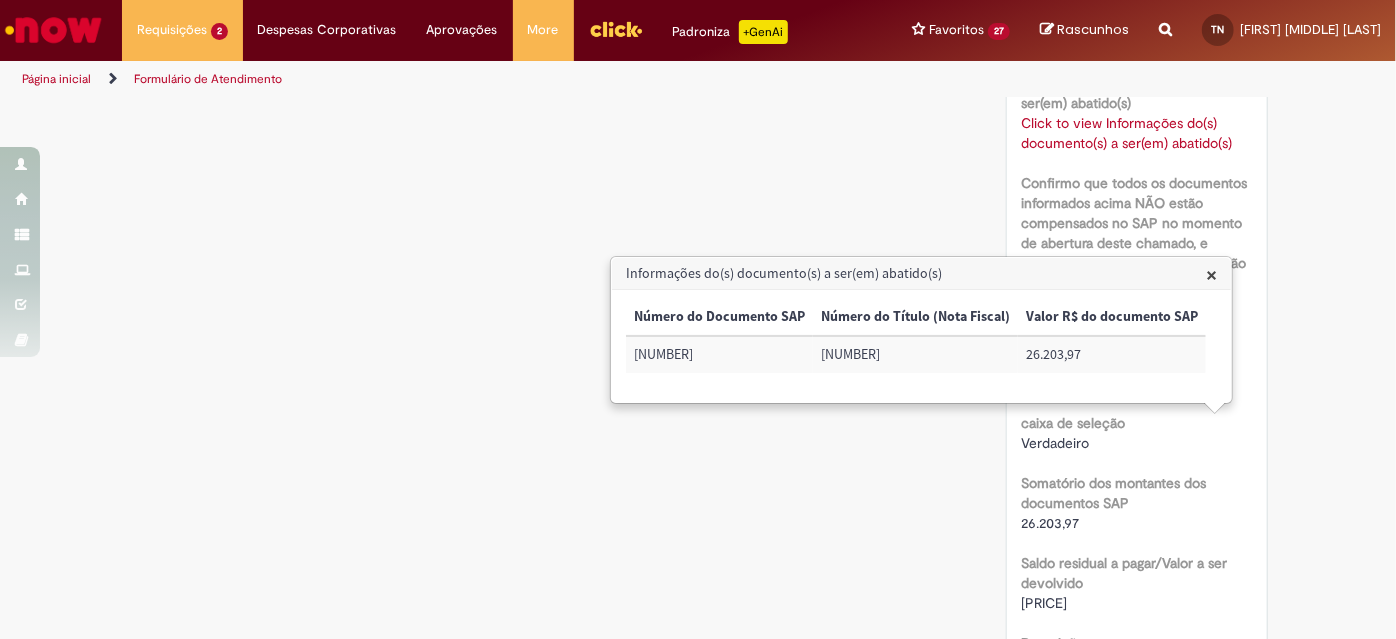 scroll, scrollTop: 1394, scrollLeft: 0, axis: vertical 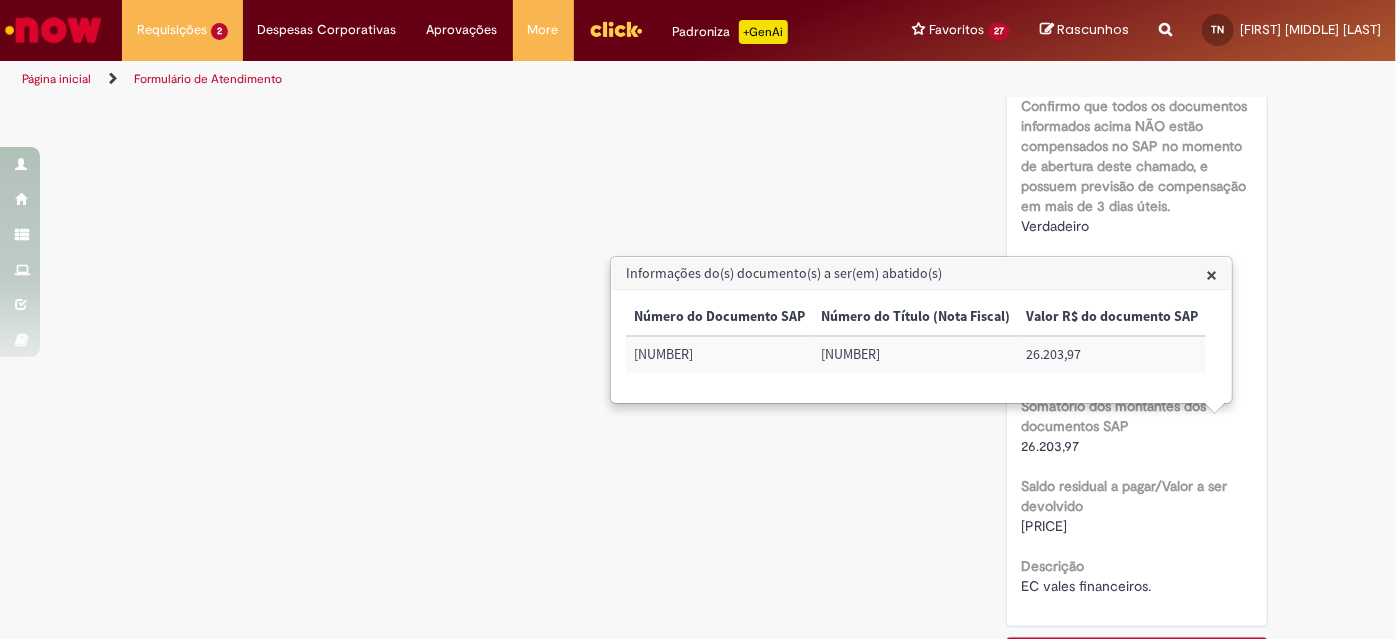 click on "Verificar Código de Barras
Aguardando Aprovação
Aguardando atendimento
Cancelado
Validação
Concluído
Emissão/Devolução Encontro de Contas Fornecedor
Enviar
TN
[FIRST] [LAST] [LAST]
2m atrás 2 minutos atrás     Comentários adicionais
Chamado cancelado pelo solicitante.
TN" at bounding box center (698, -230) 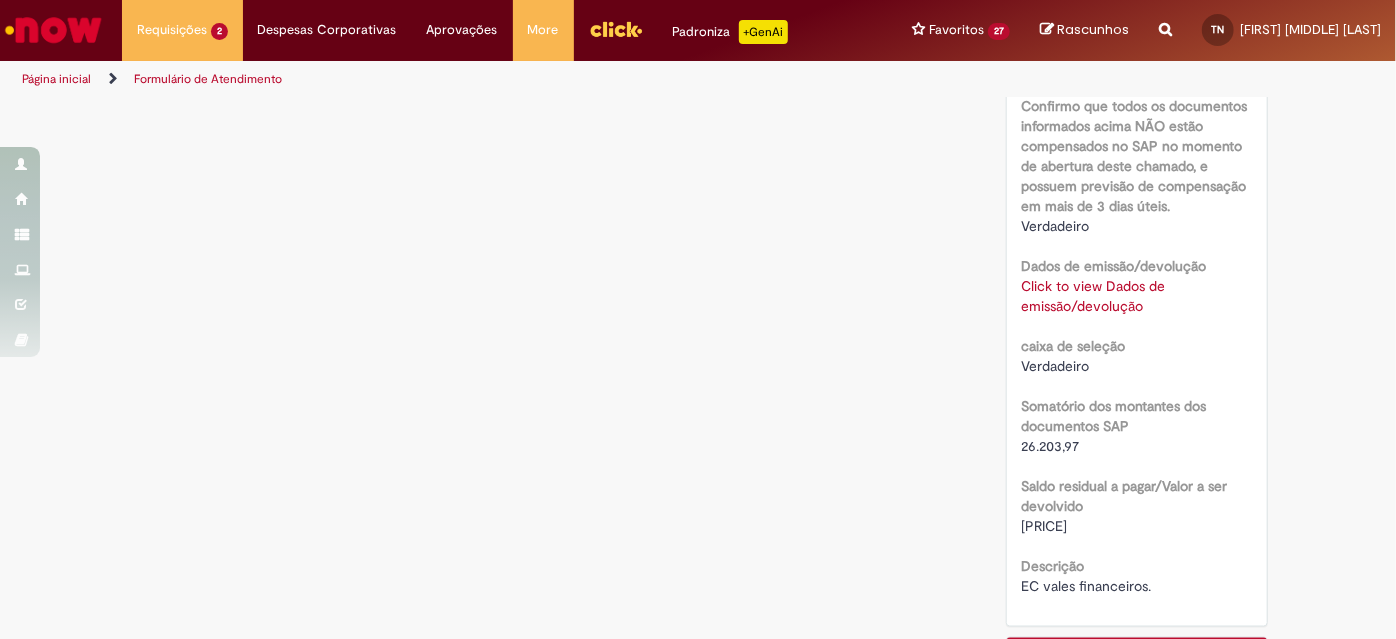 scroll, scrollTop: 1371, scrollLeft: 0, axis: vertical 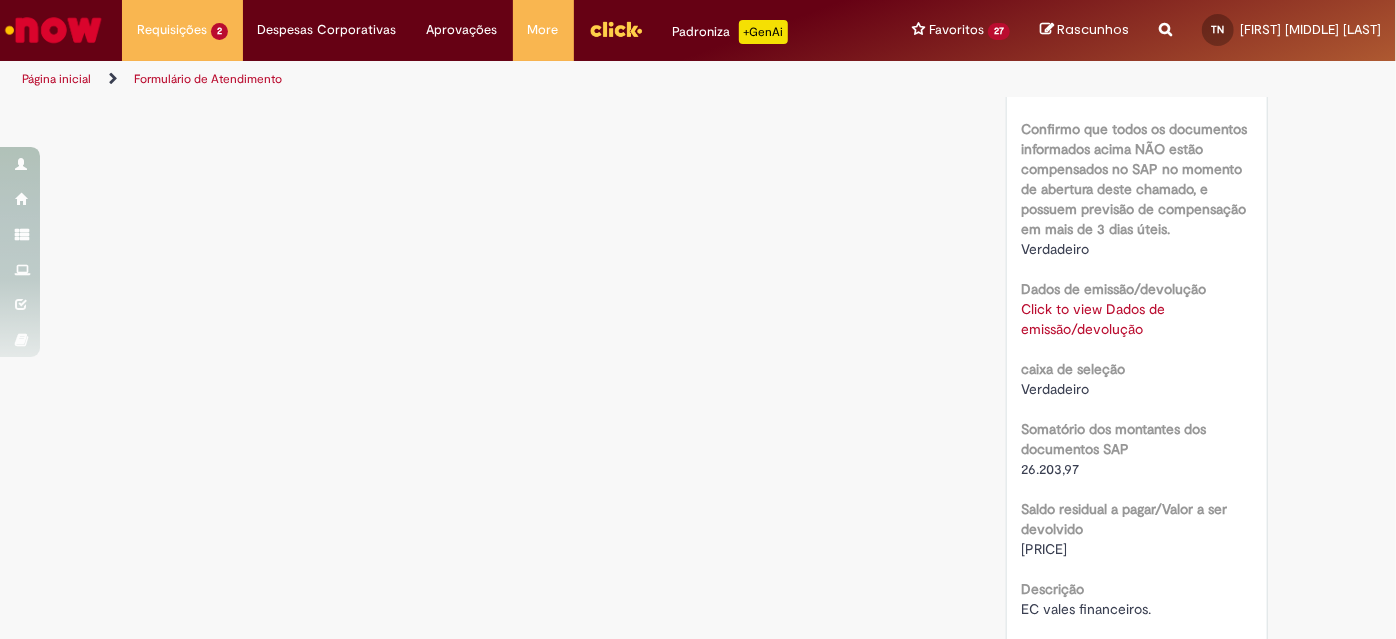 click on "Click to view Dados de emissão/devolução" at bounding box center [1094, 319] 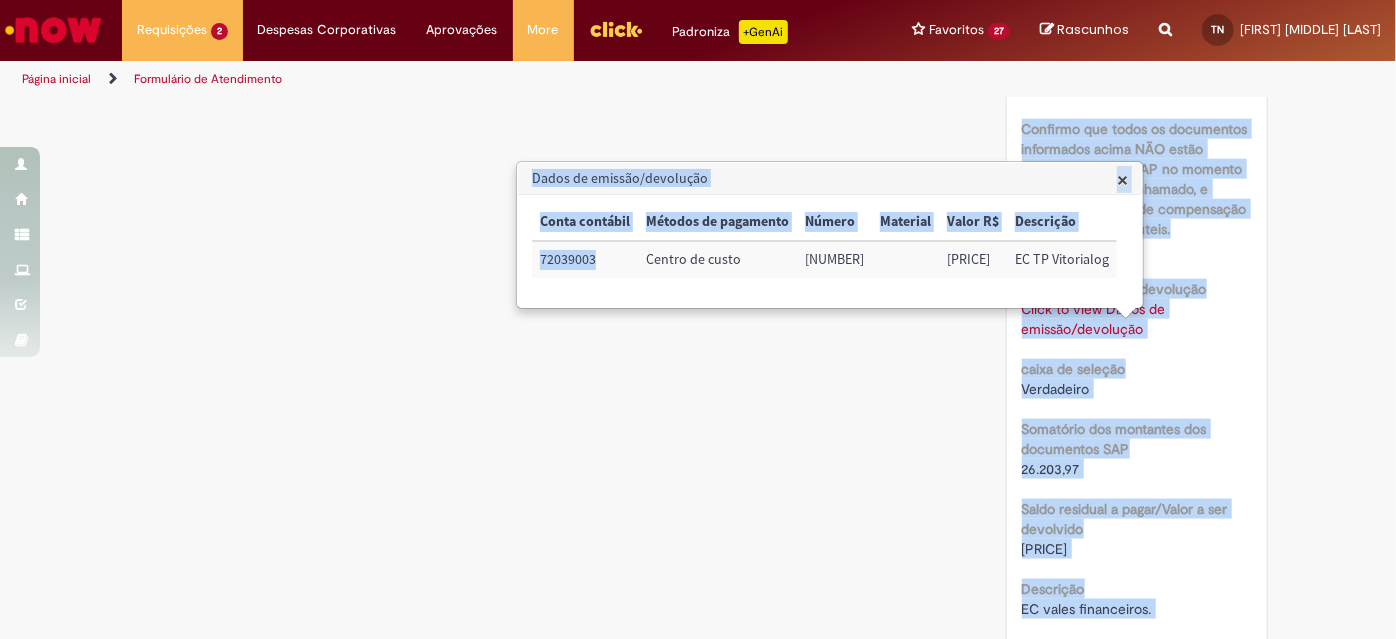 drag, startPoint x: 598, startPoint y: 258, endPoint x: 501, endPoint y: 259, distance: 97.00516 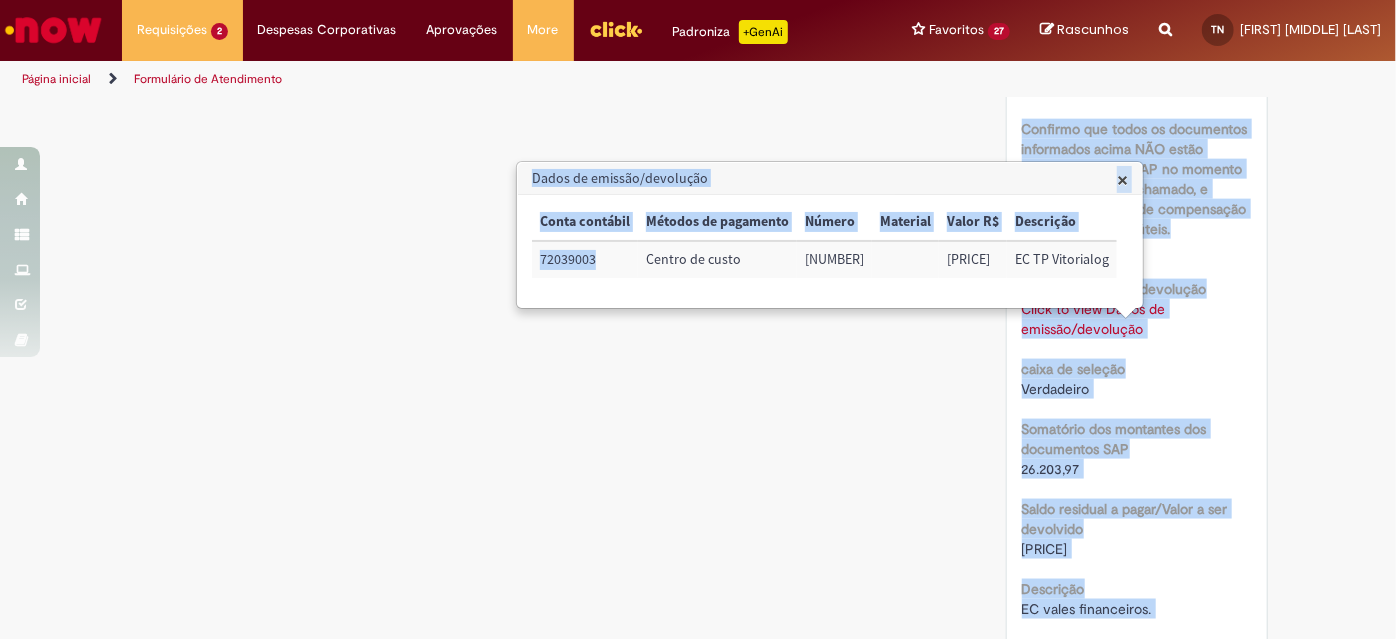 click on "Verificar Código de Barras
Aguardando Aprovação
Aguardando atendimento
Cancelado
Validação
Concluído
Emissão/Devolução Encontro de Contas Fornecedor
Enviar
TN
[FIRST] [LAST] [LAST]
2m atrás 2 minutos atrás     Comentários adicionais
Chamado cancelado pelo solicitante.
TN" at bounding box center [698, -207] 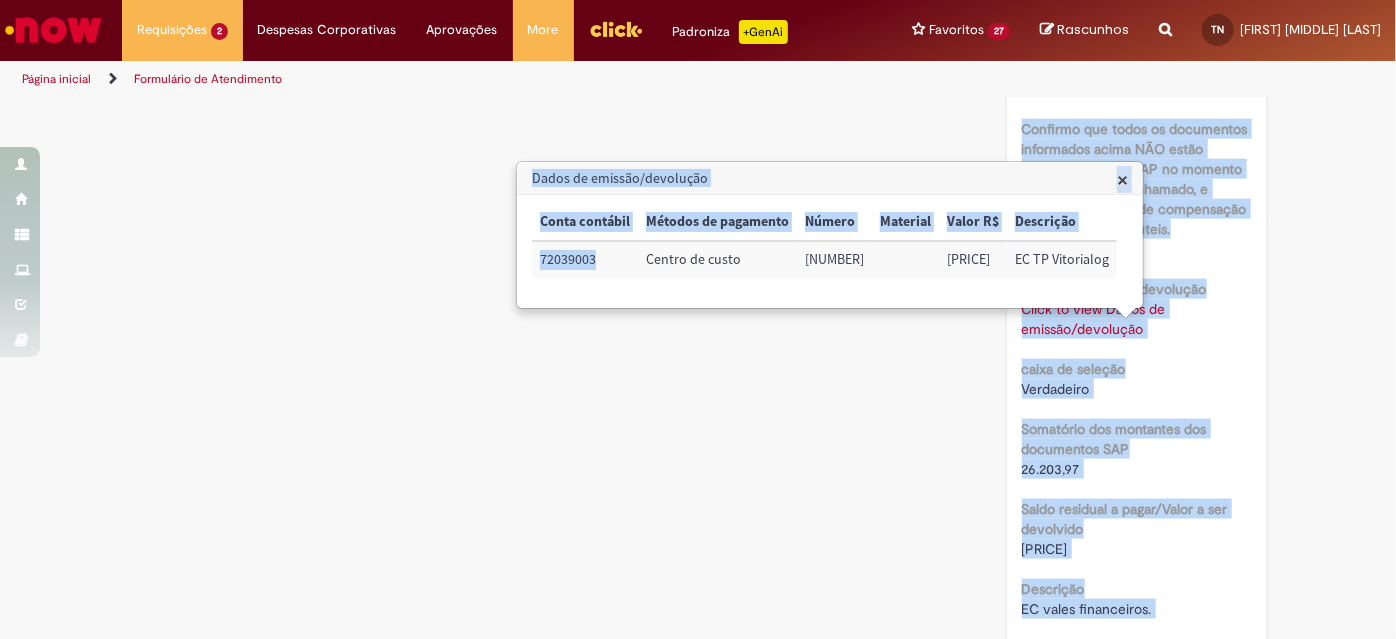drag, startPoint x: 594, startPoint y: 259, endPoint x: 496, endPoint y: 258, distance: 98.005104 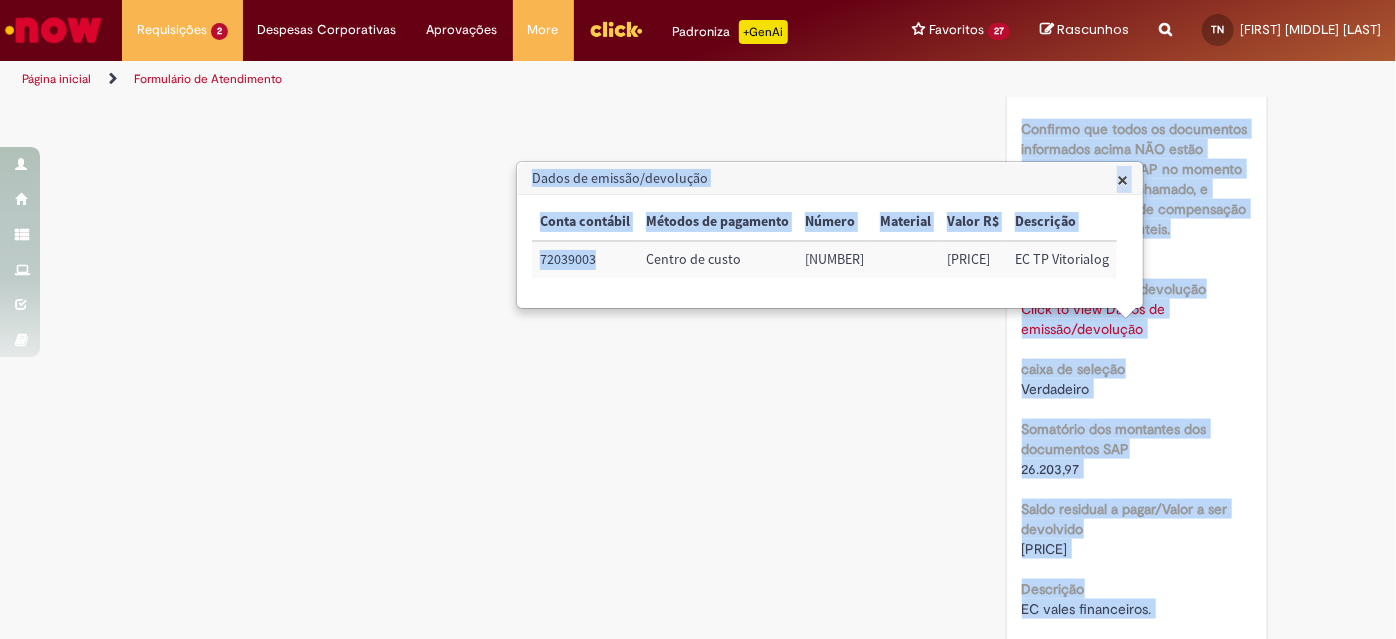 click on "72039003" at bounding box center (585, 259) 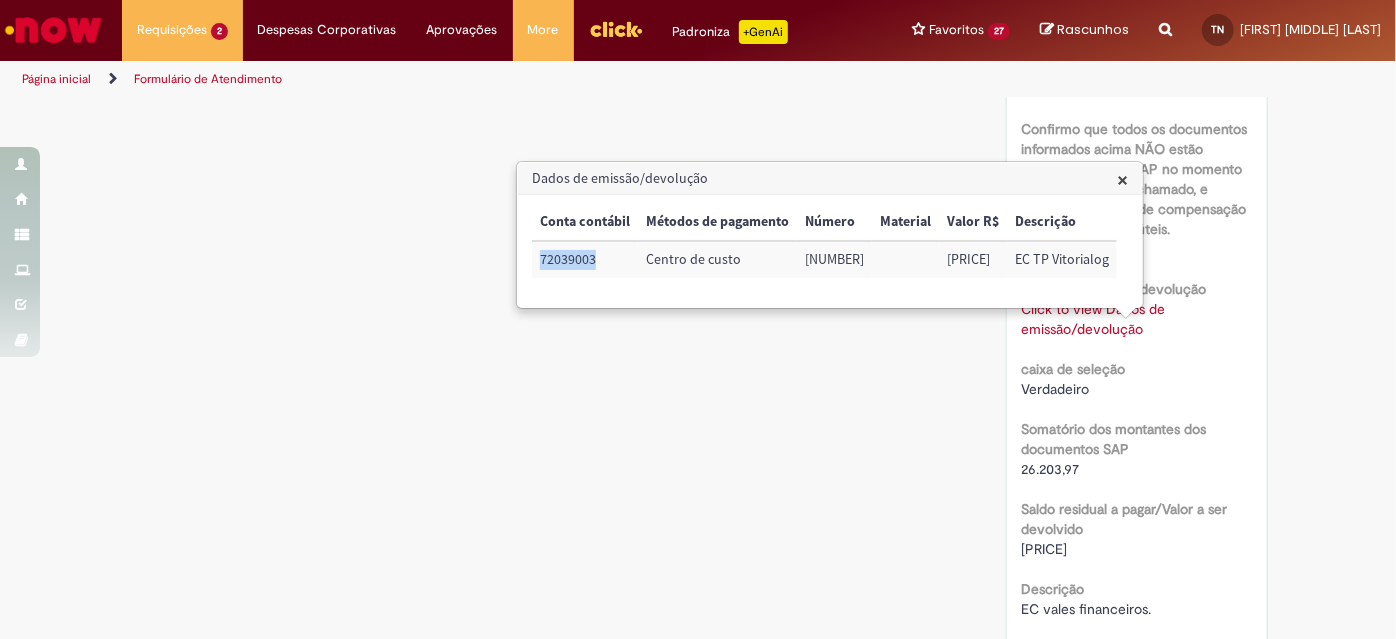 drag, startPoint x: 540, startPoint y: 261, endPoint x: 597, endPoint y: 261, distance: 57 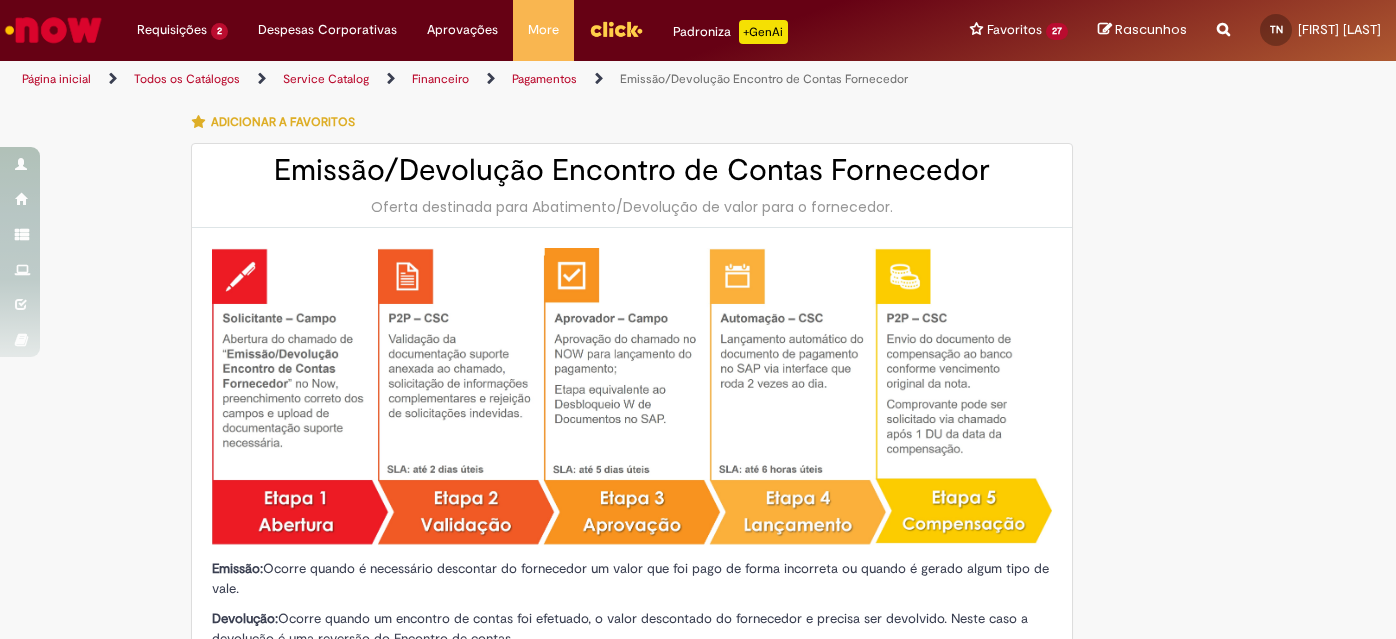 scroll, scrollTop: 0, scrollLeft: 0, axis: both 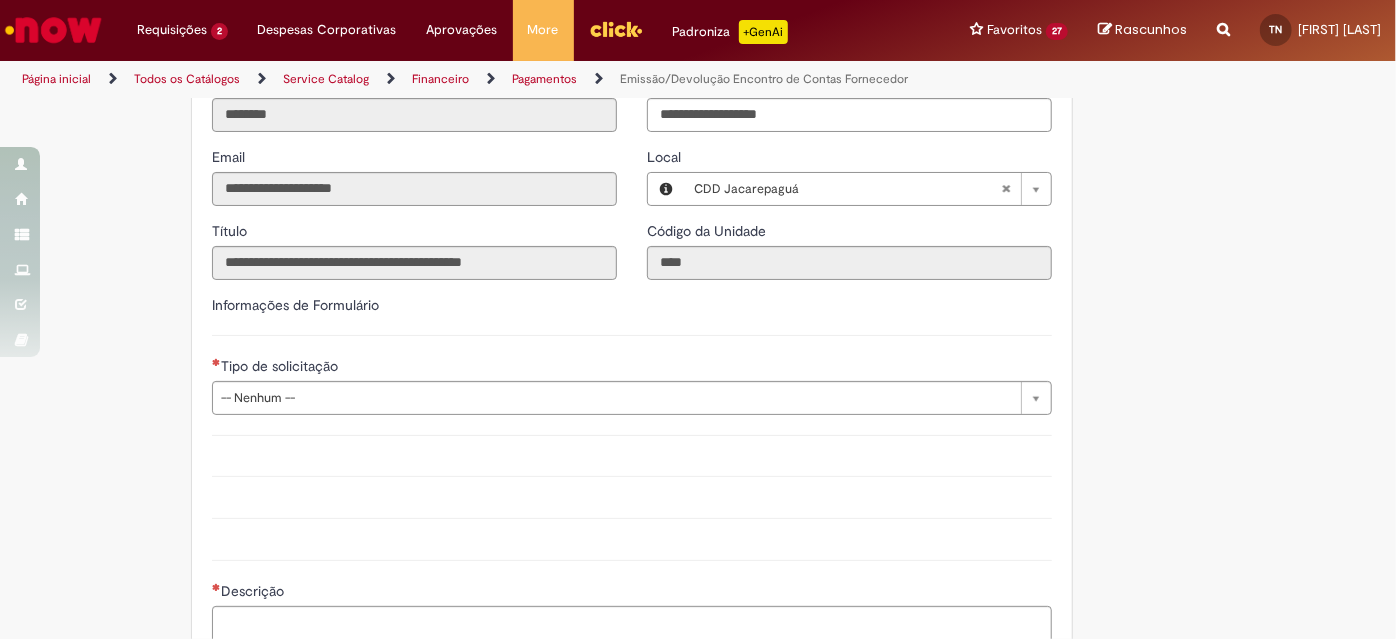 click on "Tipo de solicitação" at bounding box center [632, 368] 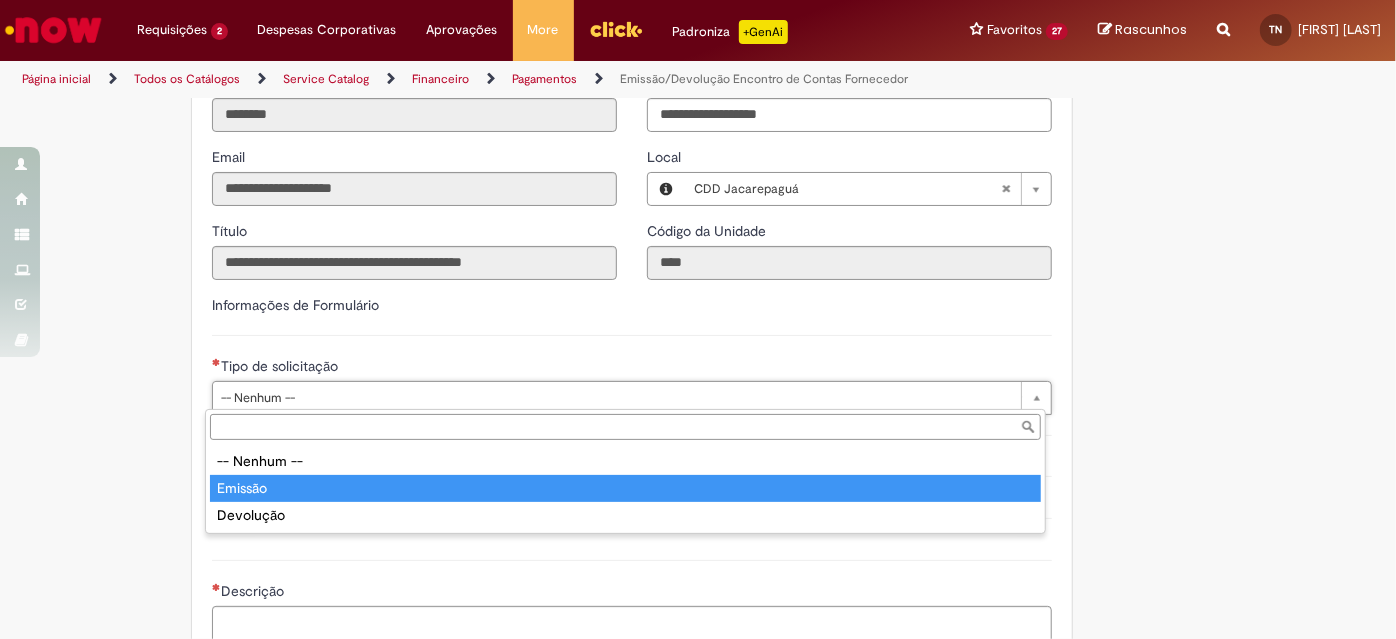 type on "*******" 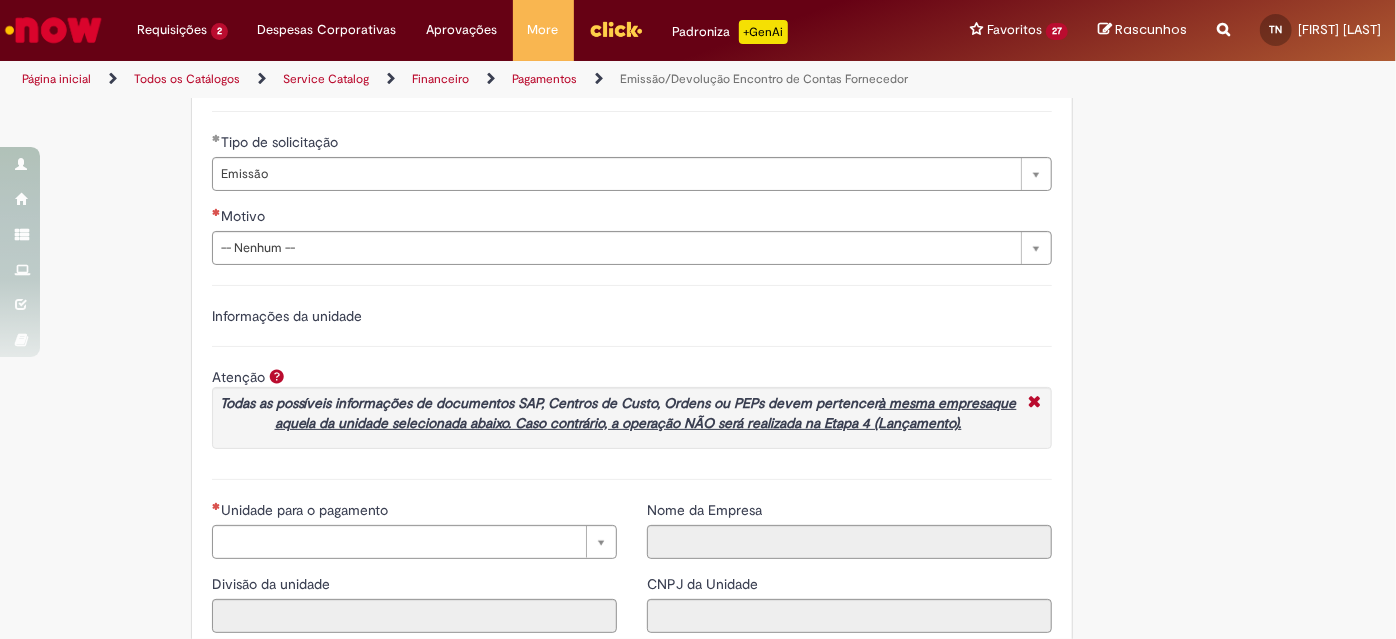 scroll, scrollTop: 1427, scrollLeft: 0, axis: vertical 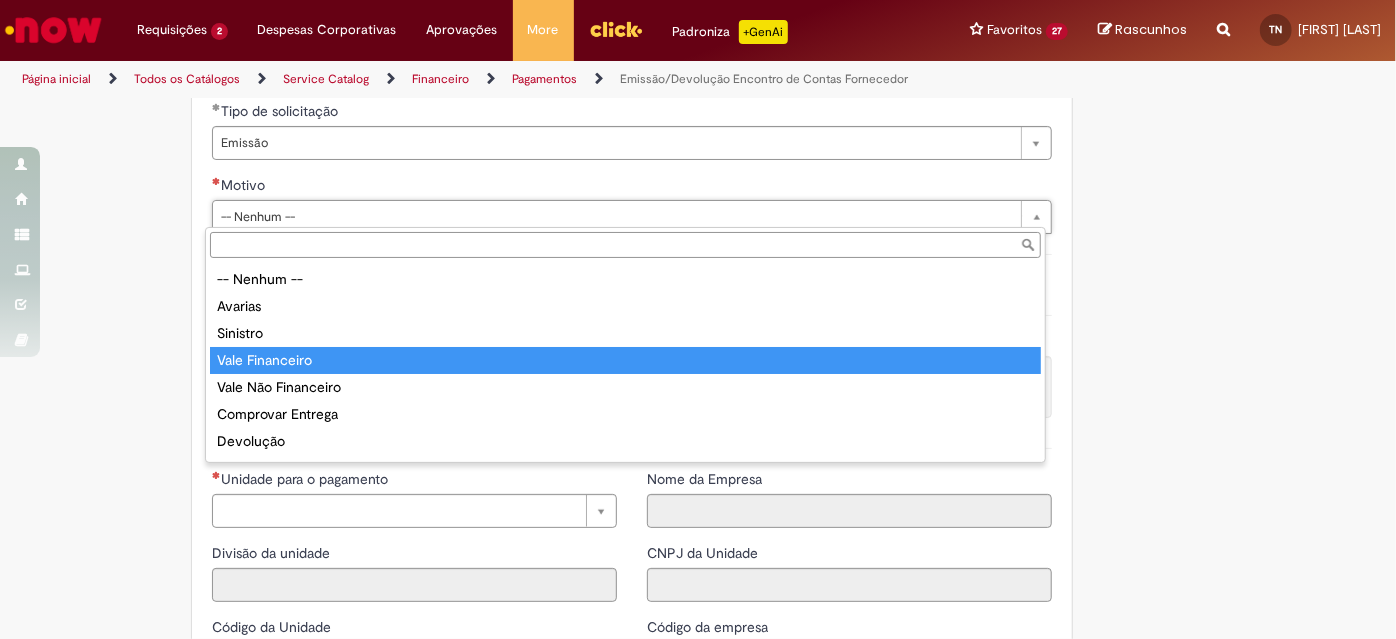 type on "**********" 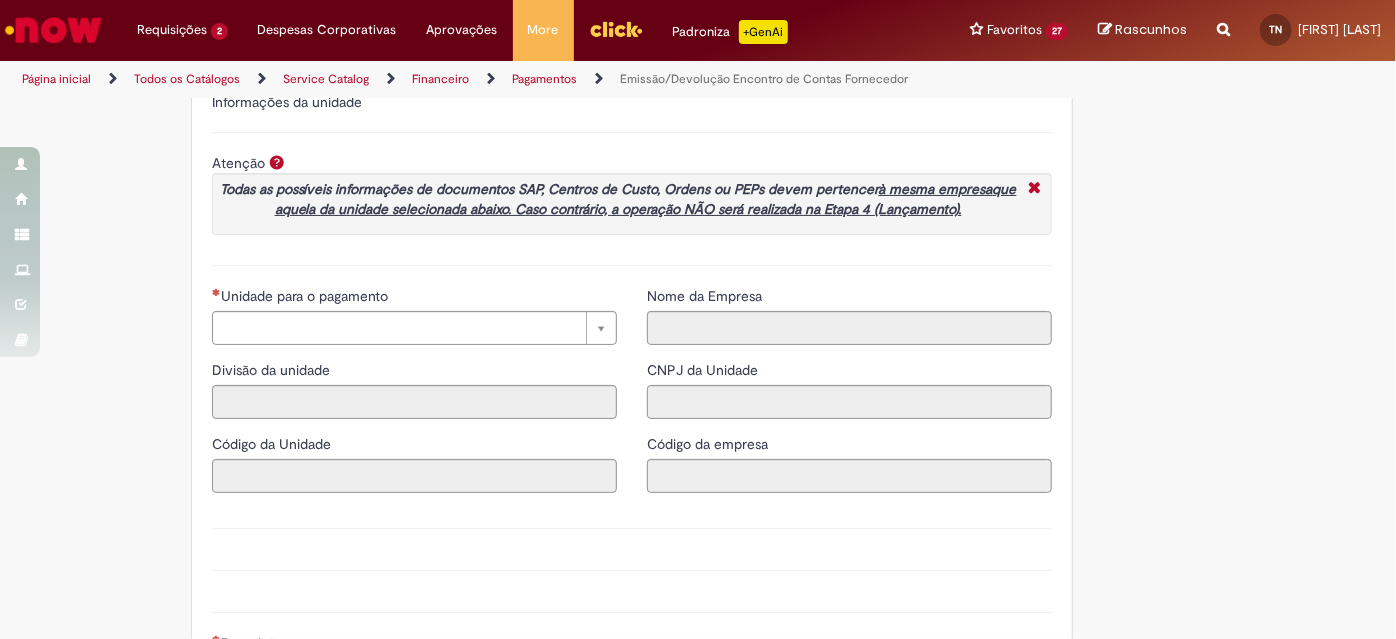 scroll, scrollTop: 1676, scrollLeft: 0, axis: vertical 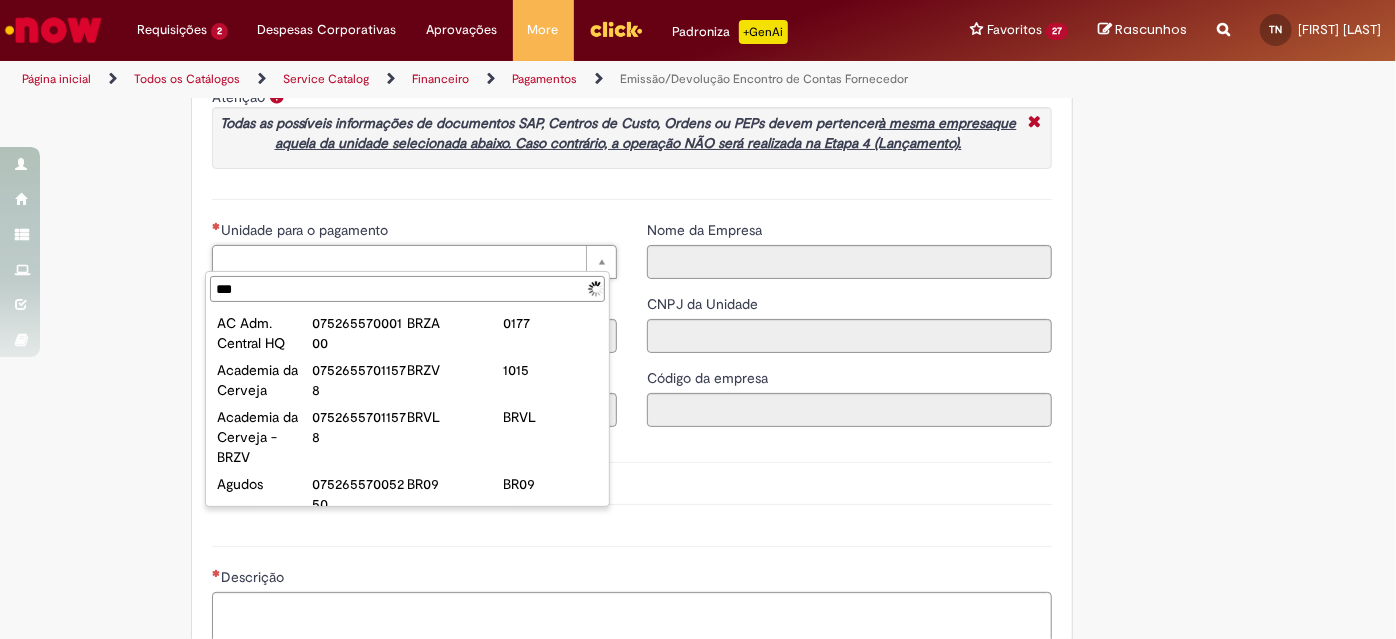type on "****" 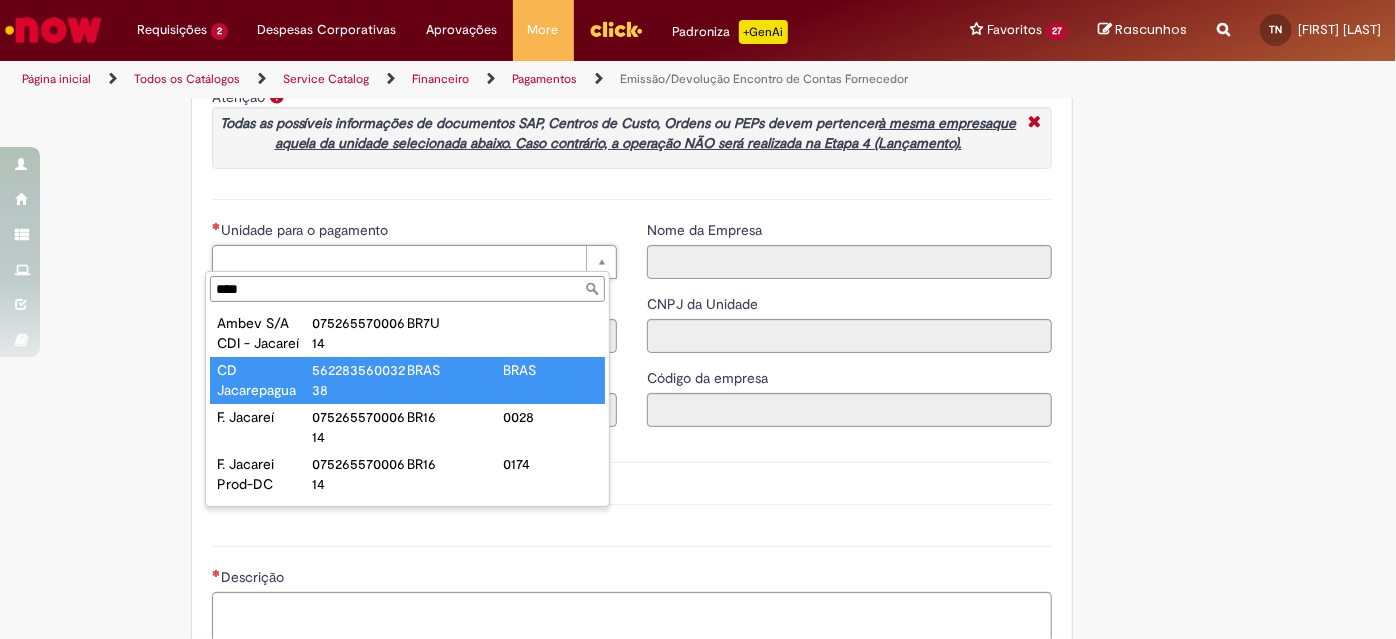 type on "**********" 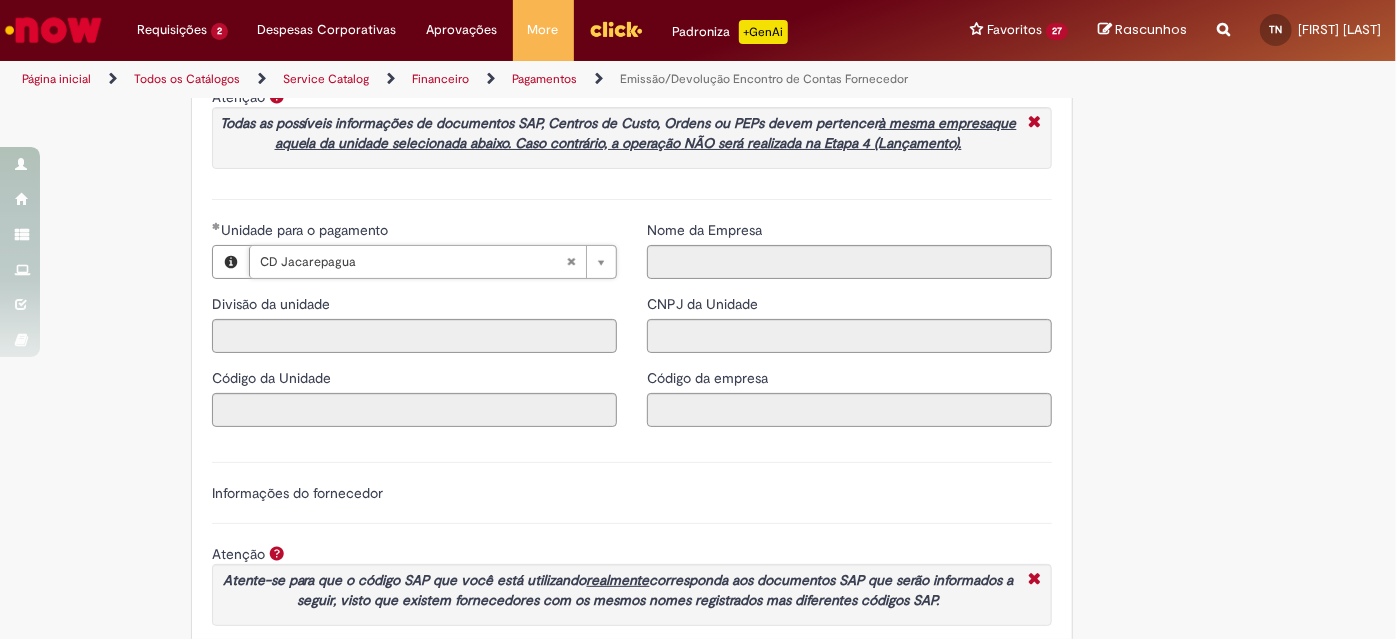 type on "****" 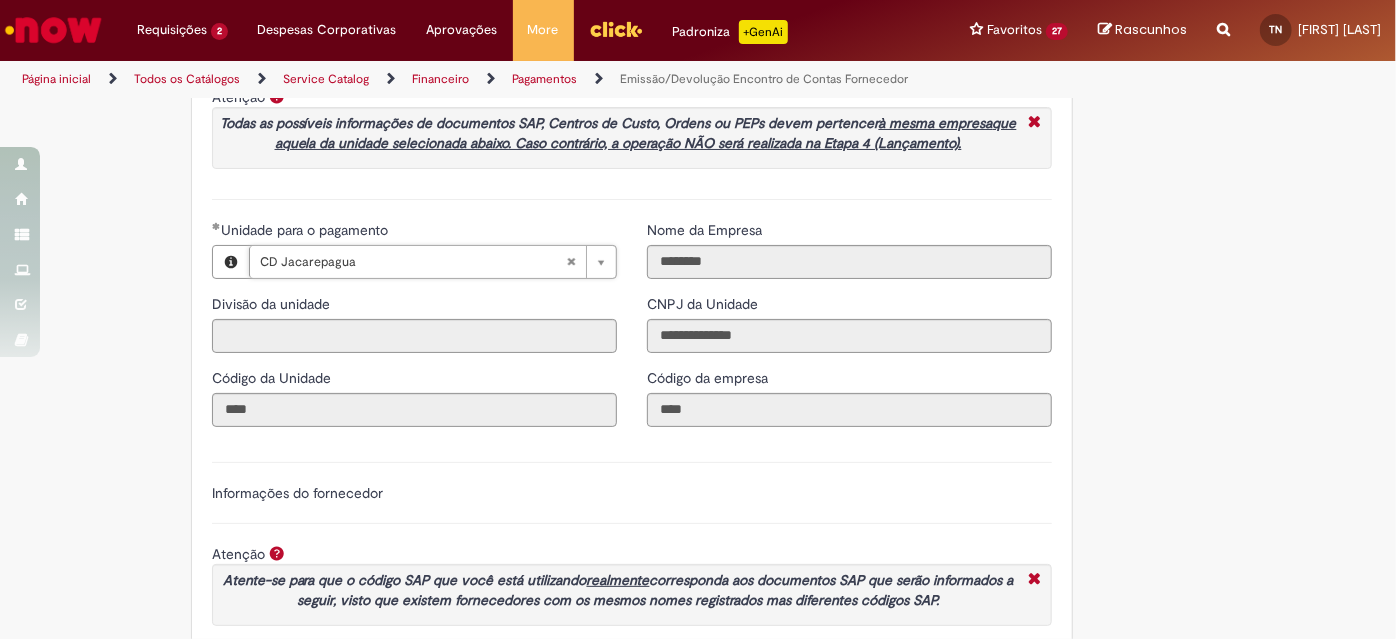 scroll, scrollTop: 1848, scrollLeft: 0, axis: vertical 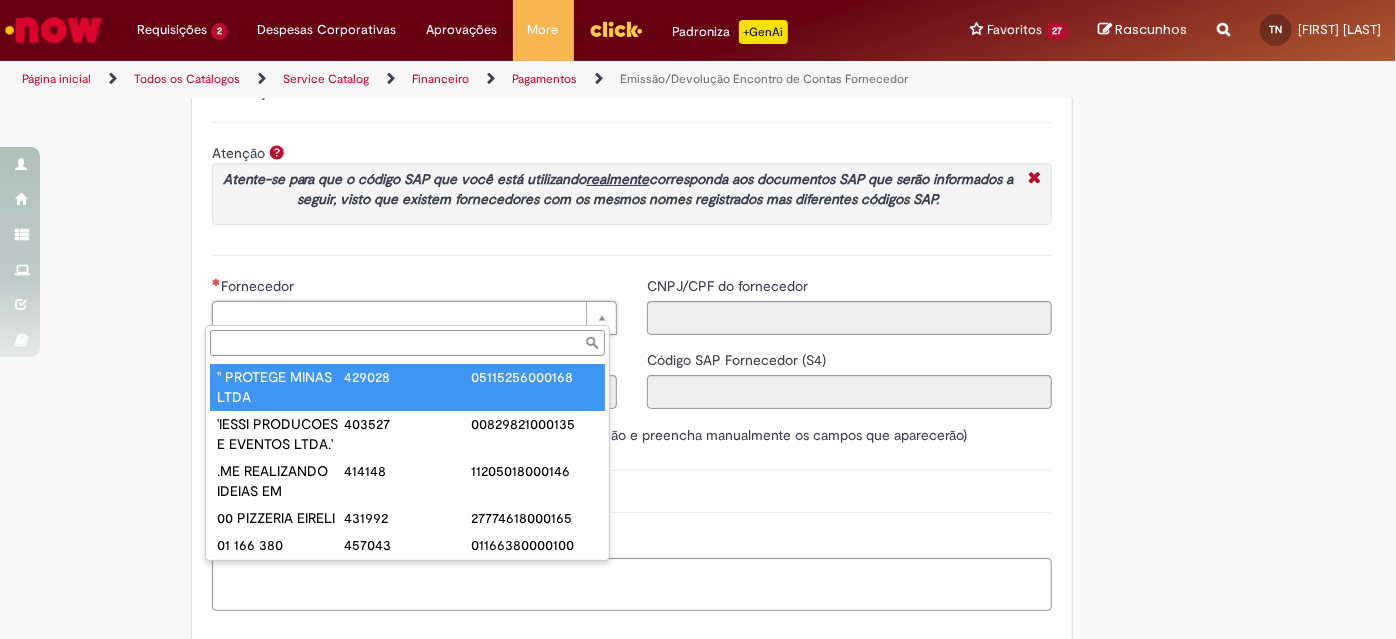 paste on "******" 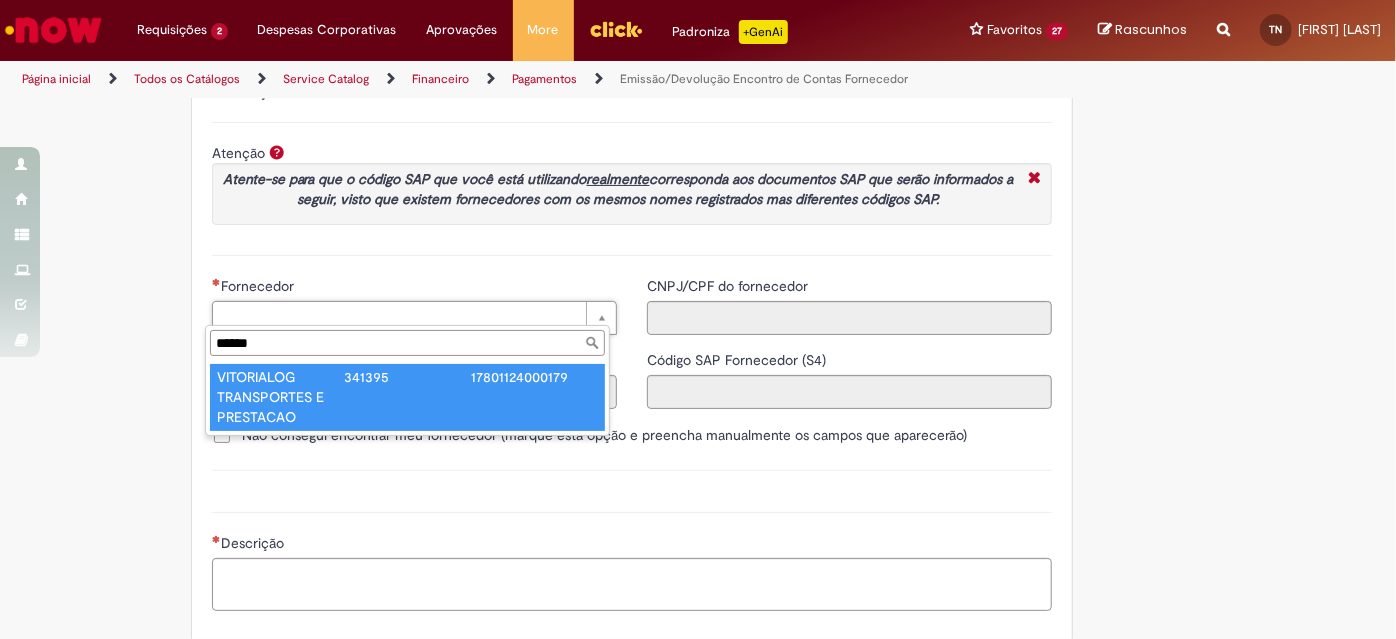 type on "******" 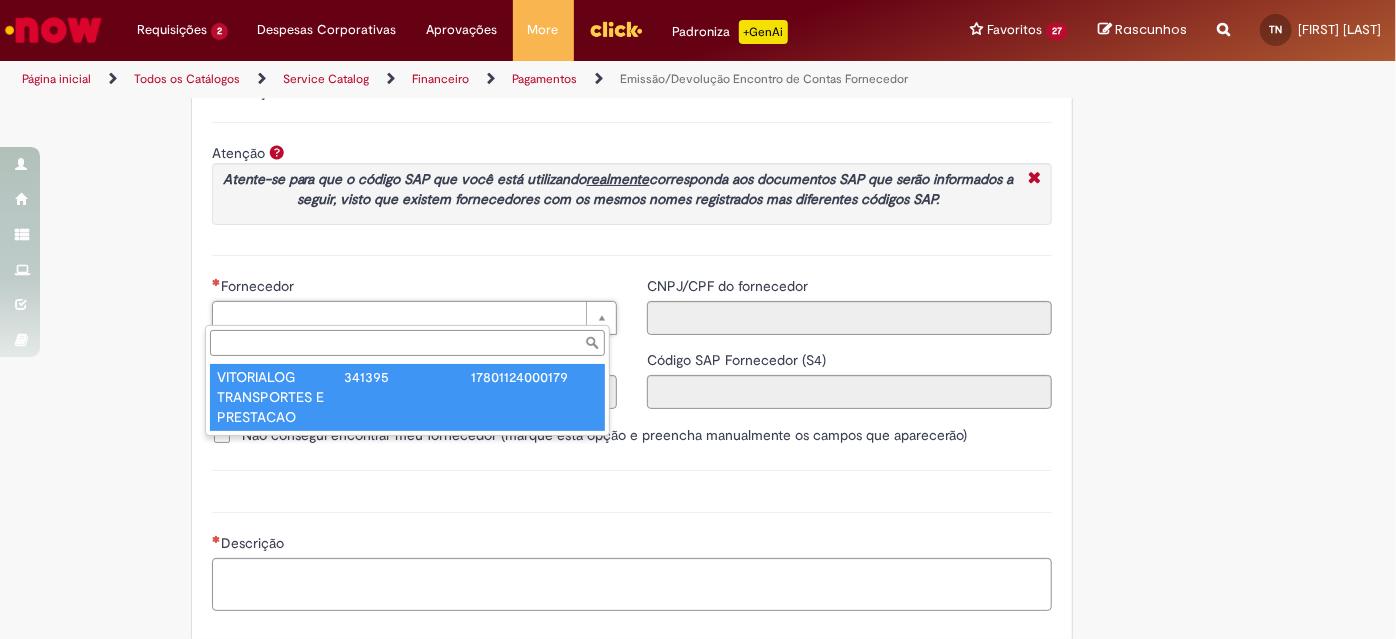 type on "******" 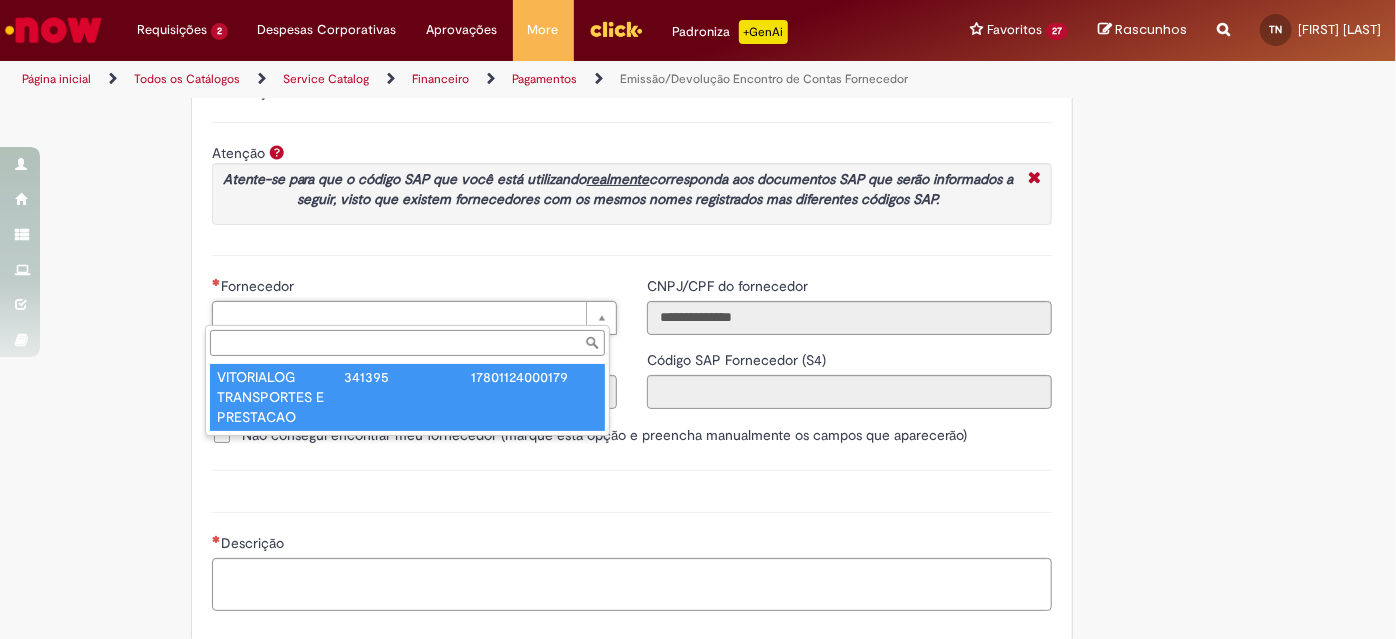 type on "**********" 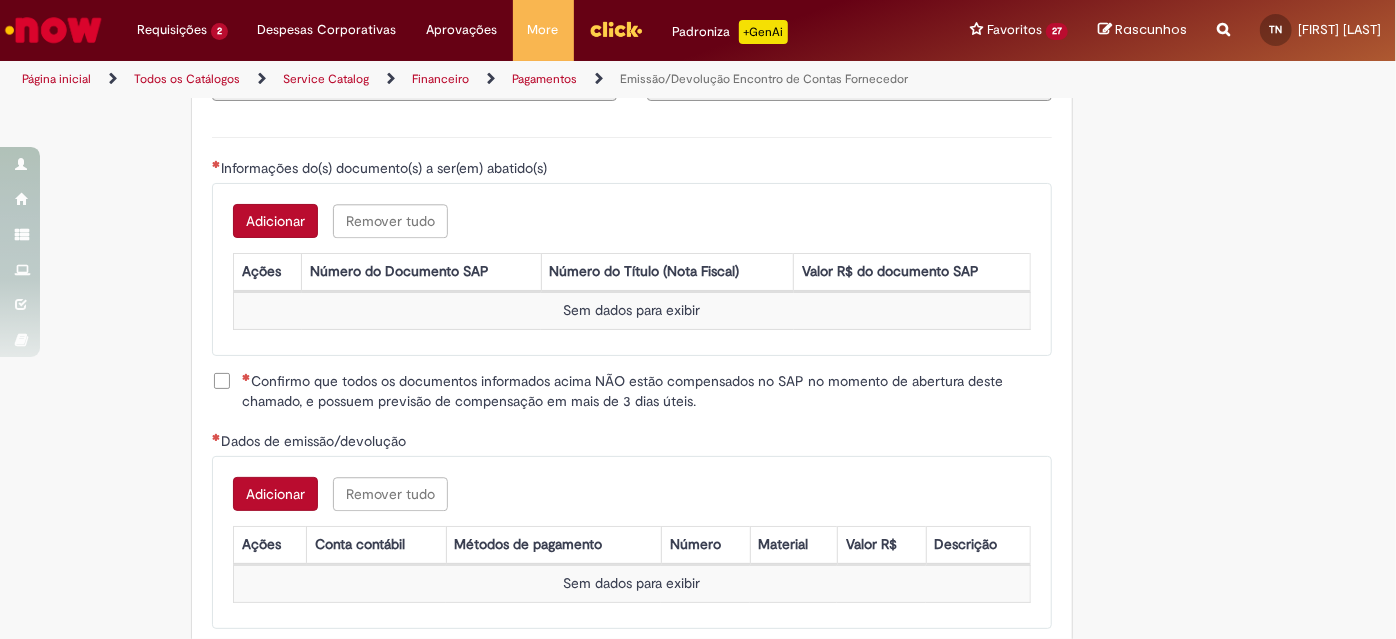scroll, scrollTop: 2681, scrollLeft: 0, axis: vertical 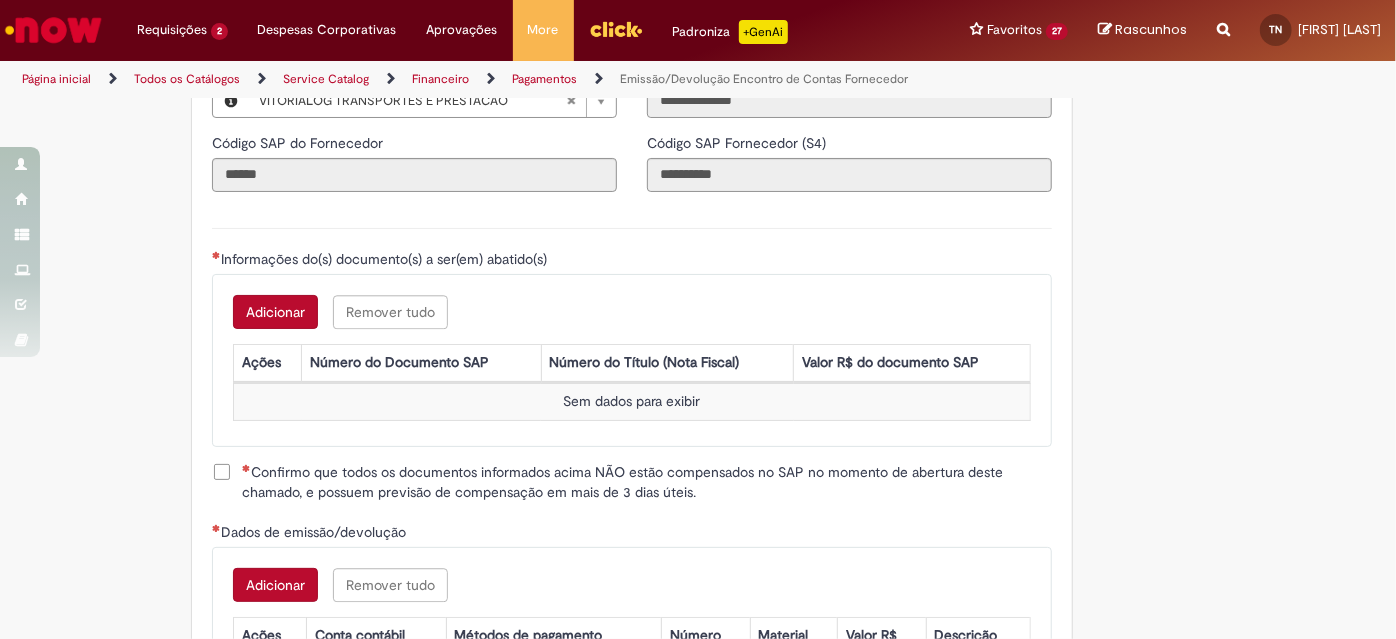 click on "Adicionar" at bounding box center (275, 312) 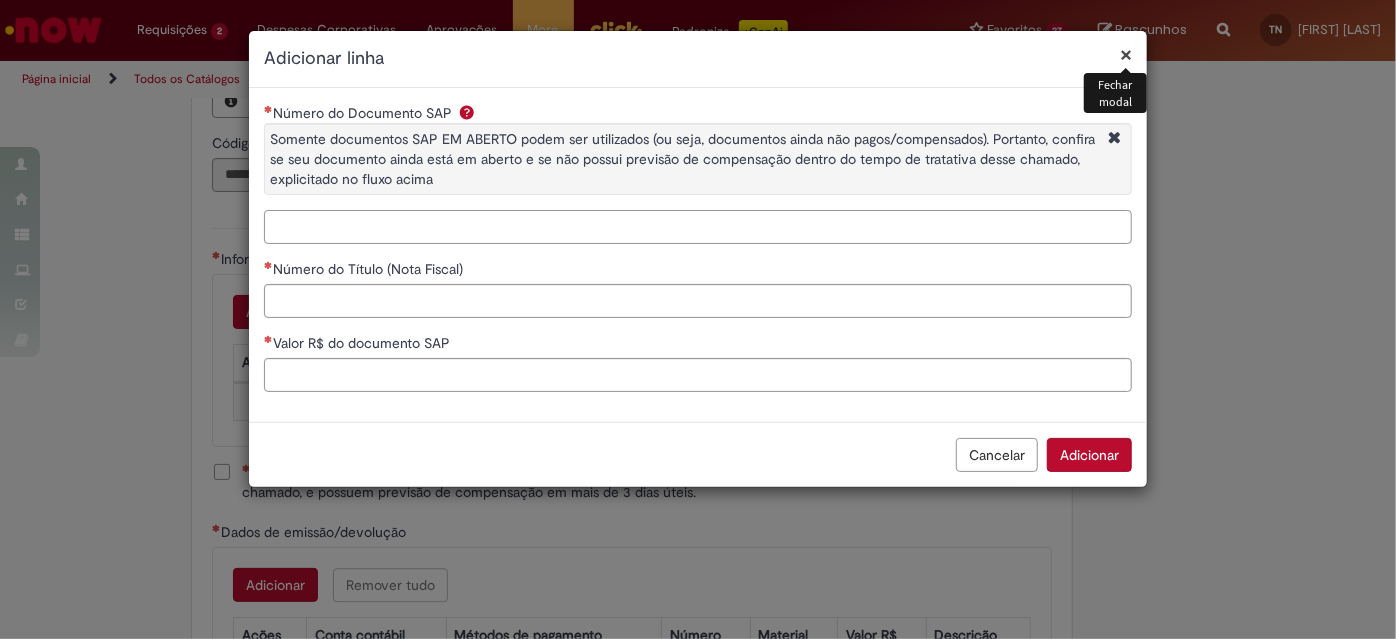 click on "Número do Documento SAP Somente documentos SAP EM ABERTO podem ser utilizados (ou seja, documentos ainda não pagos/compensados). Portanto, confira se seu documento ainda está em aberto e se não possui previsão de compensação dentro do tempo de tratativa desse chamado, explicitado no fluxo acima" at bounding box center [698, 227] 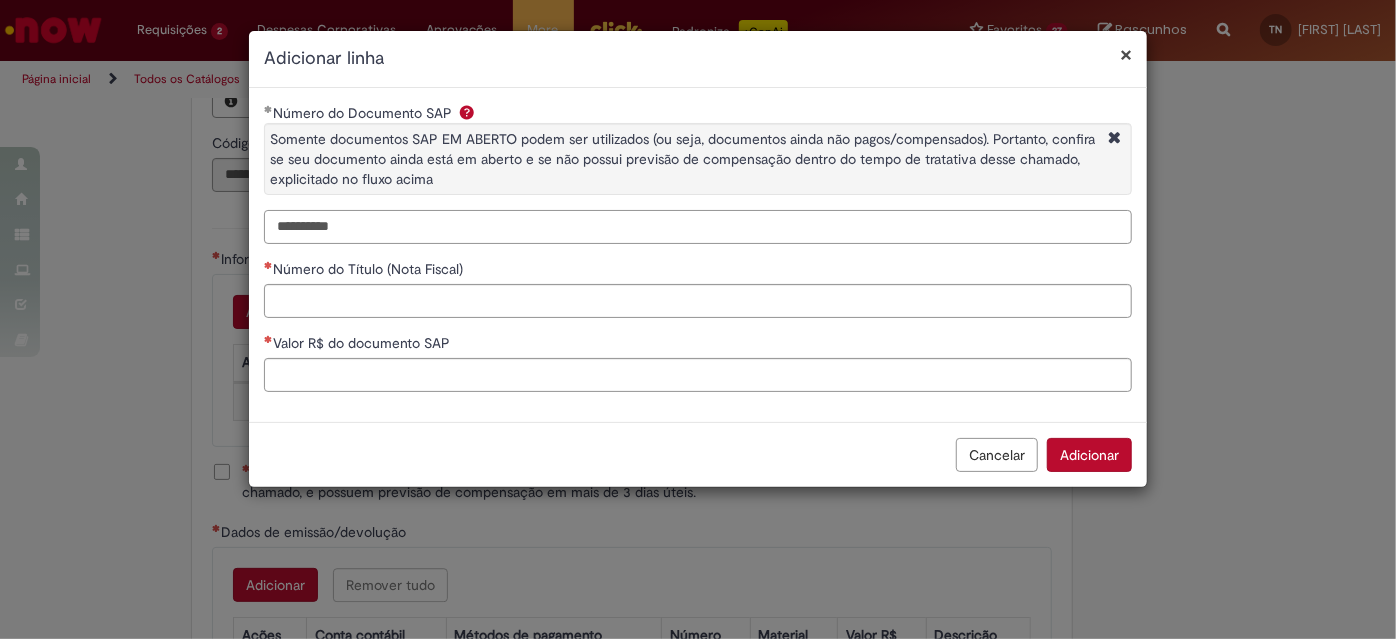 type on "**********" 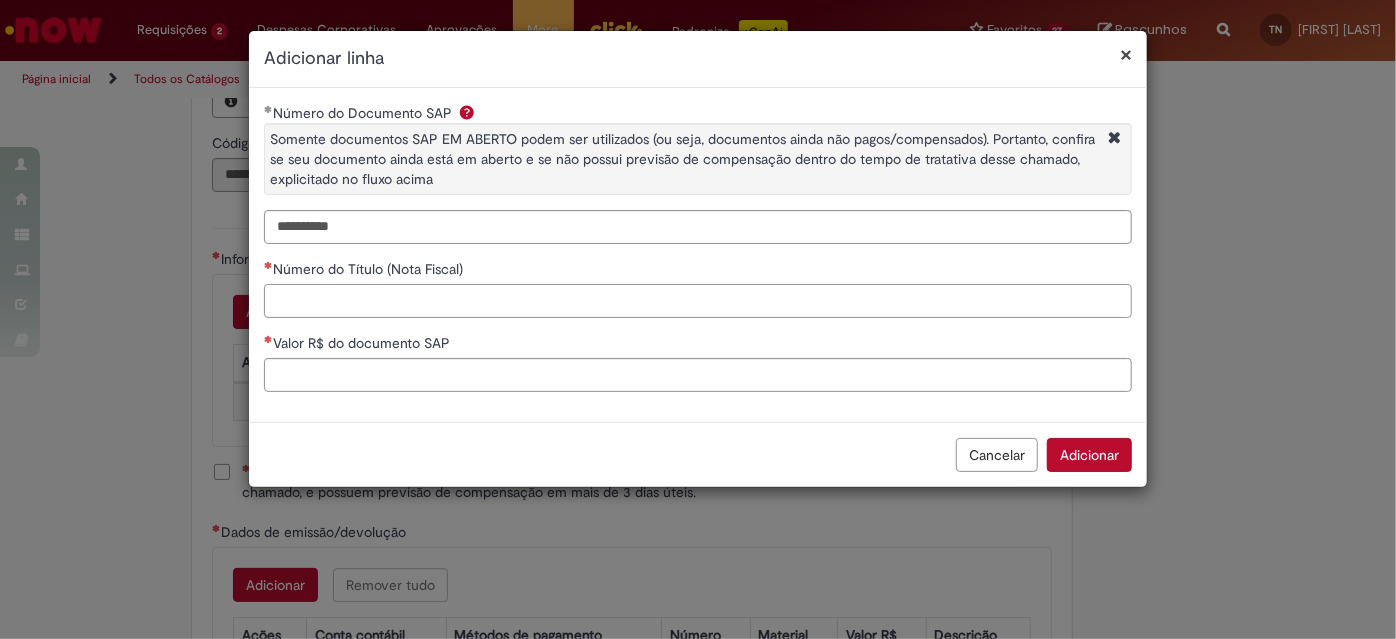click on "Número do Título (Nota Fiscal)" at bounding box center (698, 301) 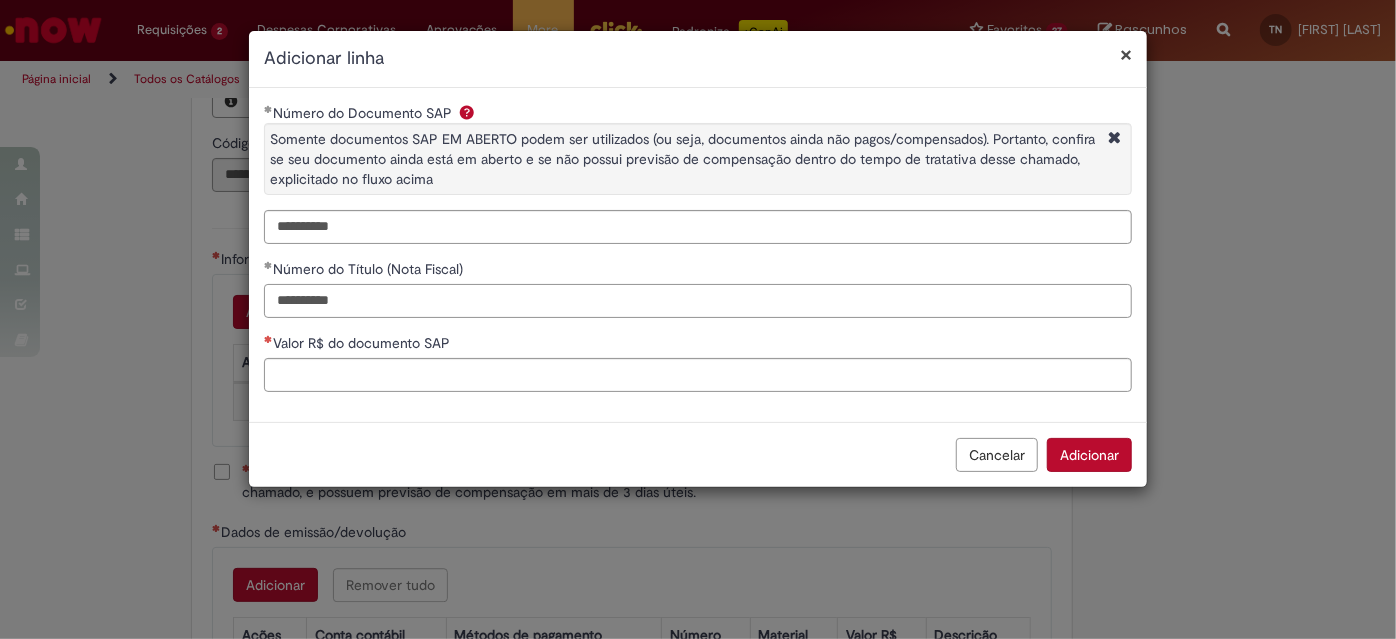 type on "**********" 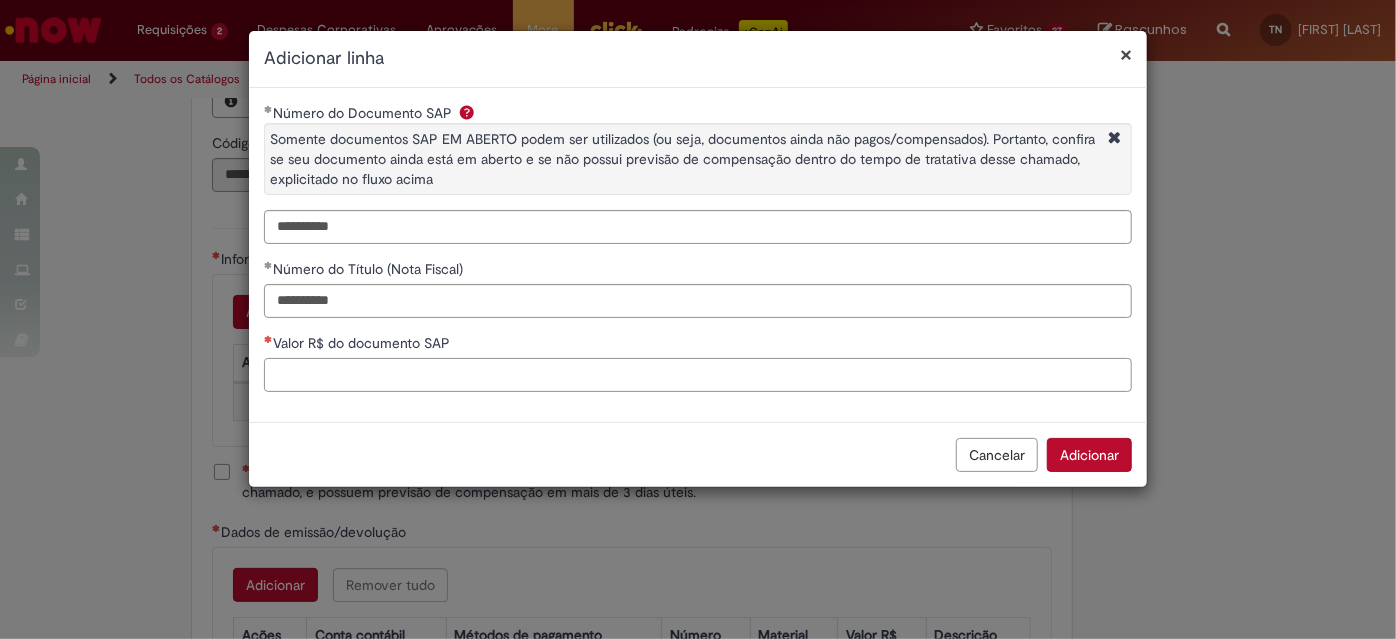 click on "Valor R$ do documento SAP" at bounding box center [698, 375] 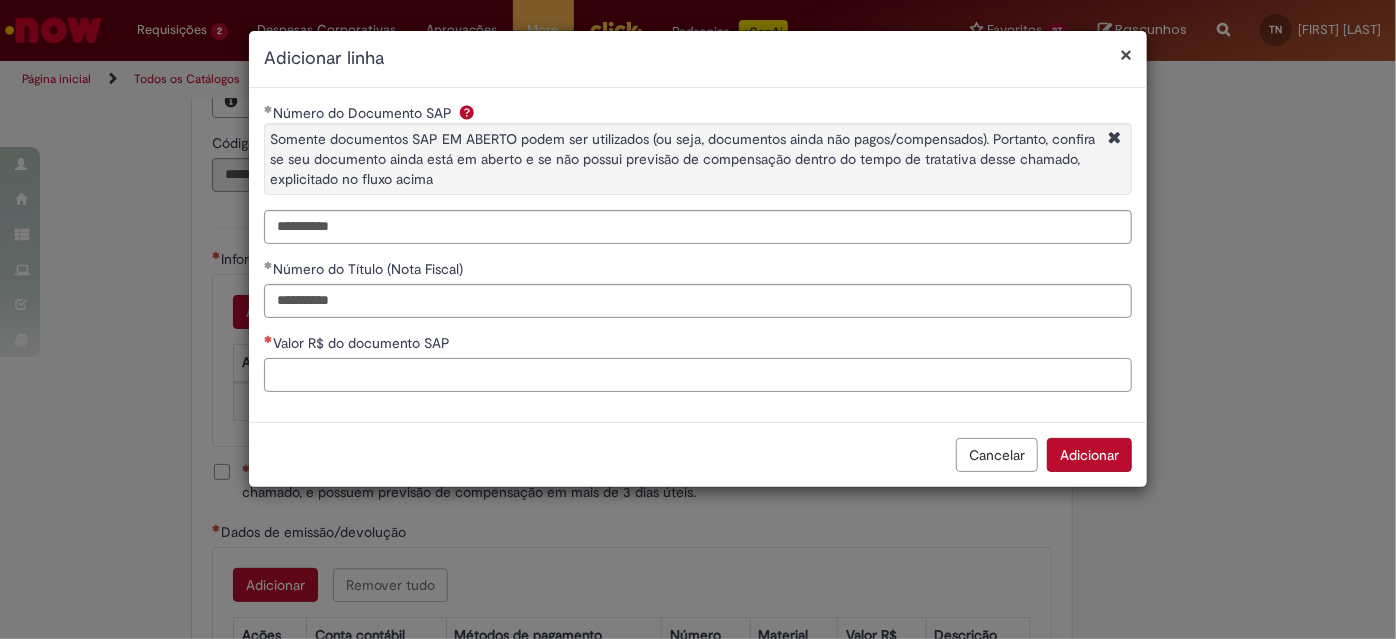 paste on "**********" 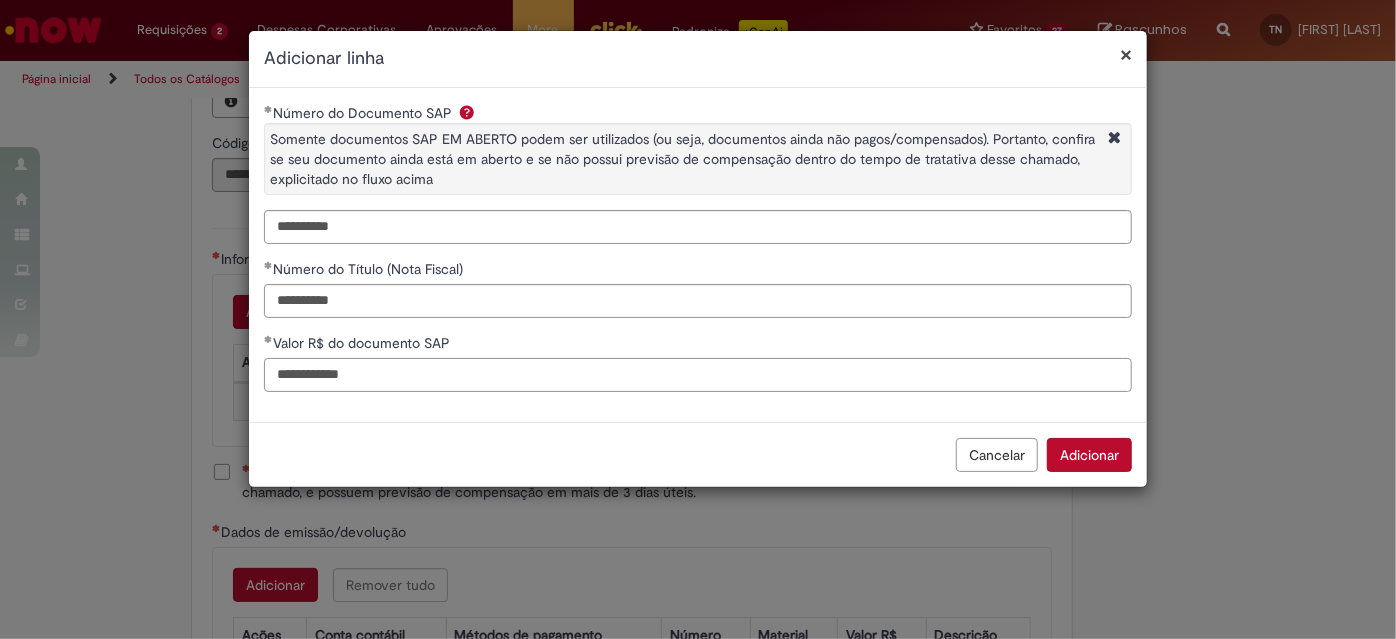 type on "**********" 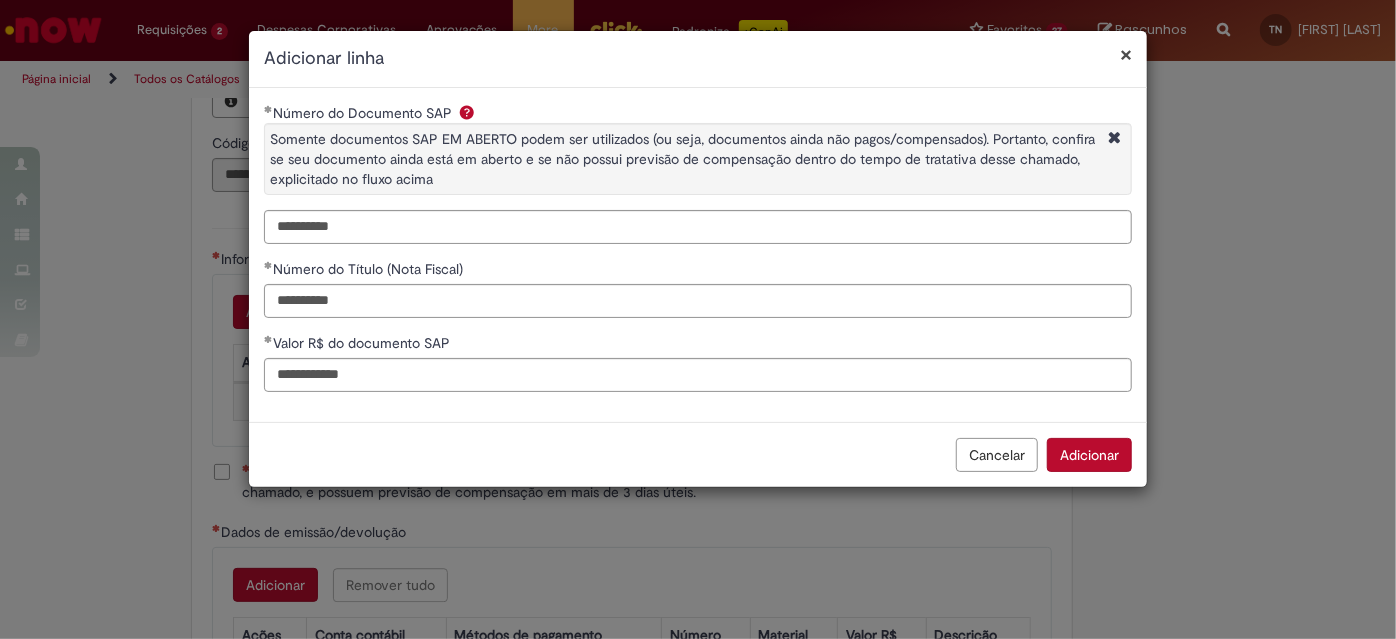 click on "Cancelar   Adicionar" at bounding box center (698, 454) 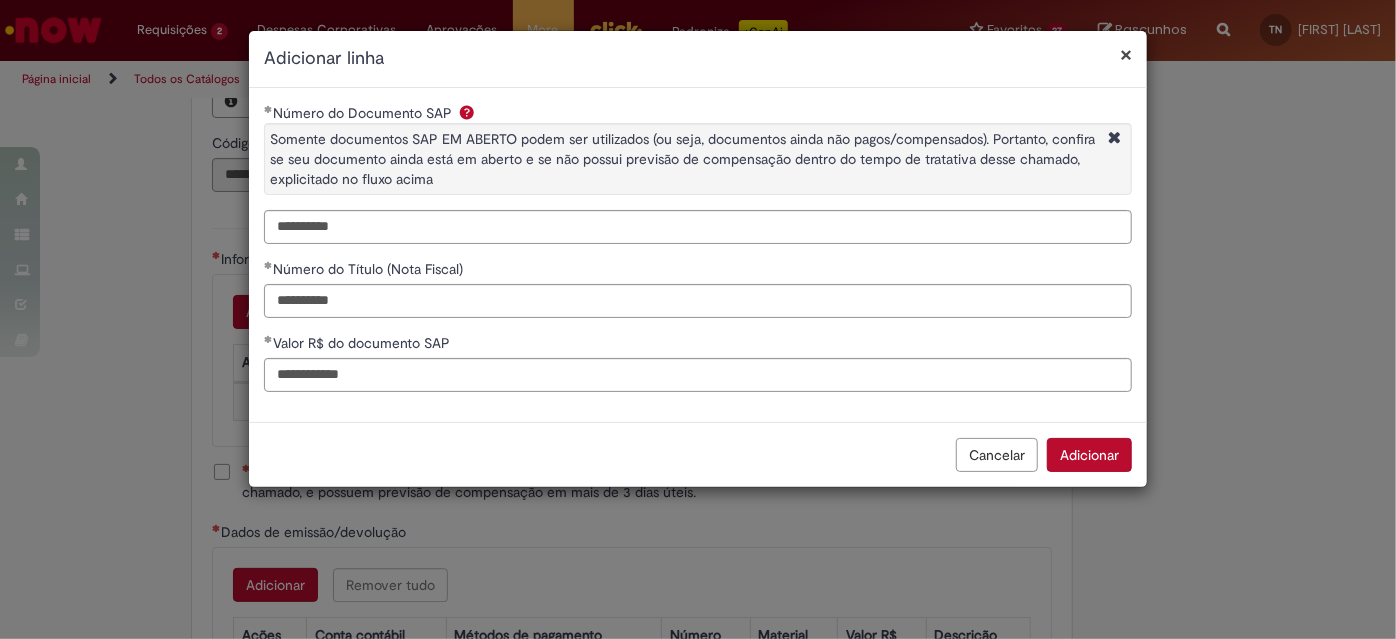 click on "Adicionar" at bounding box center [1089, 455] 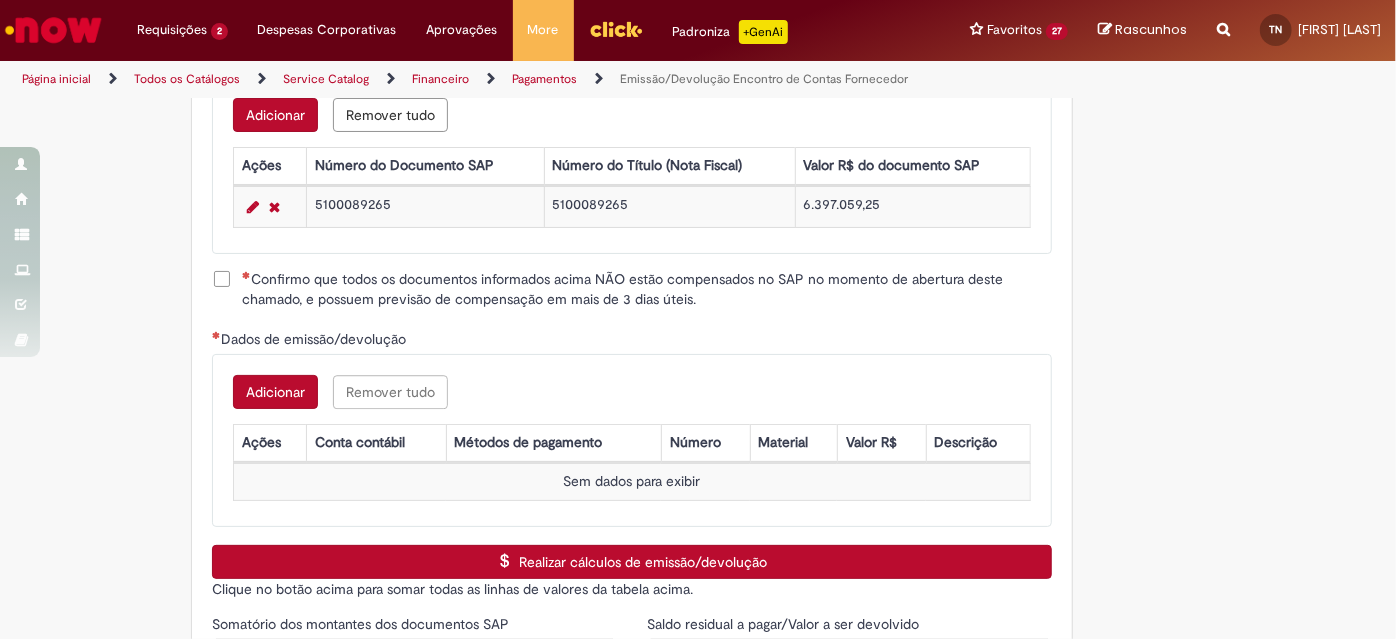 scroll, scrollTop: 2720, scrollLeft: 0, axis: vertical 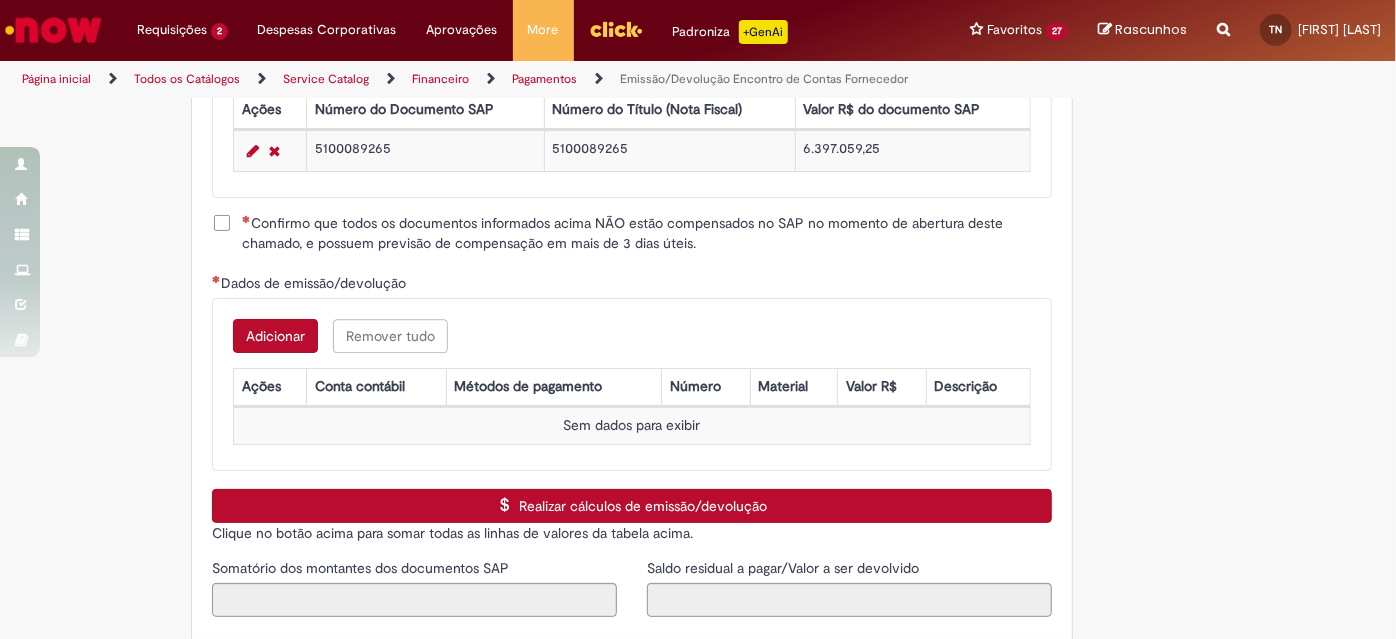 click on "Confirmo que todos os documentos informados acima NÃO estão compensados no SAP no momento de abertura deste chamado, e possuem previsão de compensação em mais de 3 dias úteis." at bounding box center [647, 233] 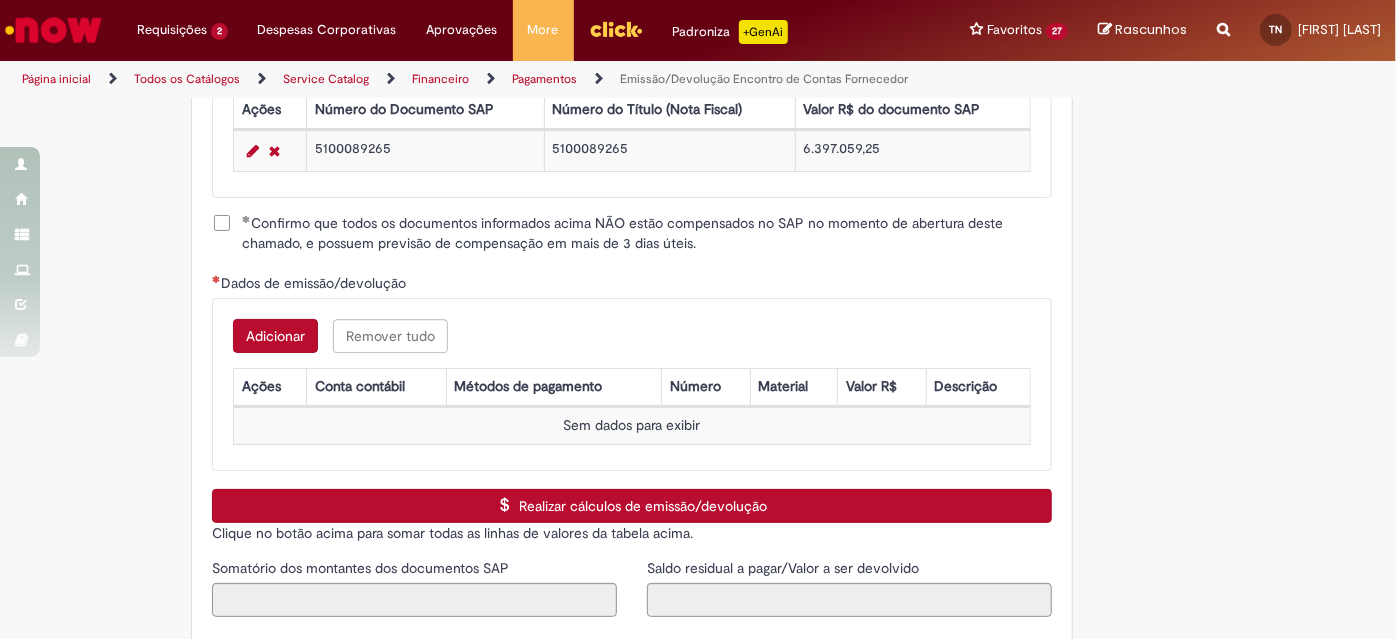click on "Adicionar" at bounding box center (275, 336) 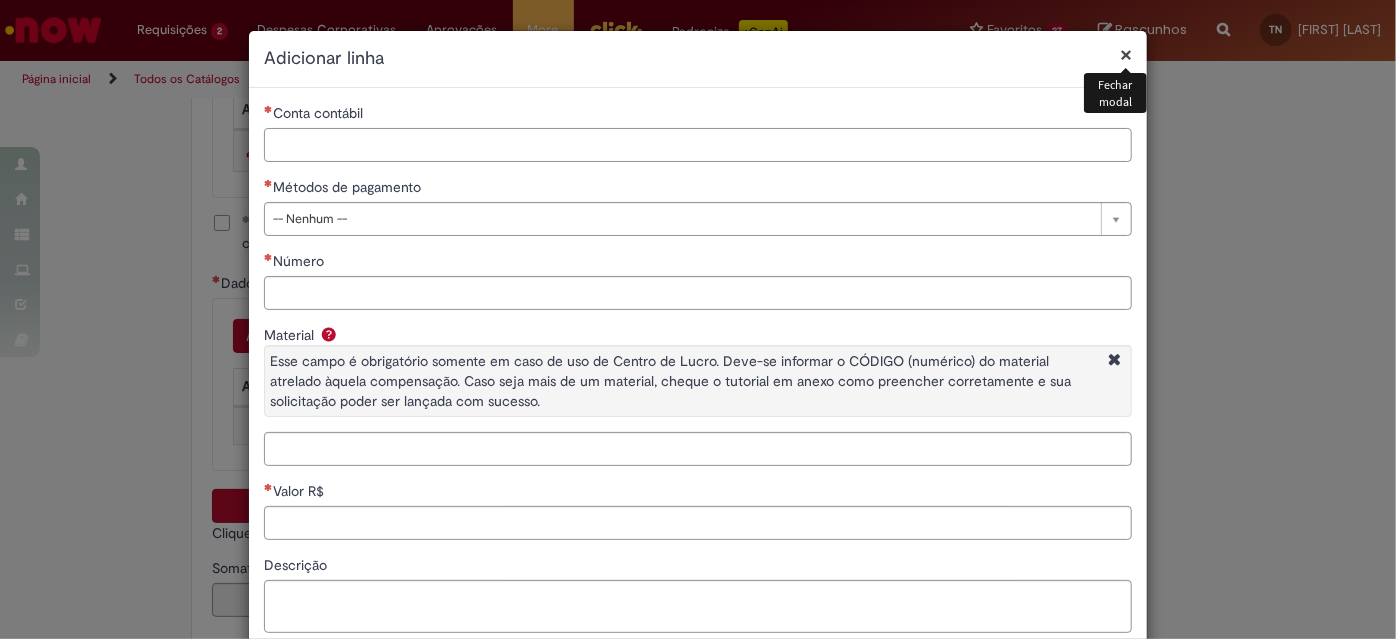 click on "Conta contábil" at bounding box center [698, 145] 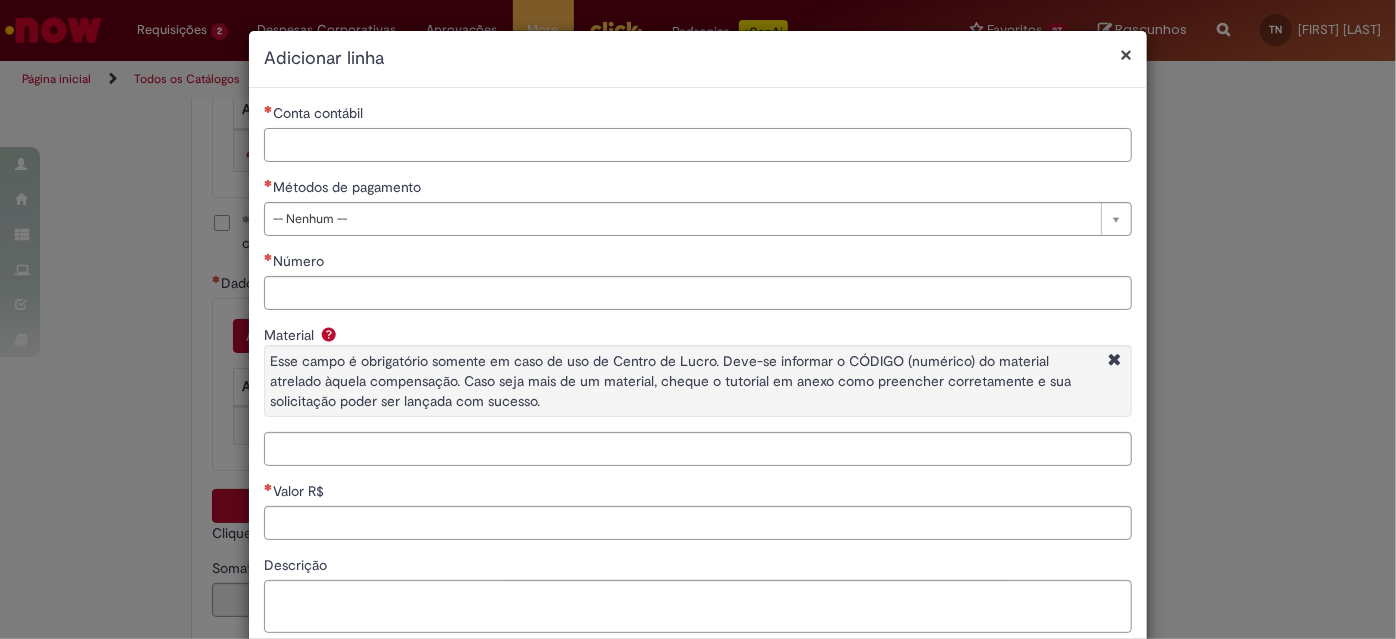 paste on "********" 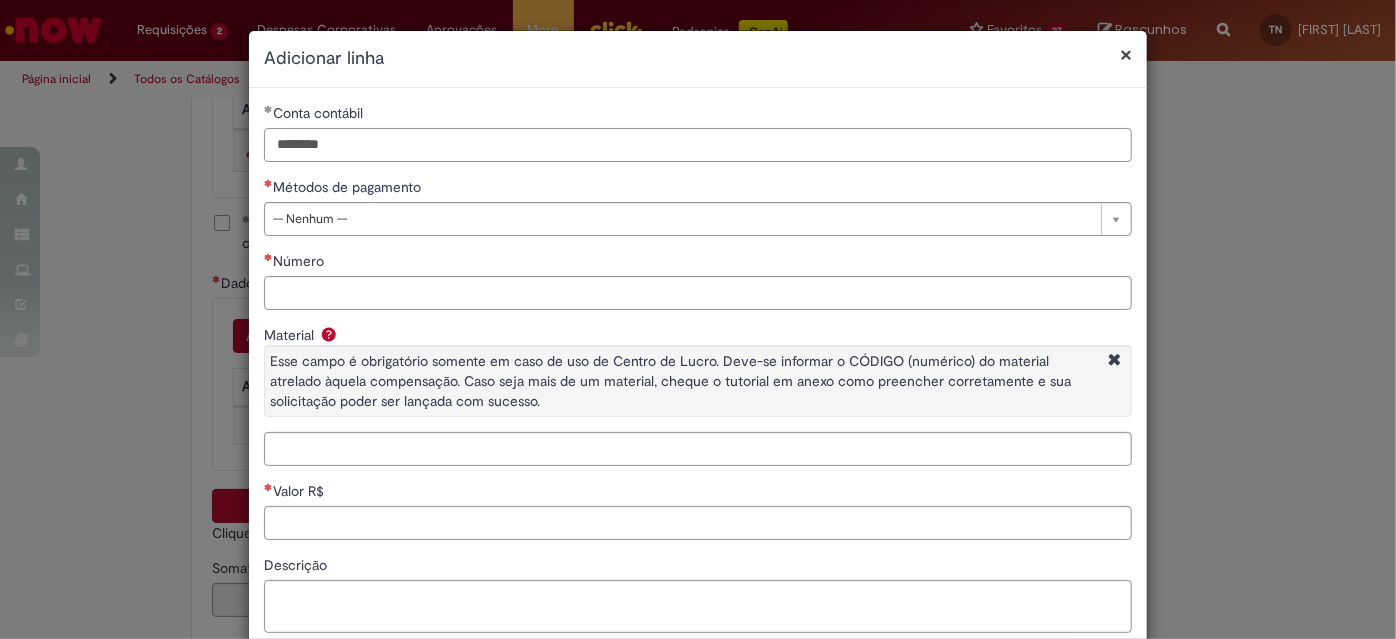 type on "********" 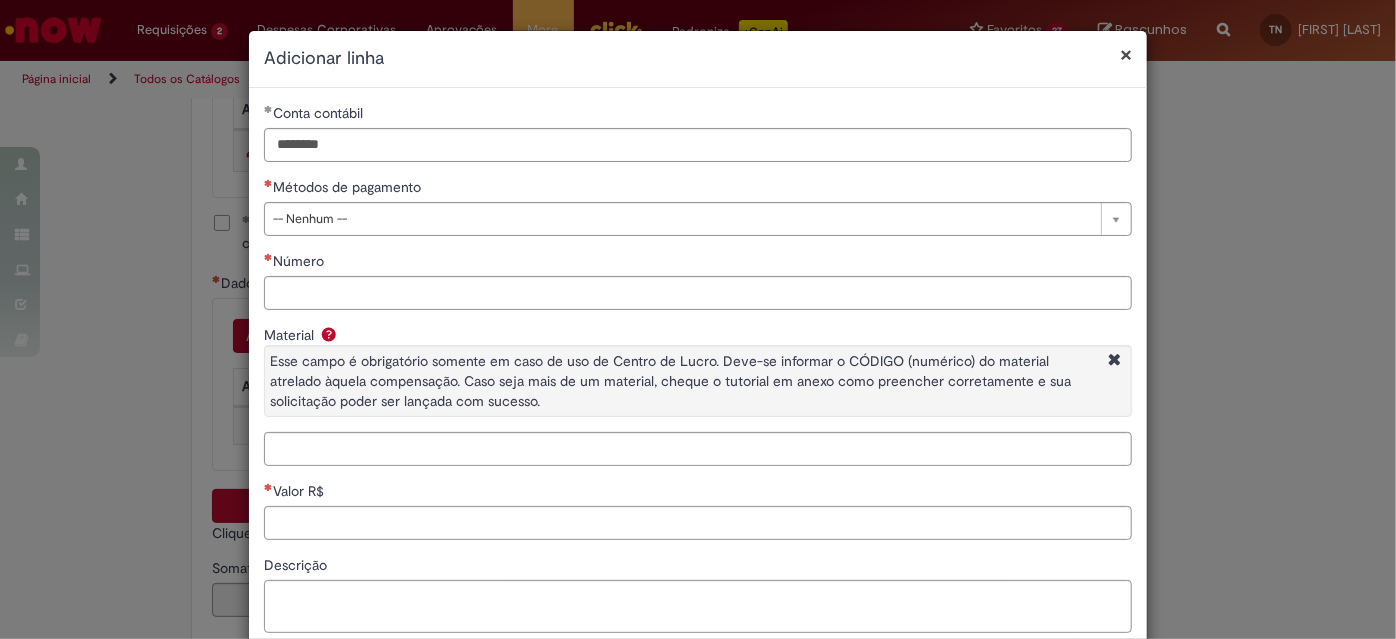 click on "Métodos de pagamento" at bounding box center (698, 189) 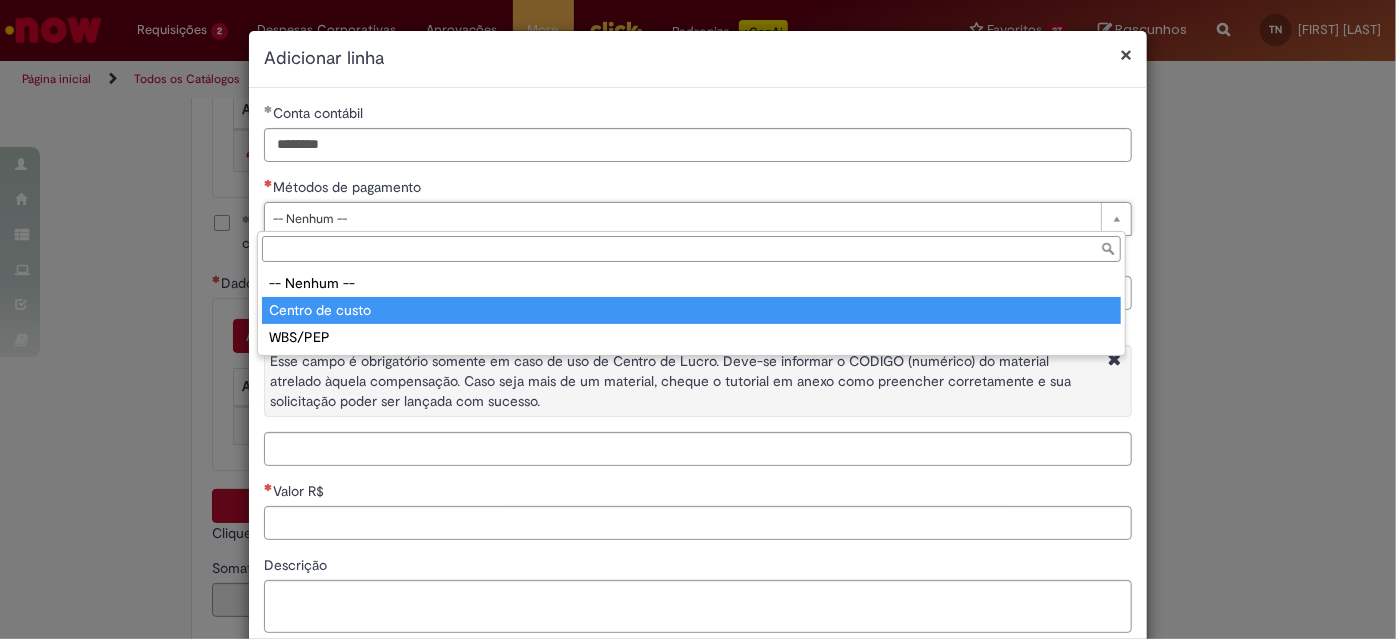 type on "**********" 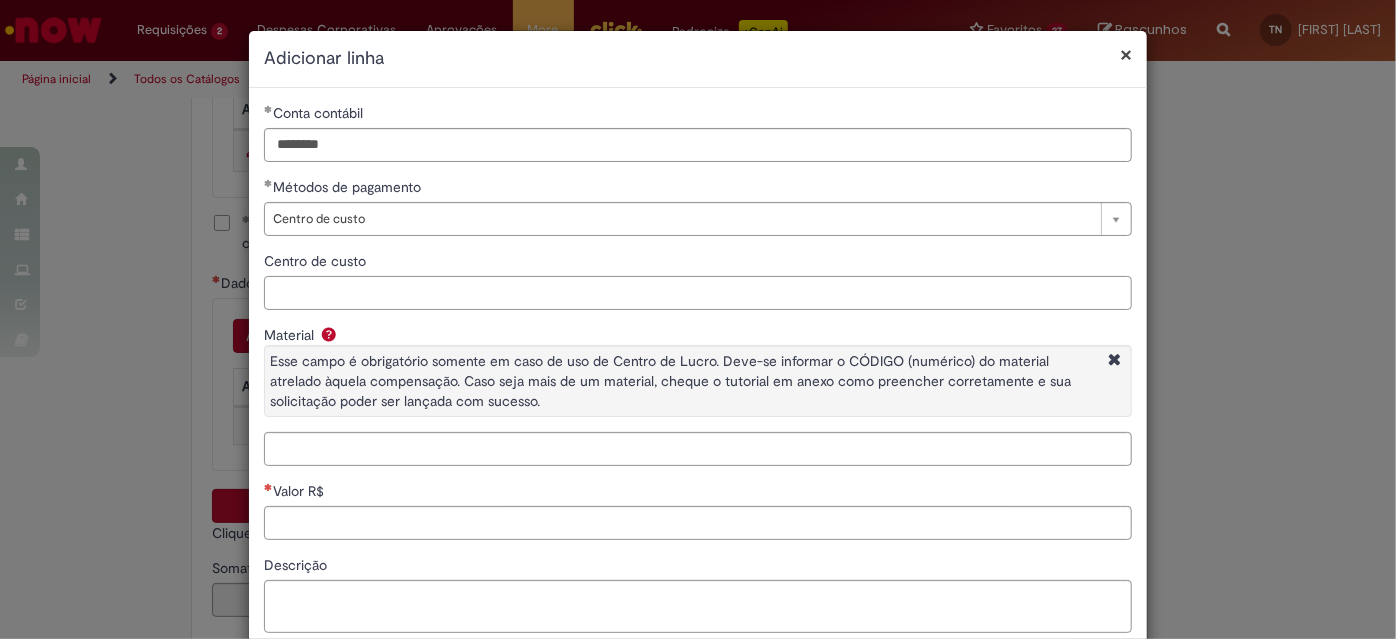 click on "Centro de custo" at bounding box center (698, 293) 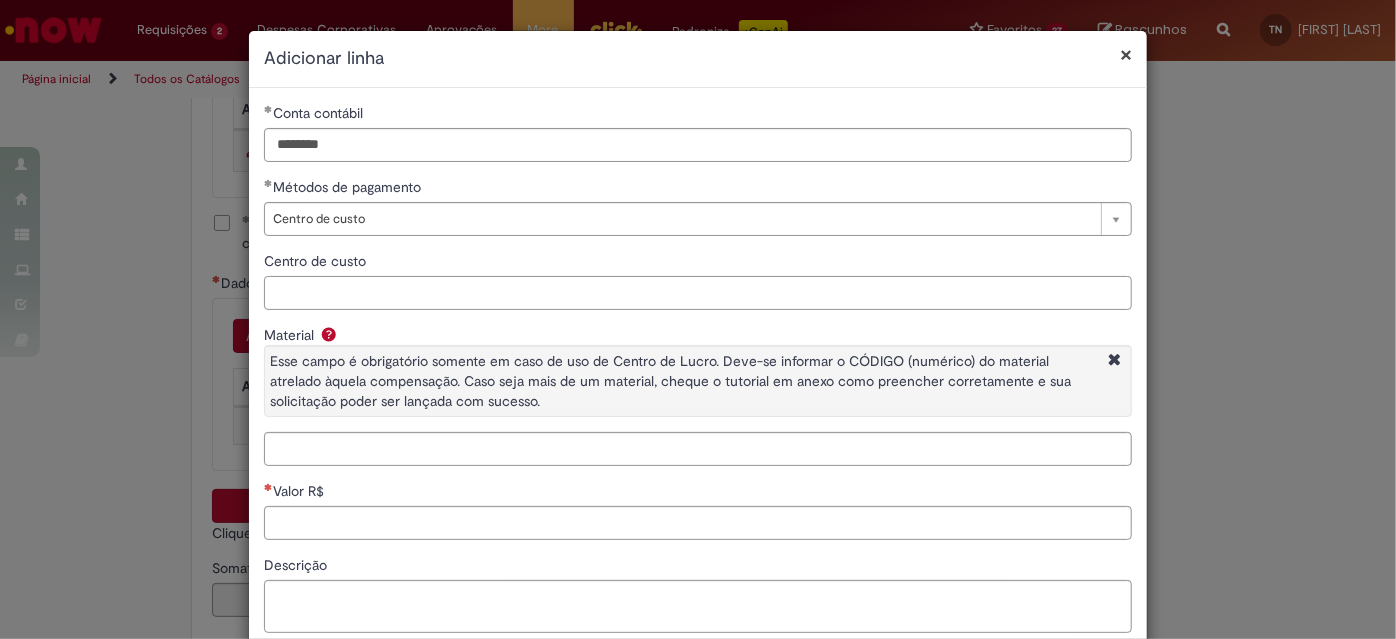 paste on "**********" 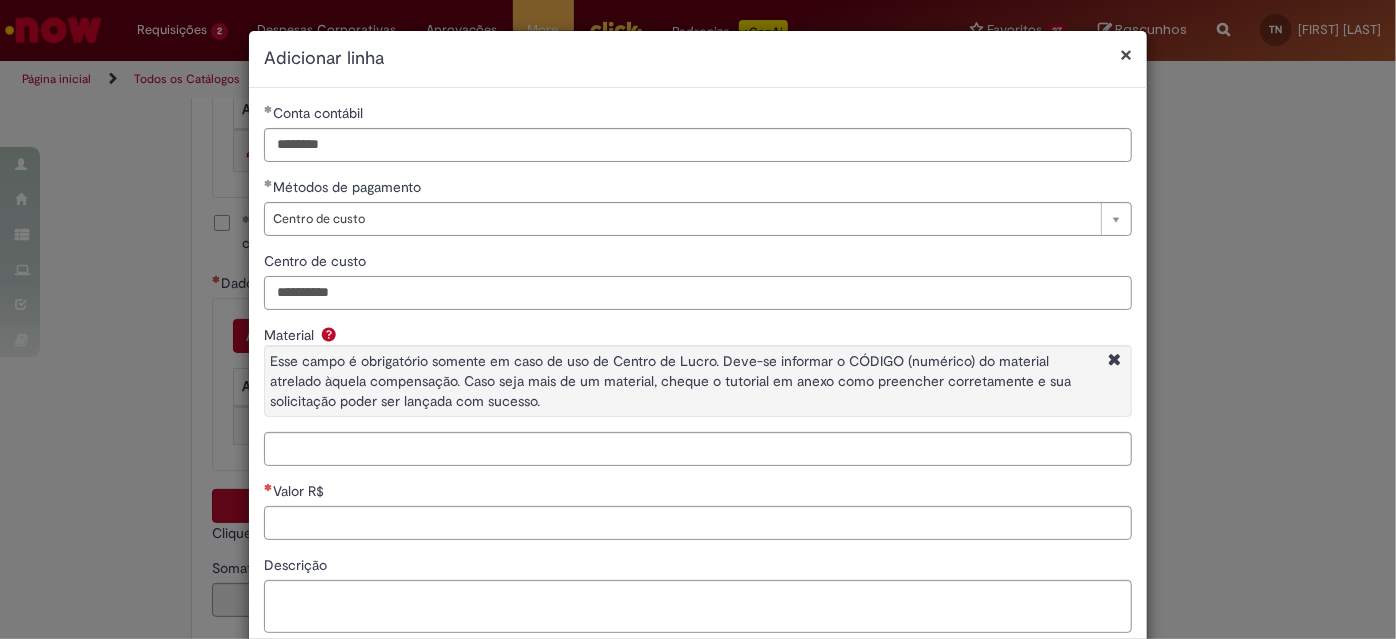 type on "**********" 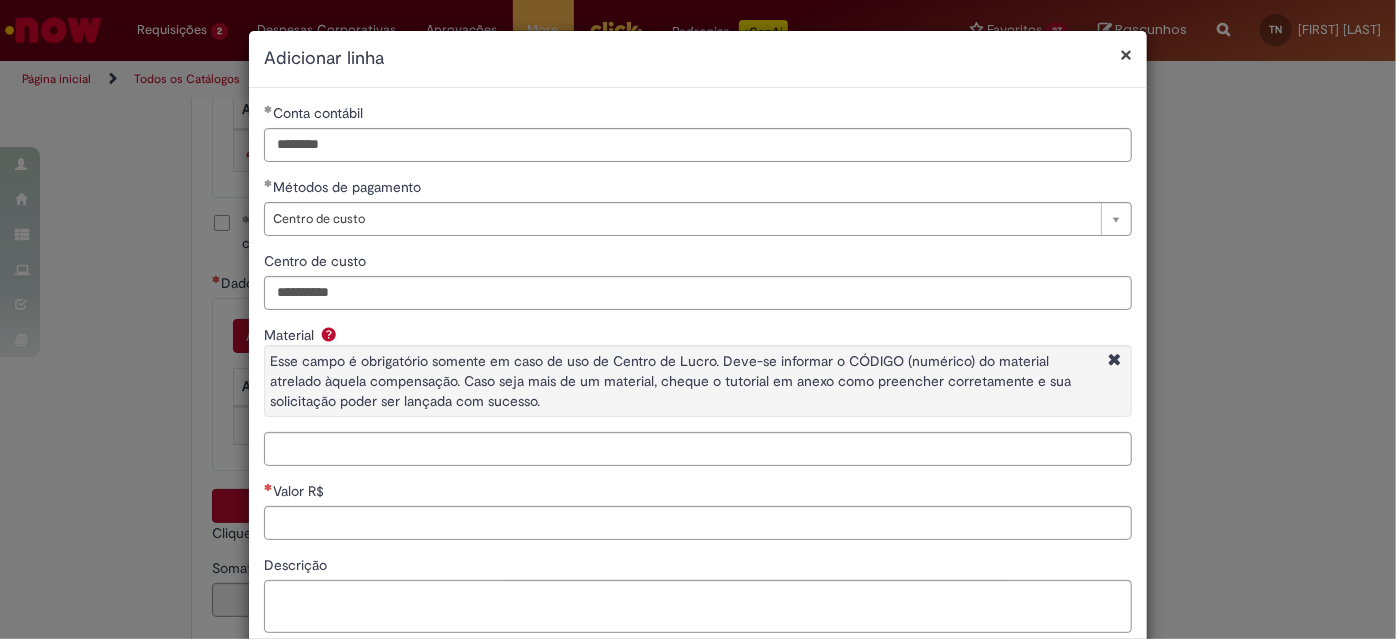 scroll, scrollTop: 119, scrollLeft: 0, axis: vertical 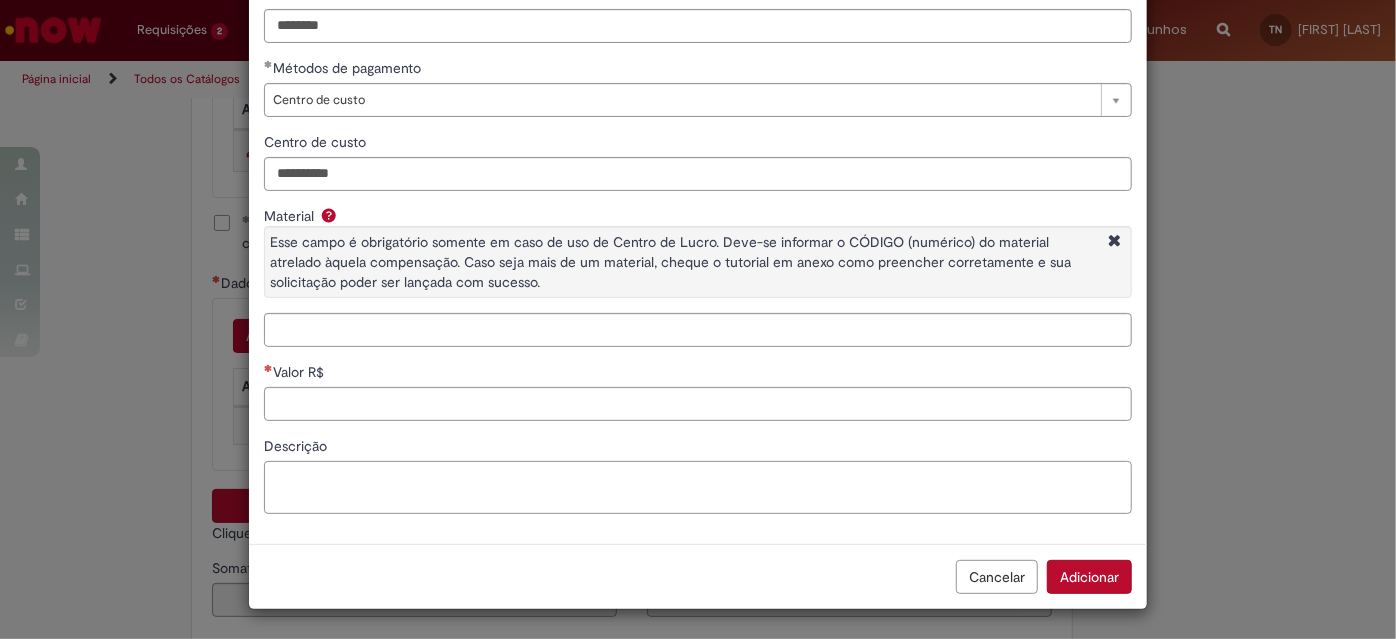 click on "Descrição" at bounding box center [698, 475] 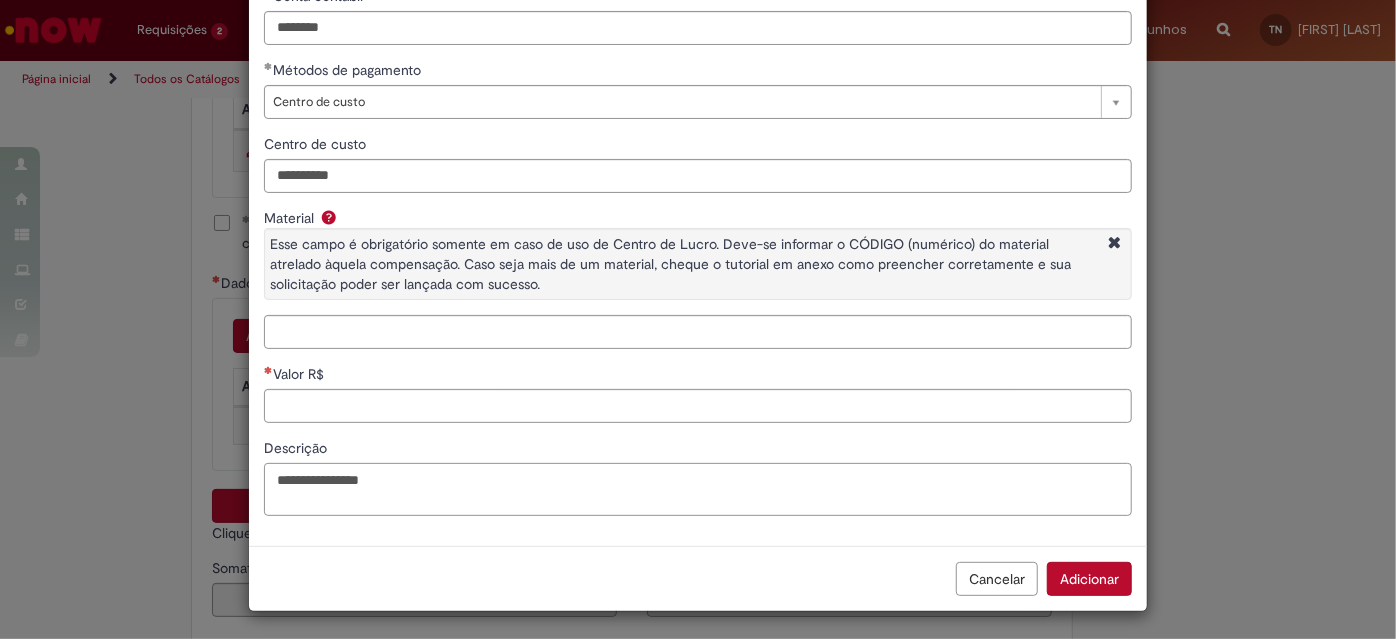 type on "**********" 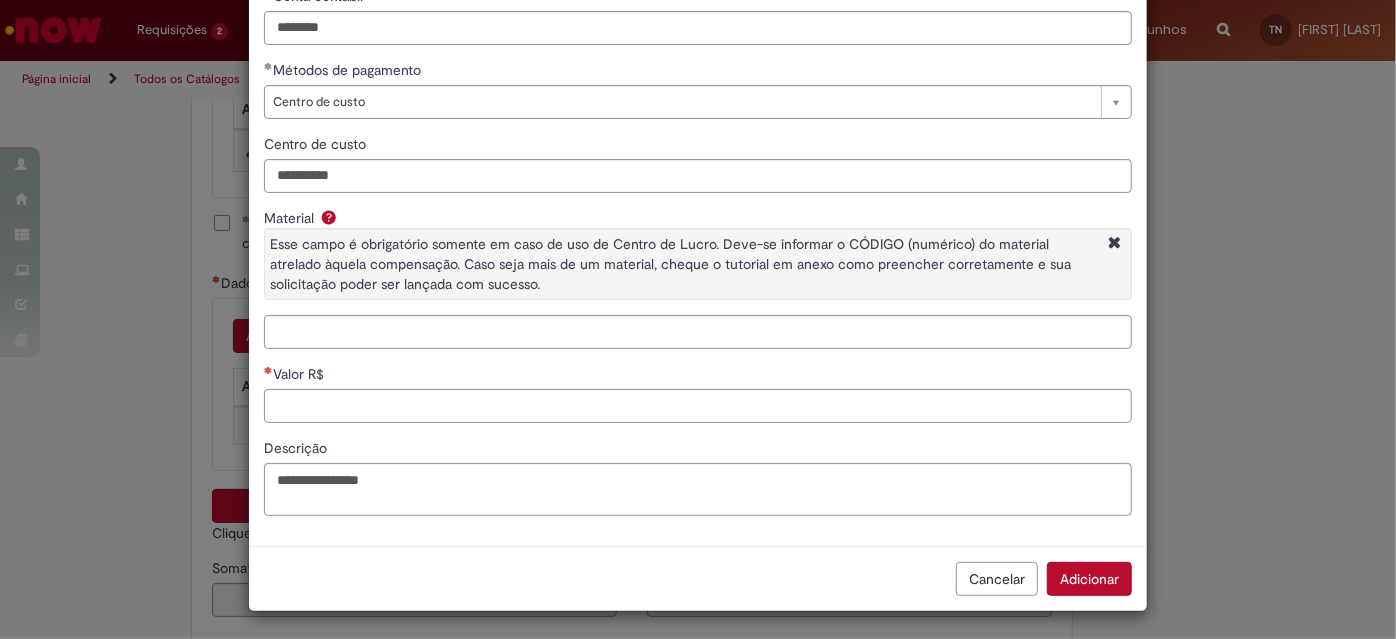 click on "Valor R$" at bounding box center [698, 376] 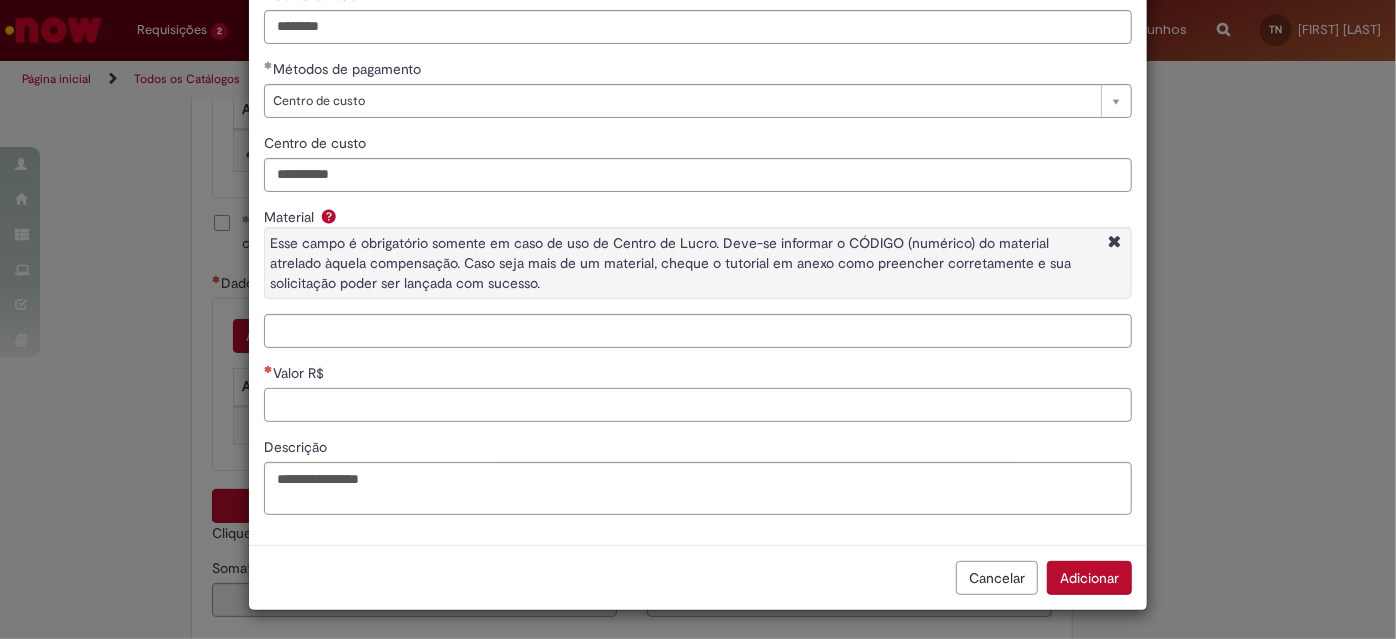 click on "Valor R$" at bounding box center [698, 405] 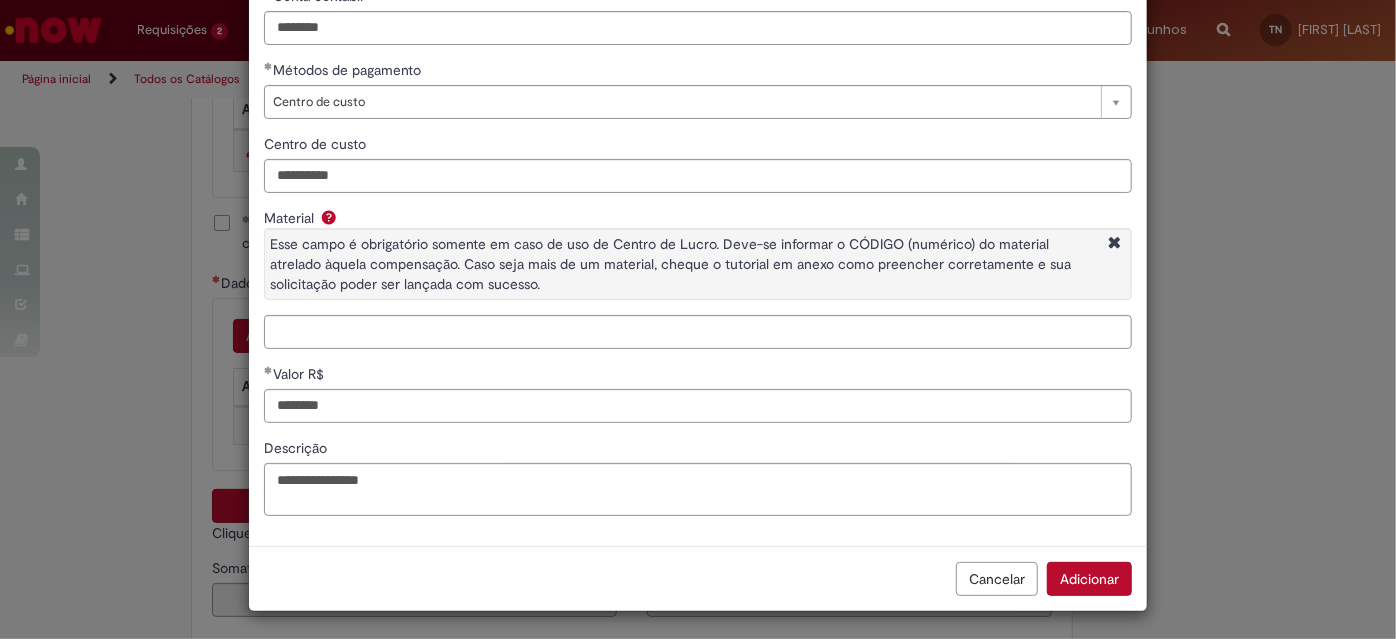 type on "*********" 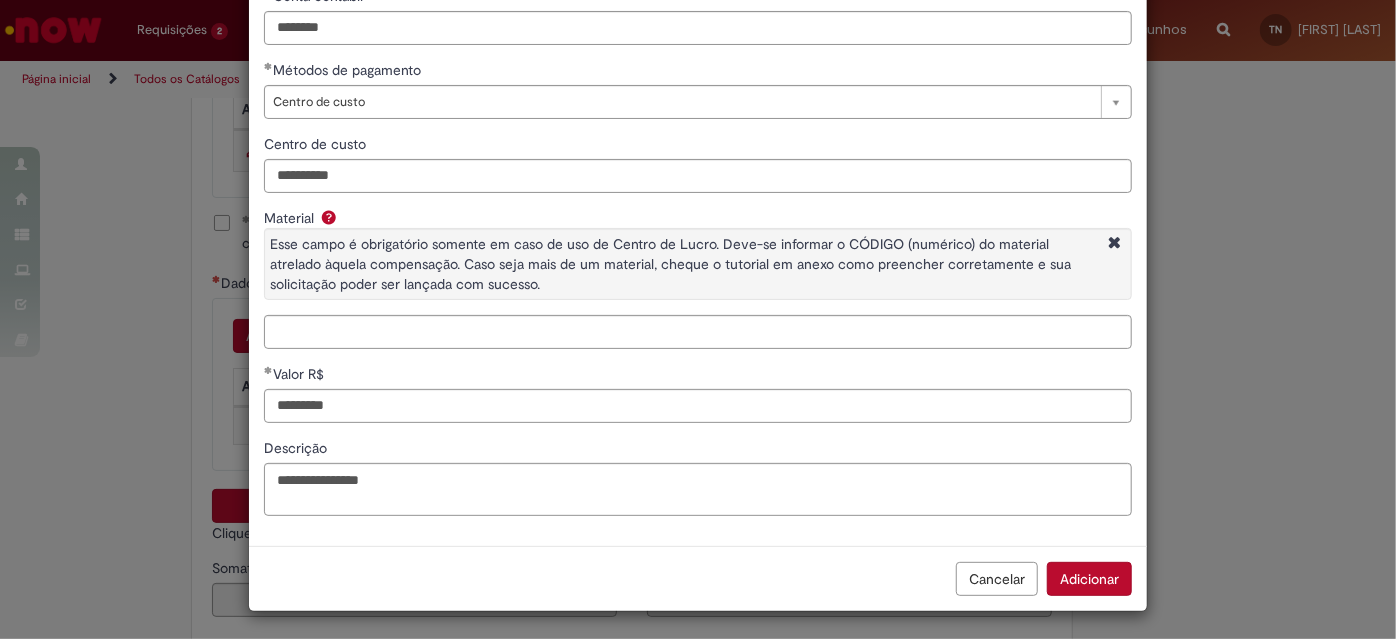 click on "Descrição" at bounding box center [698, 450] 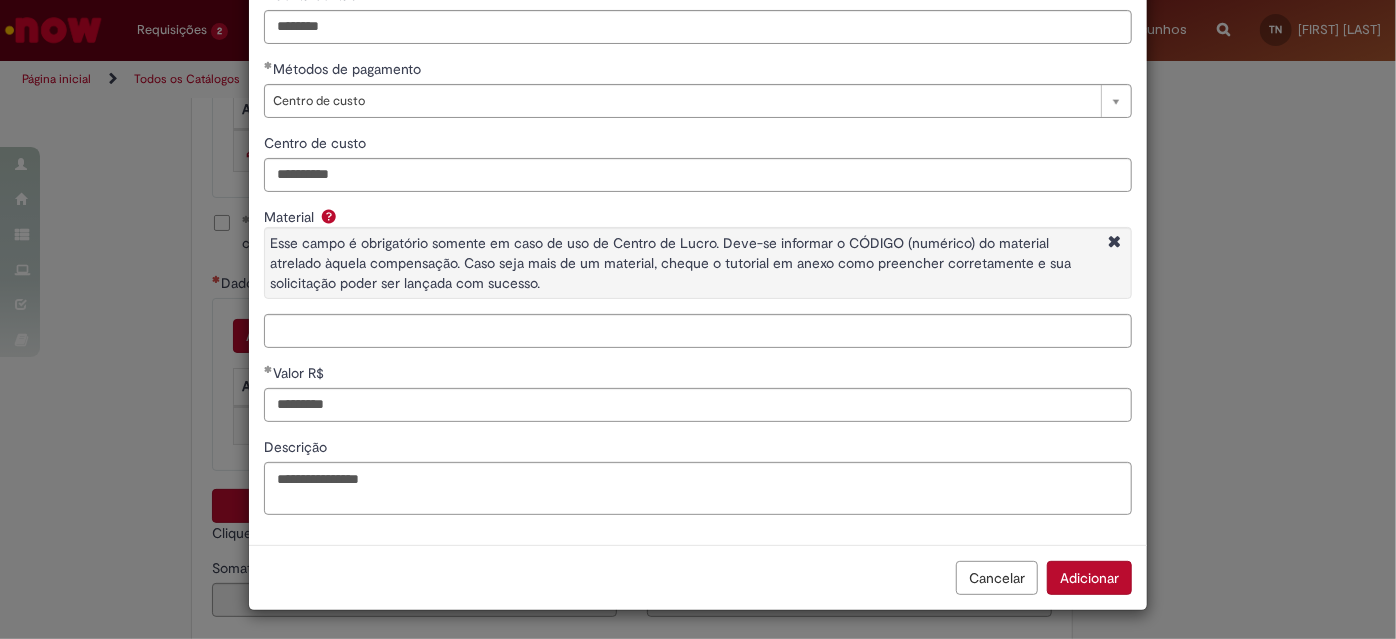 click on "Adicionar" at bounding box center [1089, 578] 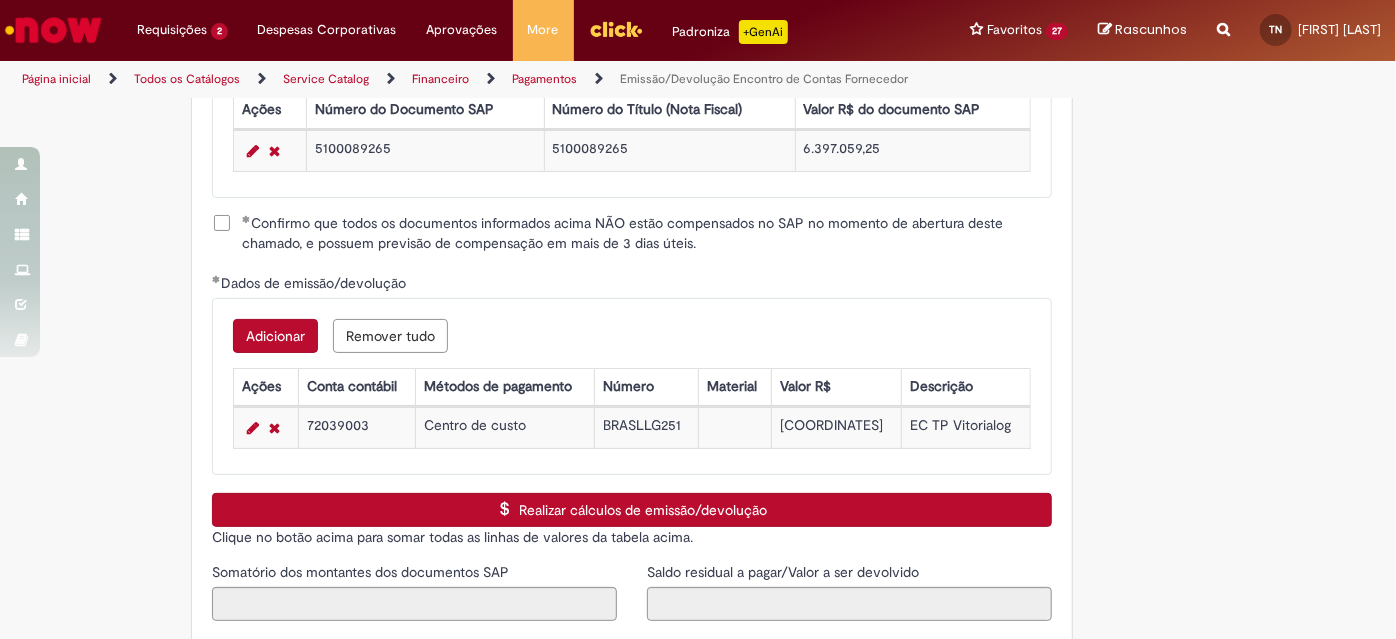 scroll, scrollTop: 117, scrollLeft: 0, axis: vertical 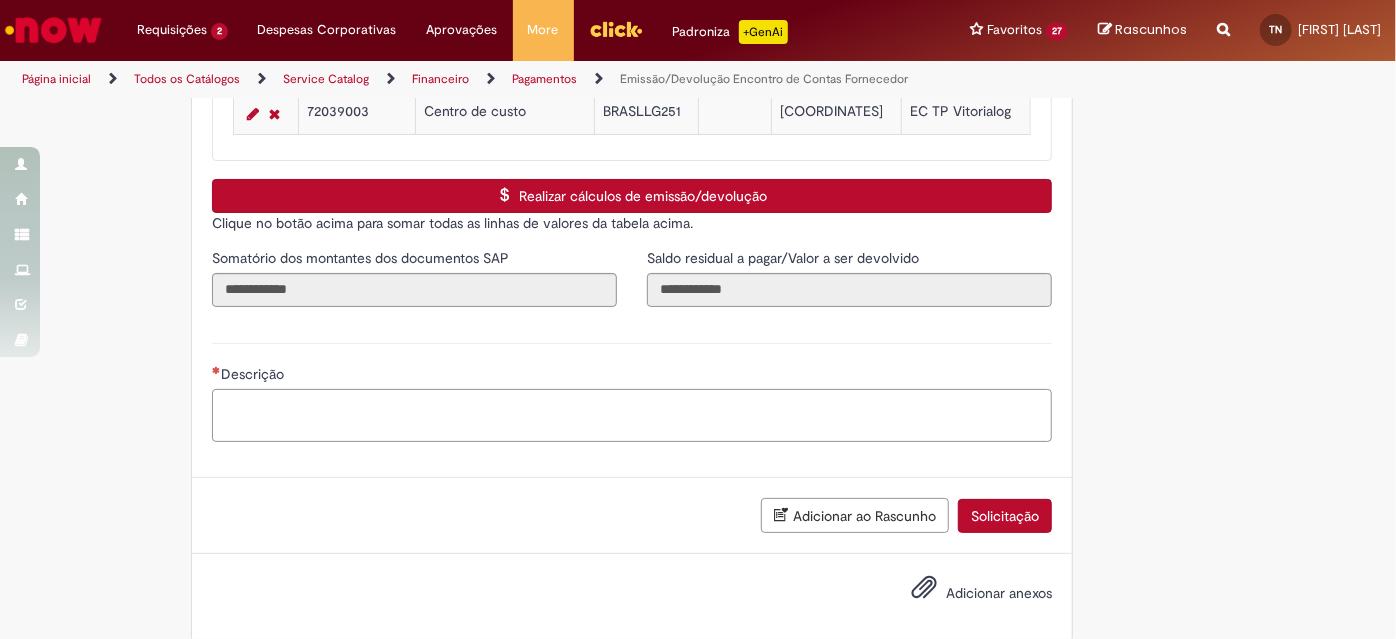 click on "Descrição" at bounding box center (632, 415) 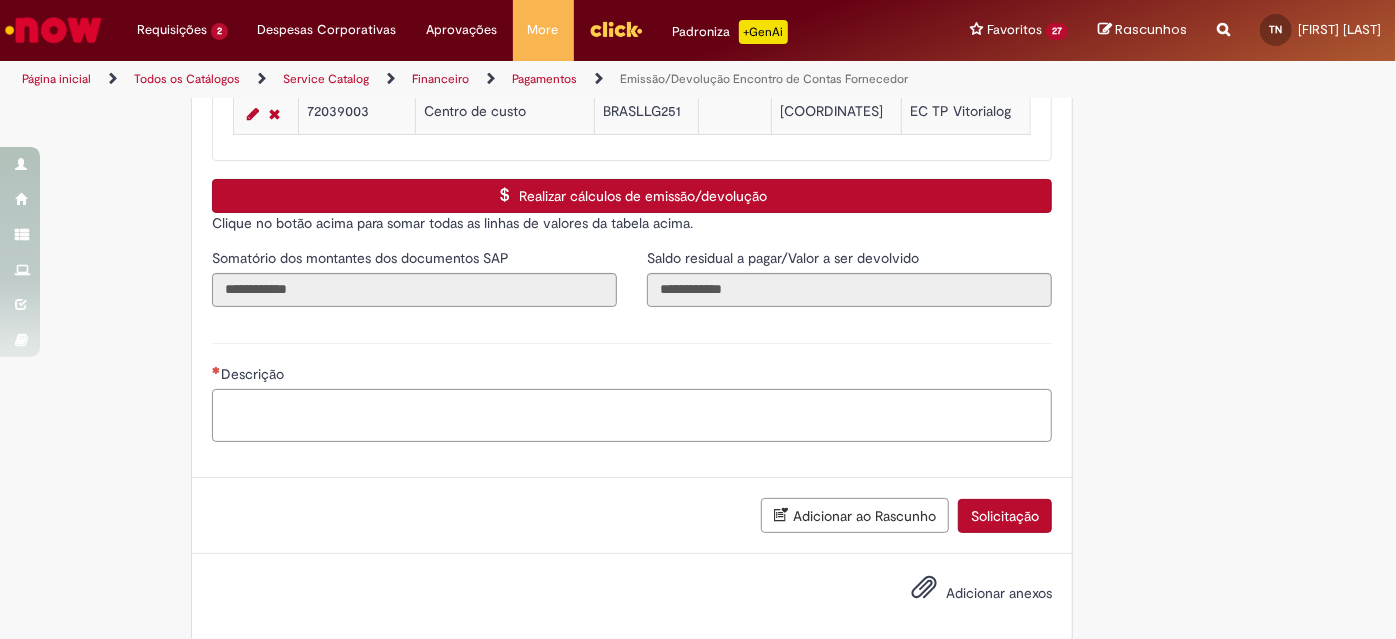 type on "*" 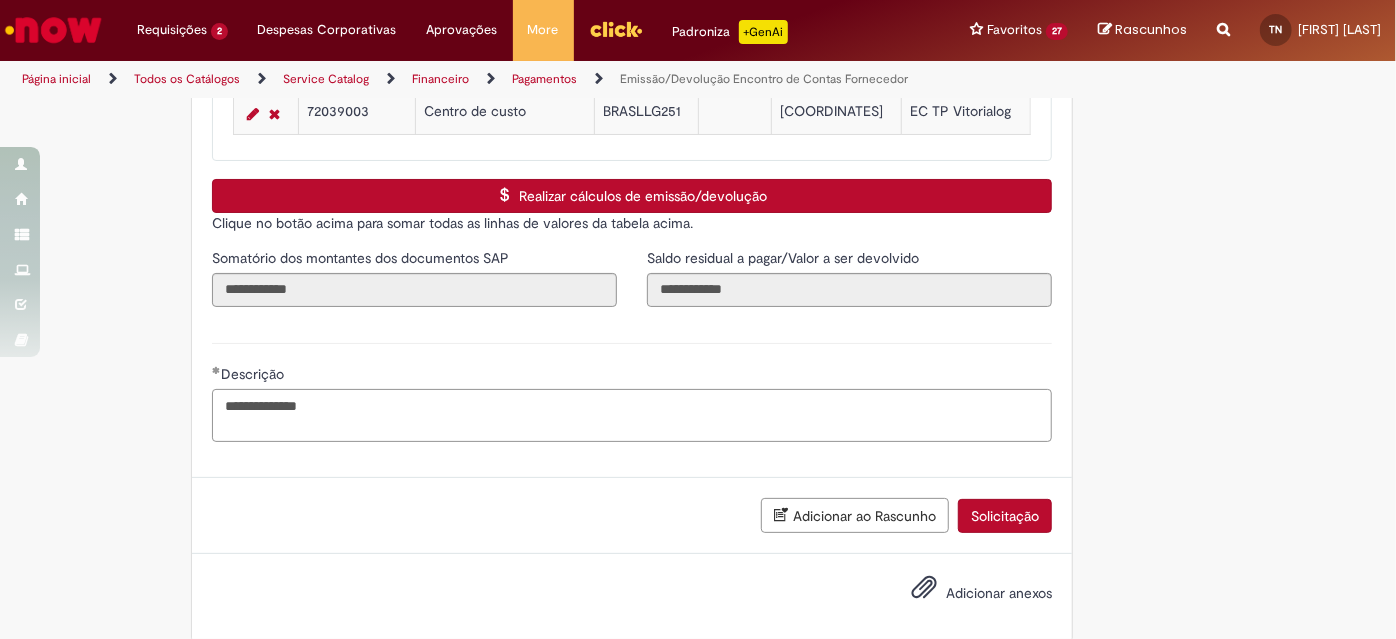 type on "**********" 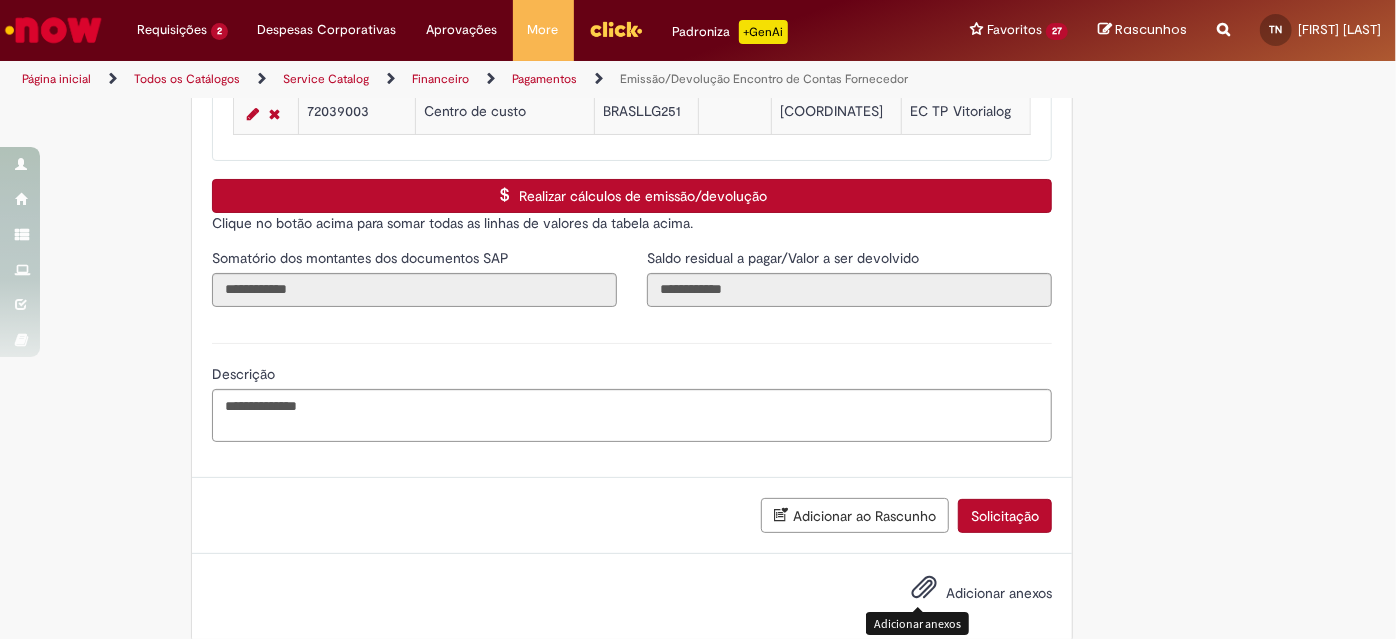 click at bounding box center [924, 588] 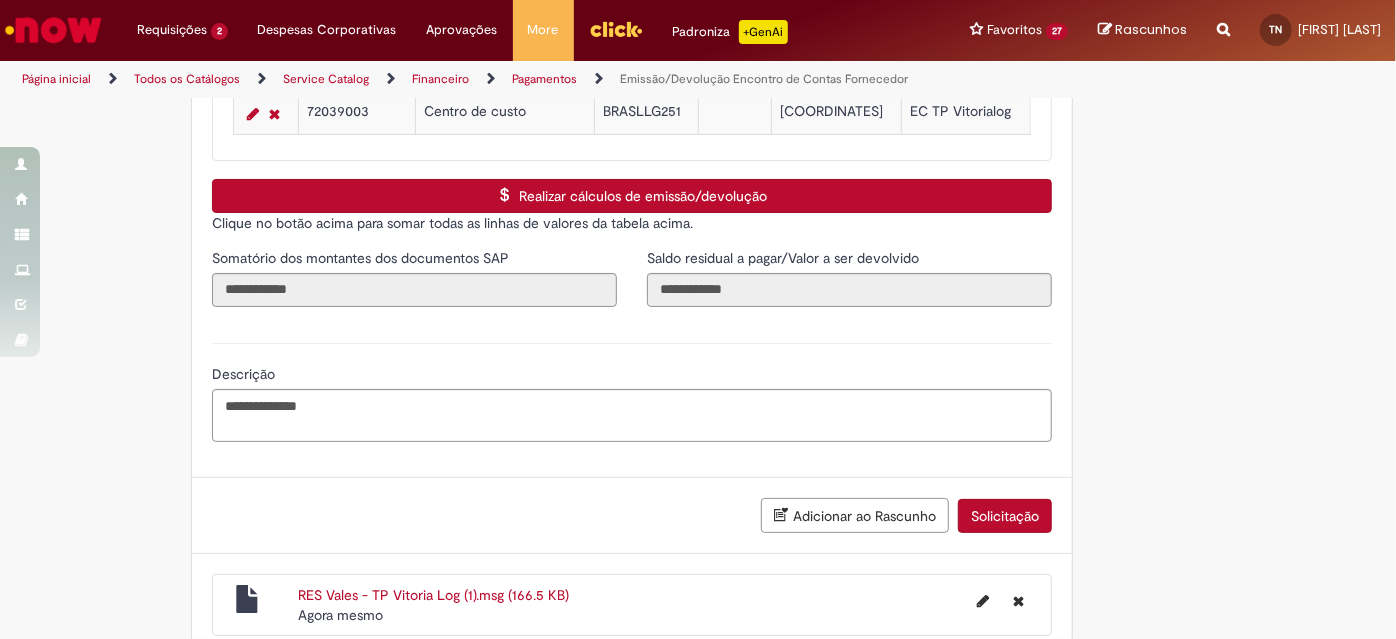 scroll, scrollTop: 3117, scrollLeft: 0, axis: vertical 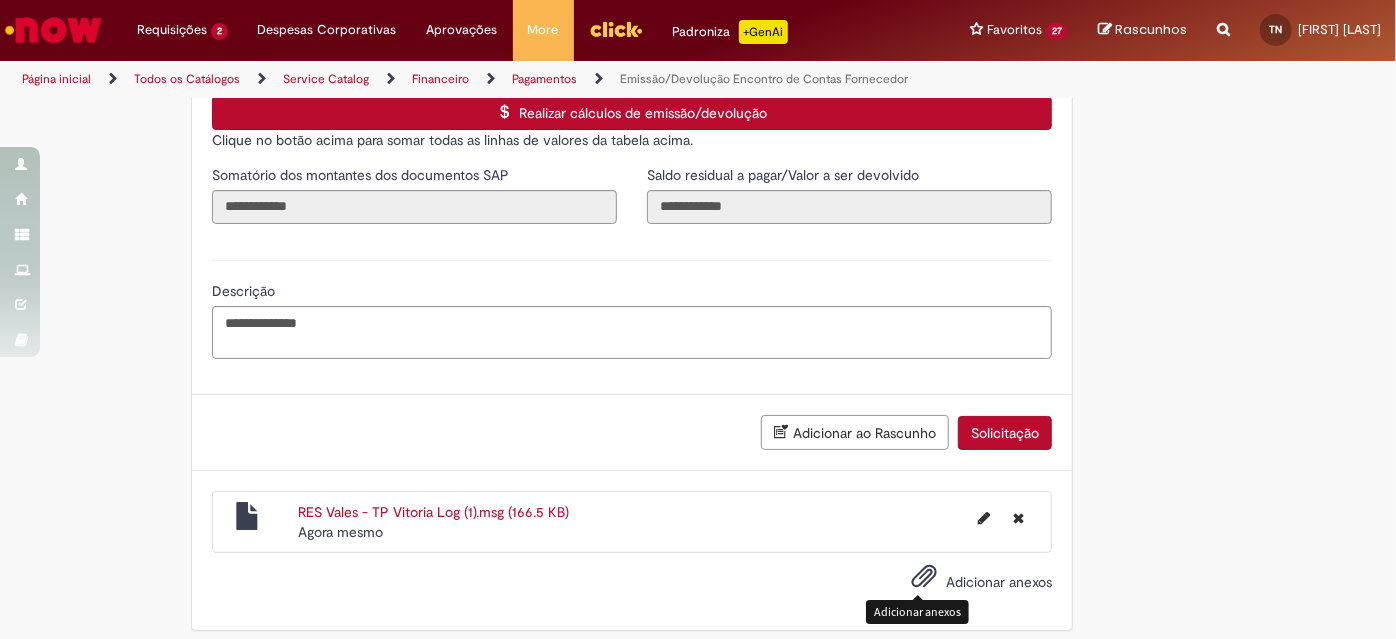 click on "Adicionar anexos" at bounding box center [924, 581] 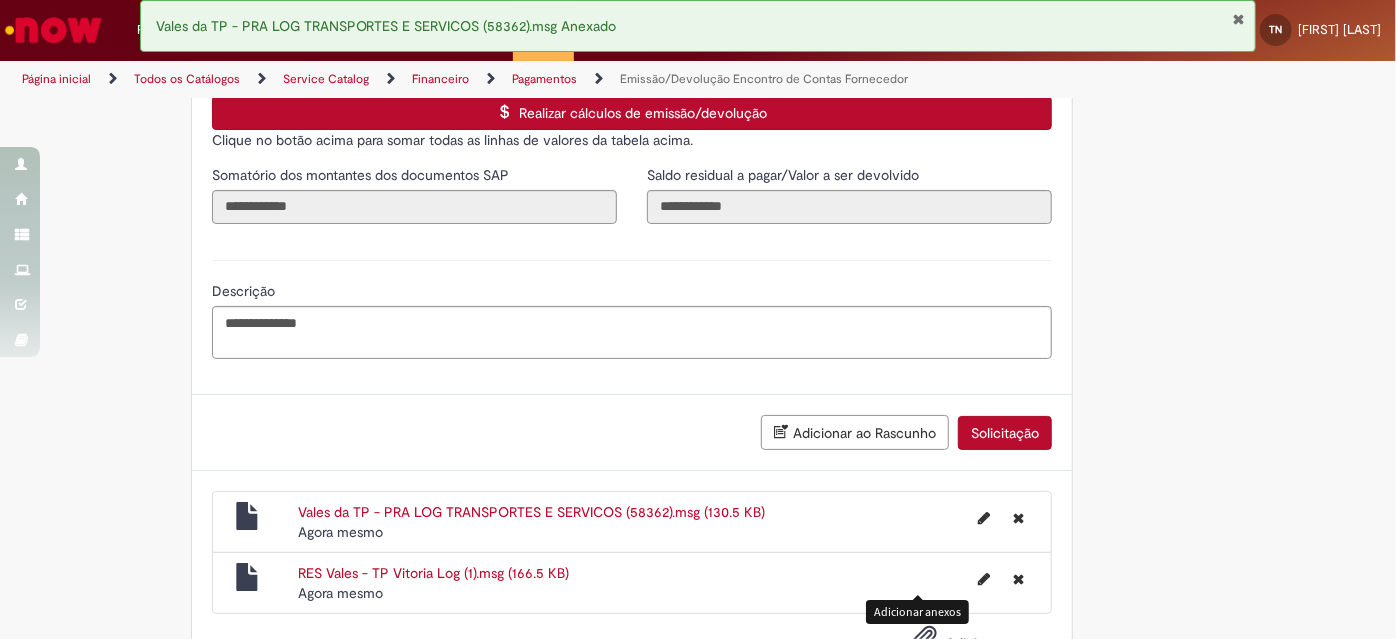 click on "Solicitação" at bounding box center (1005, 433) 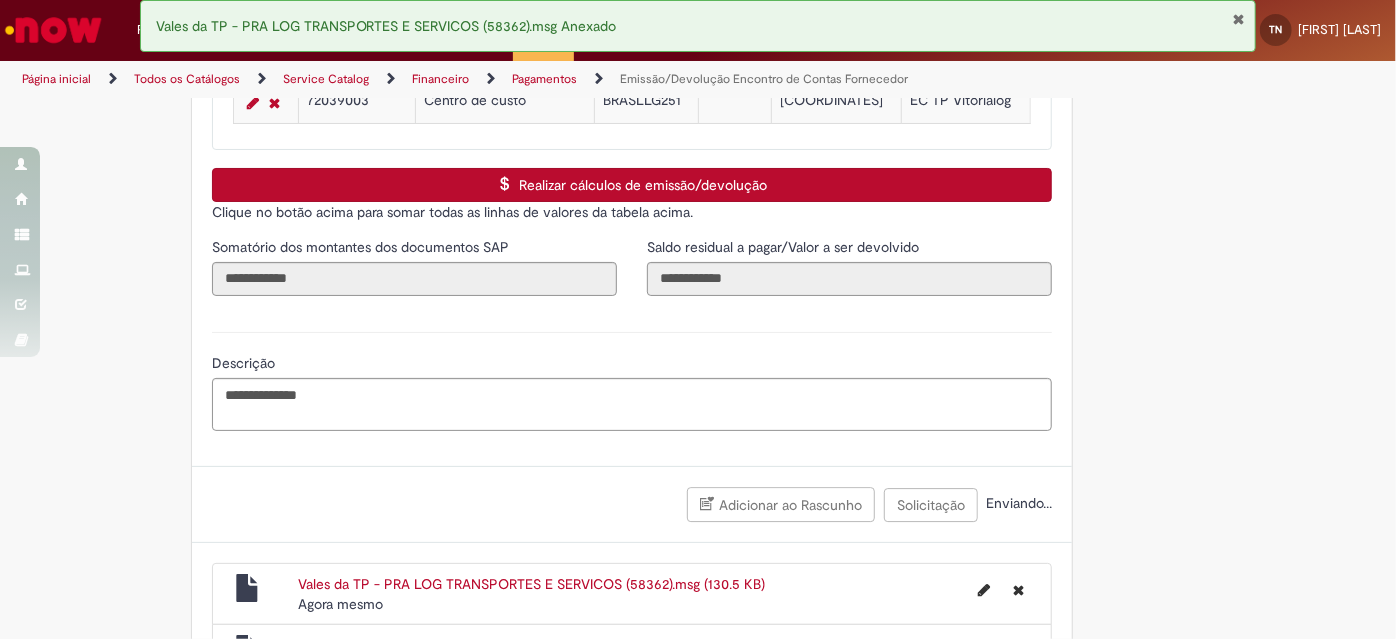 scroll, scrollTop: 2909, scrollLeft: 0, axis: vertical 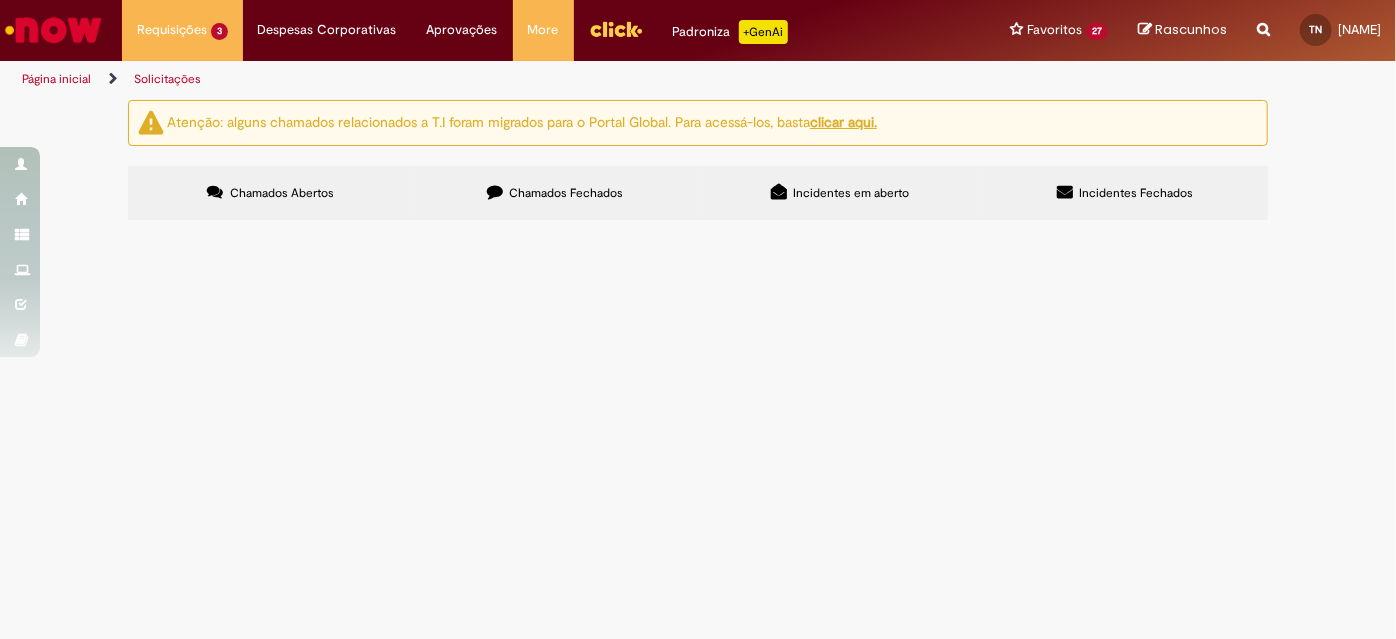 click on "Solicitações de Cadastro de Cliente SAP" at bounding box center (0, 0) 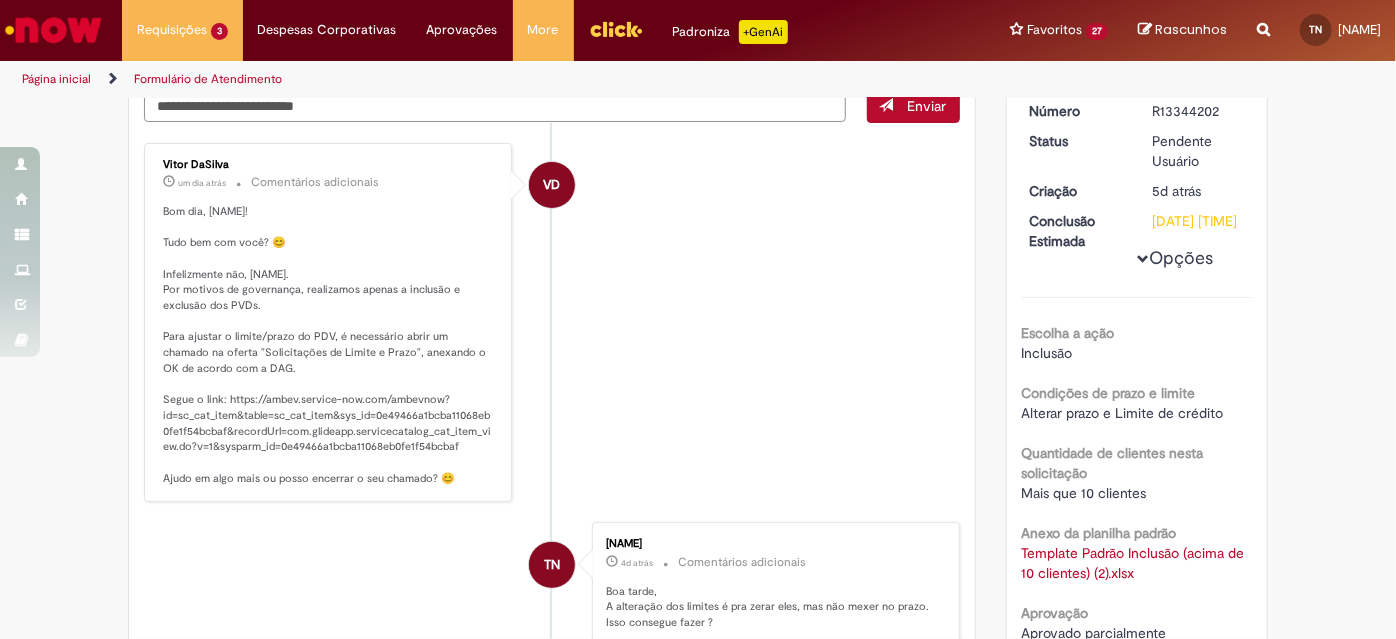 scroll, scrollTop: 235, scrollLeft: 0, axis: vertical 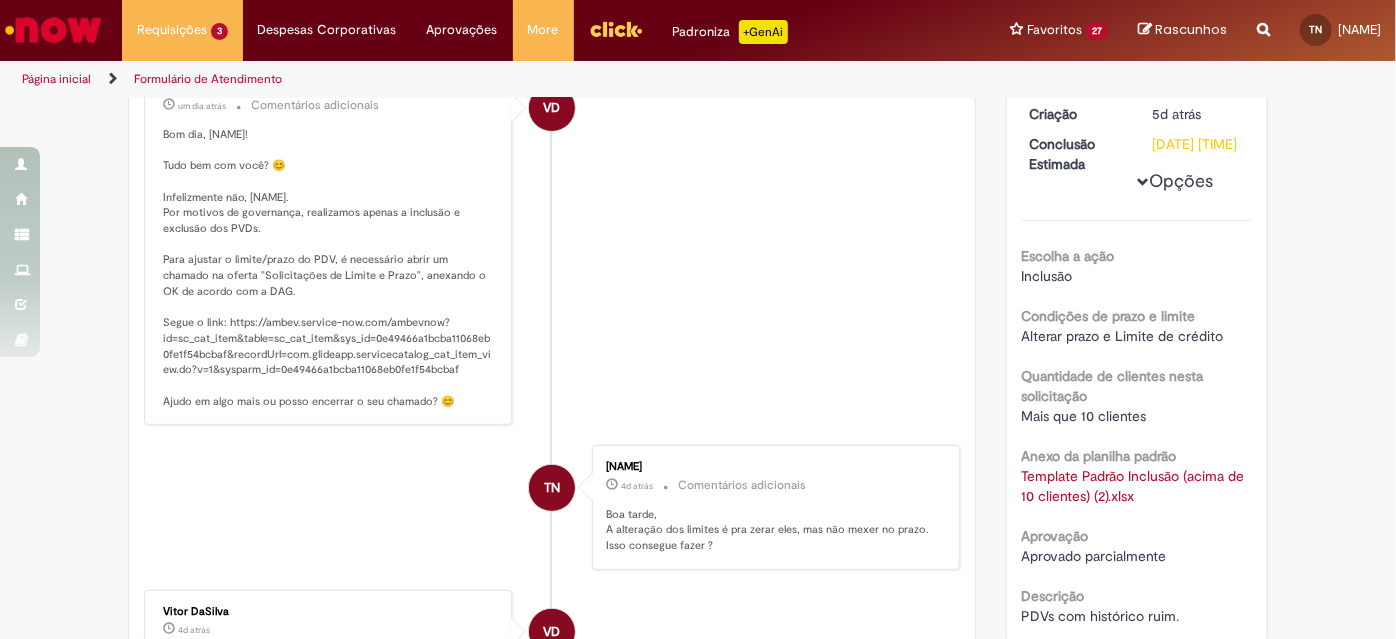 click on "Template Padrão Inclusão (acima de 10 clientes) (2).xlsx" at bounding box center [1135, 486] 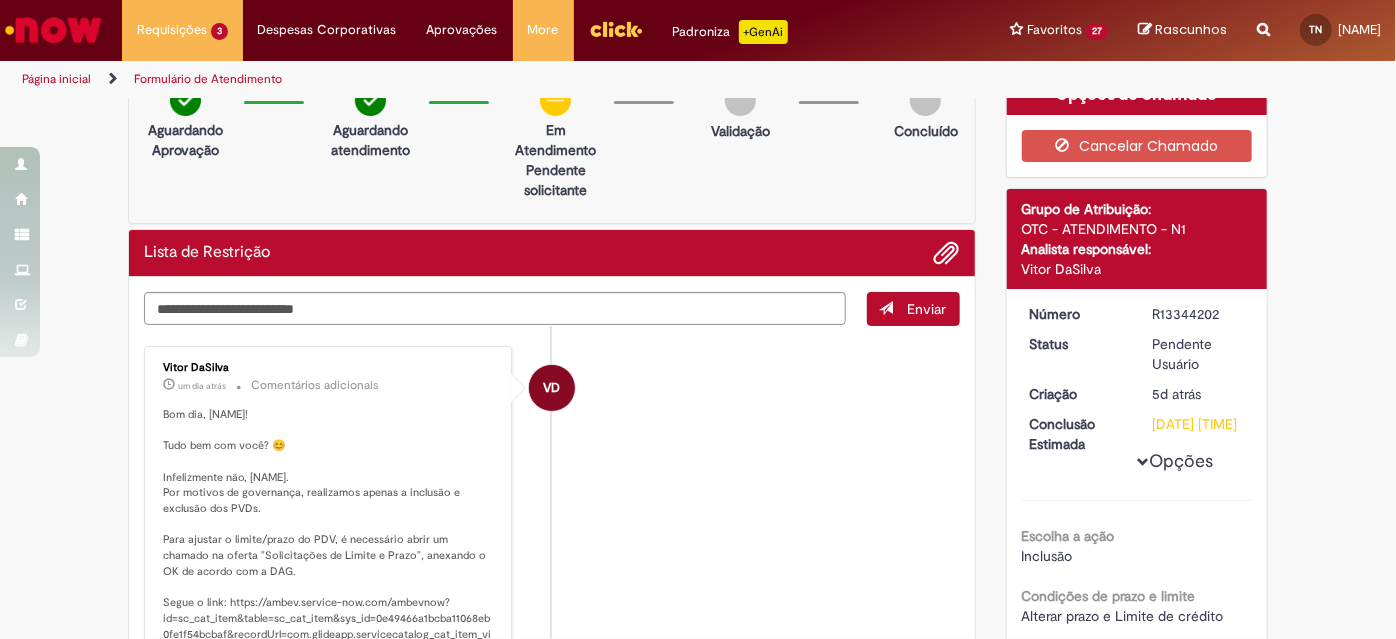scroll, scrollTop: 0, scrollLeft: 0, axis: both 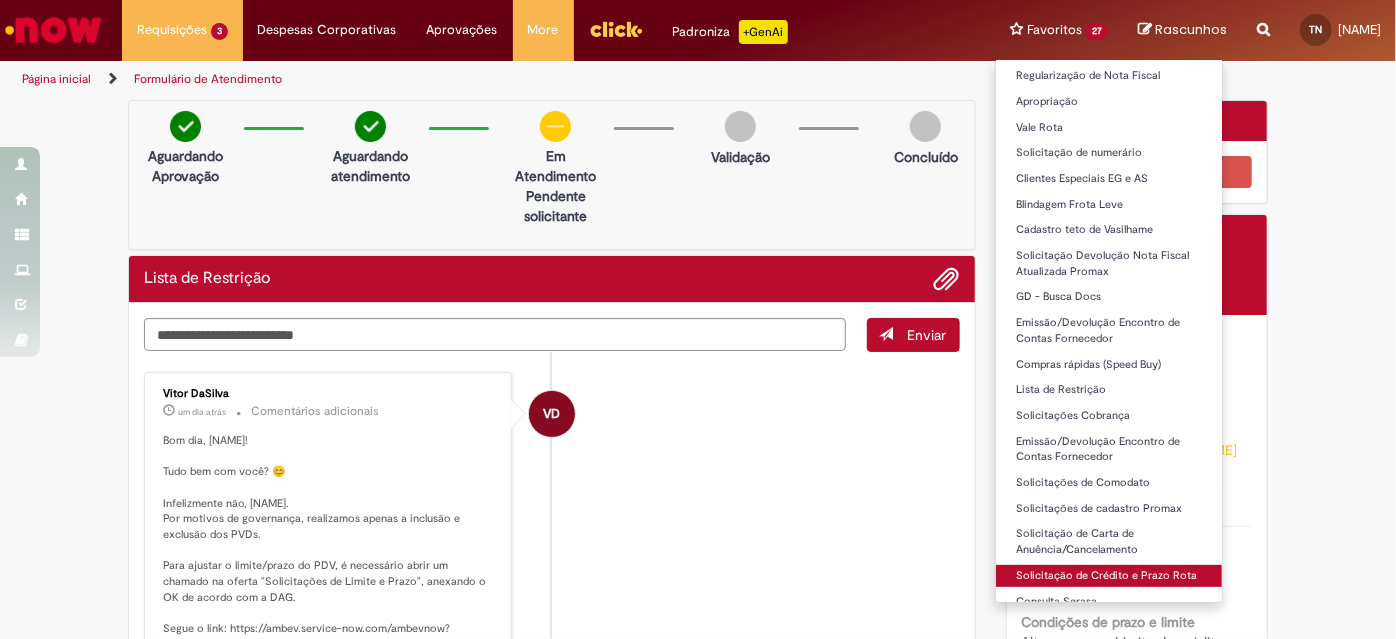 click on "Solicitação de Crédito e Prazo Rota" at bounding box center [1109, 576] 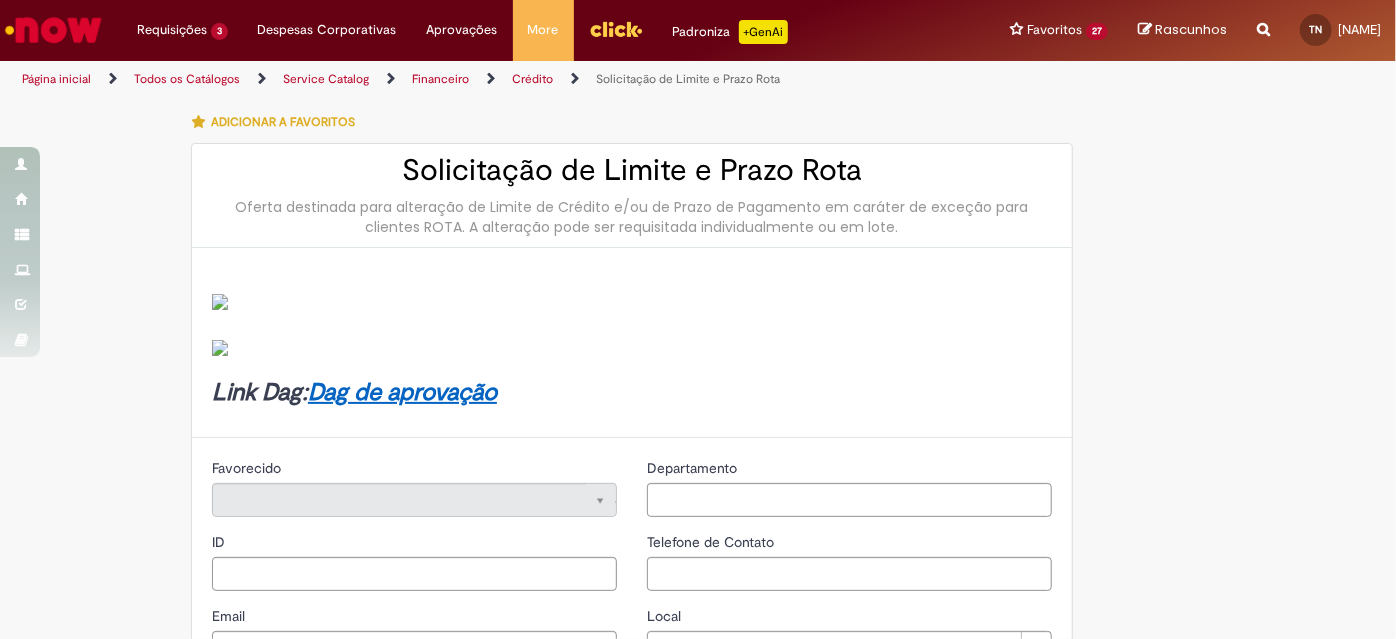 type on "********" 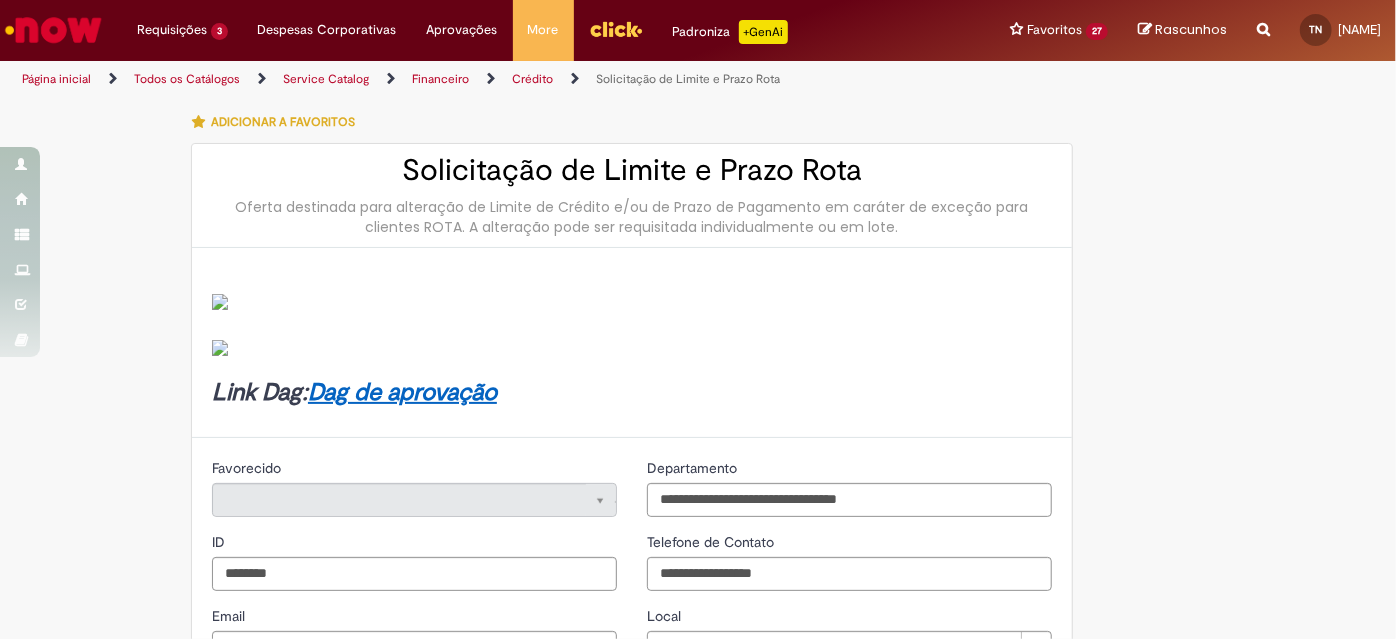 type on "**********" 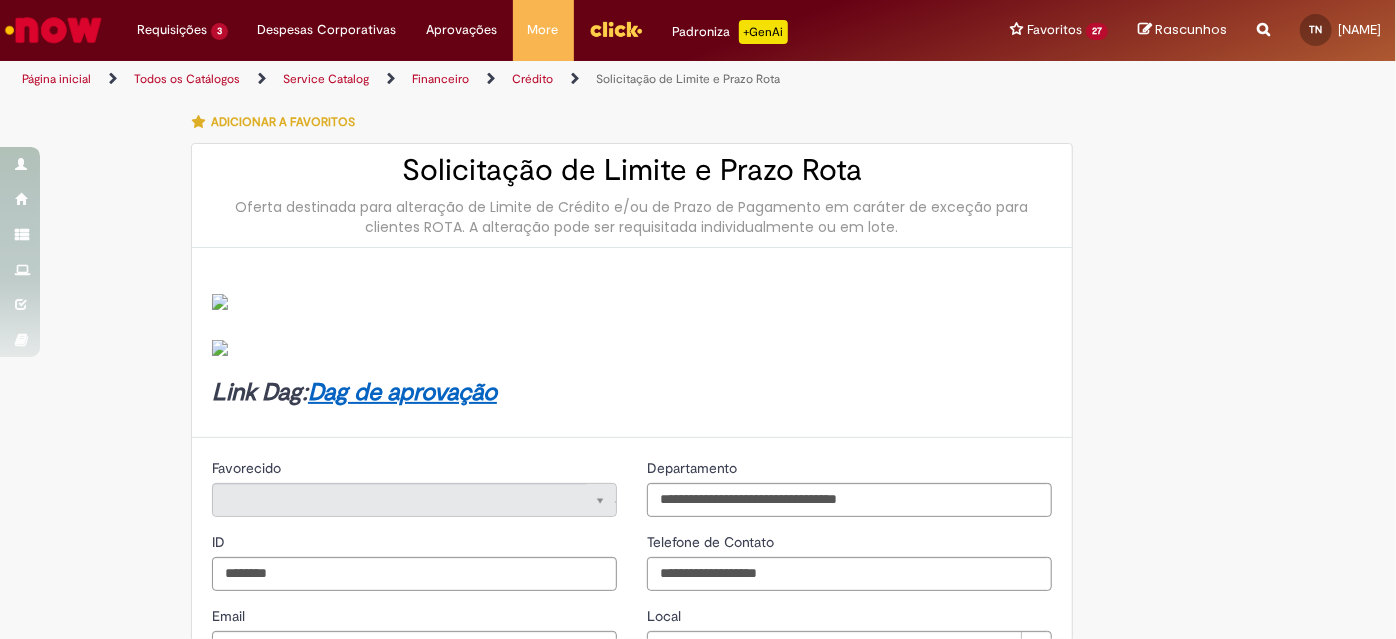 type on "**********" 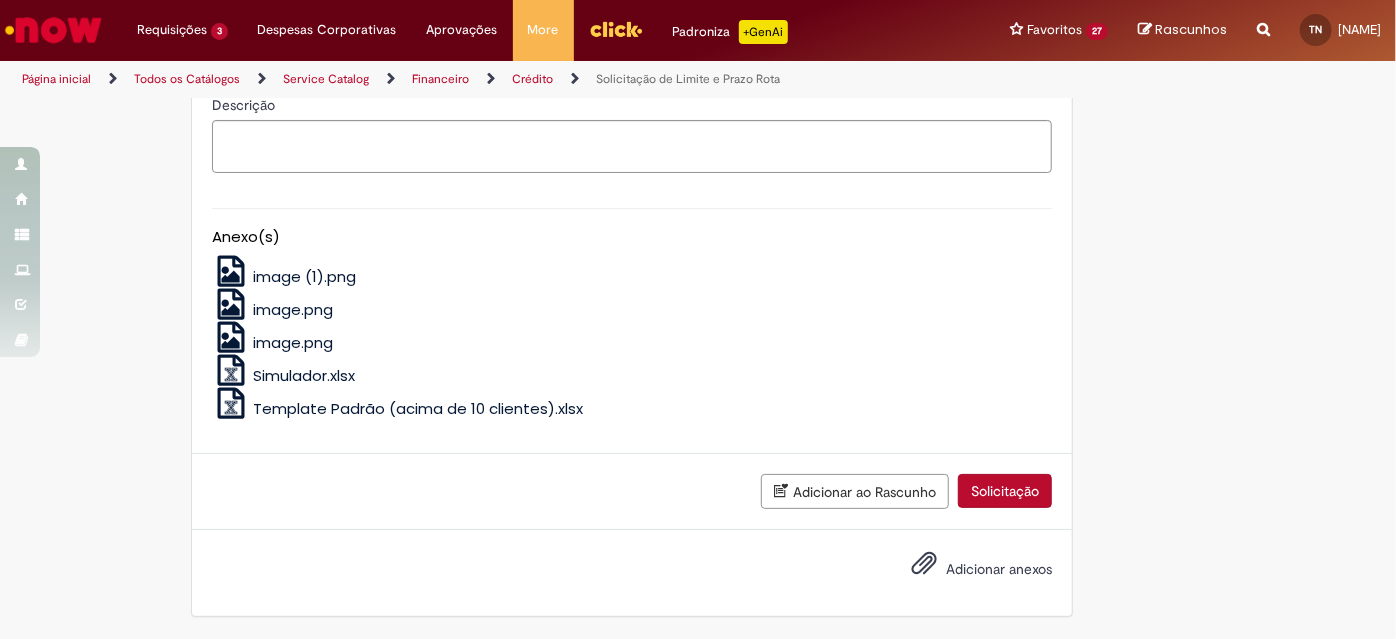 scroll, scrollTop: 1525, scrollLeft: 0, axis: vertical 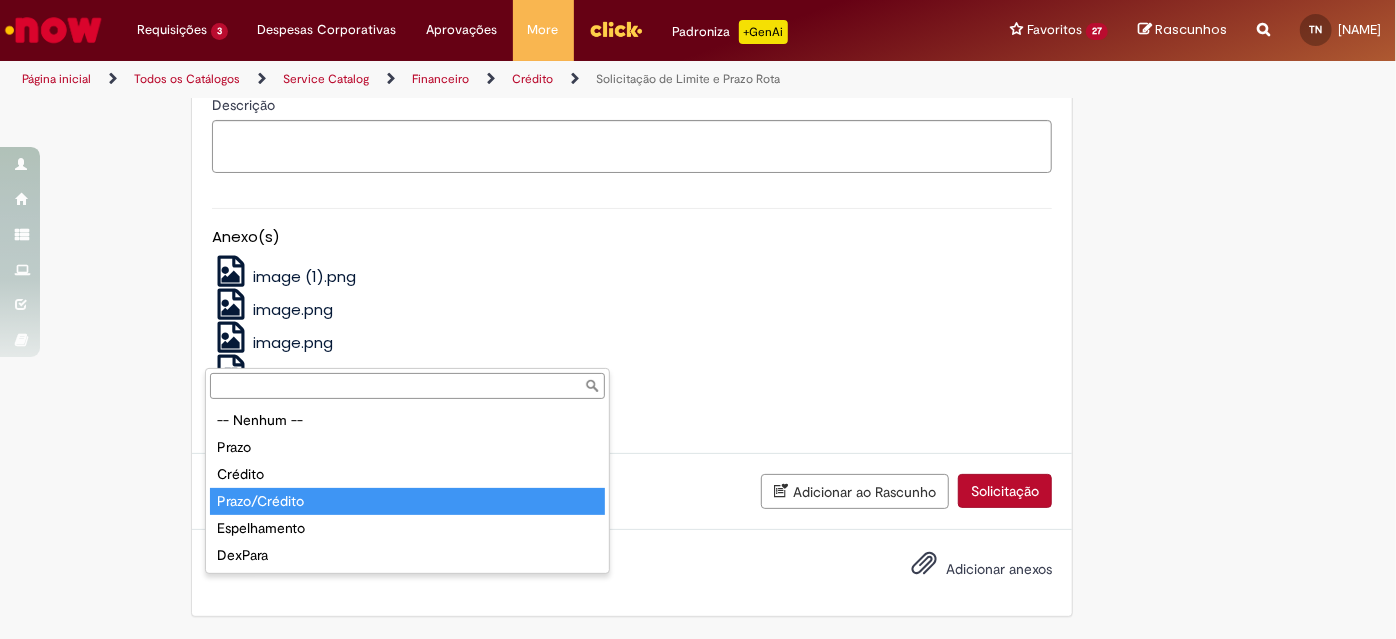 type on "**********" 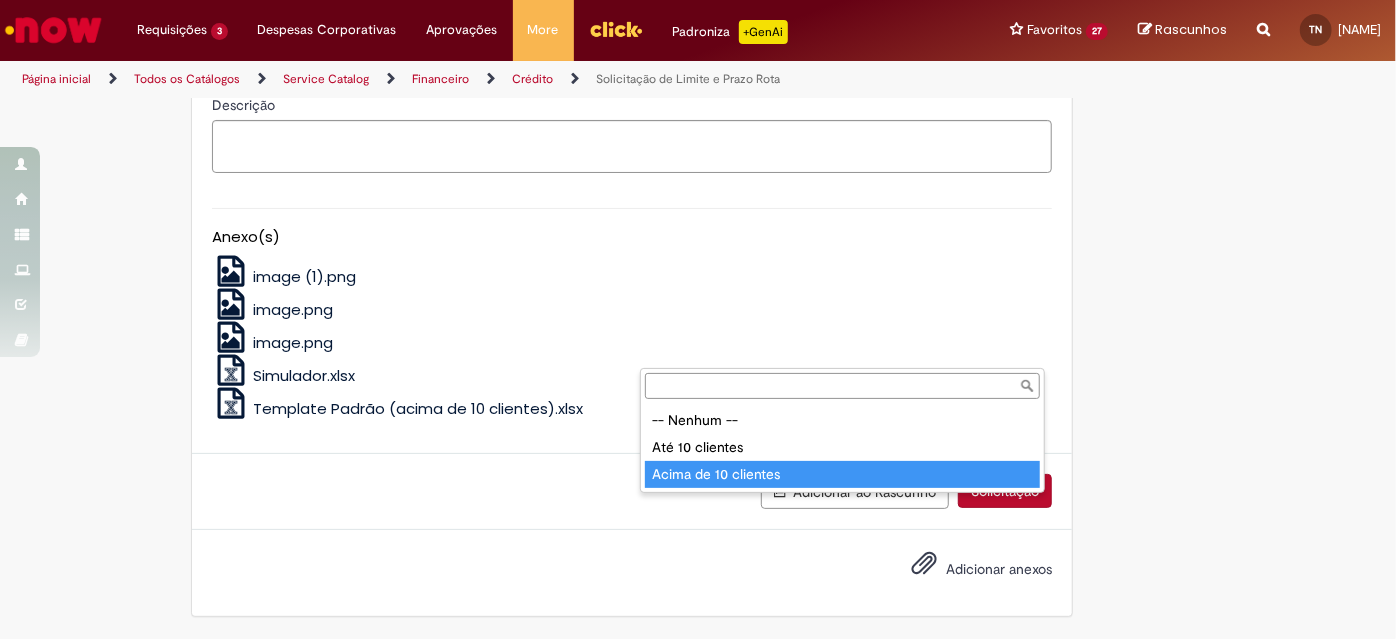 type on "**********" 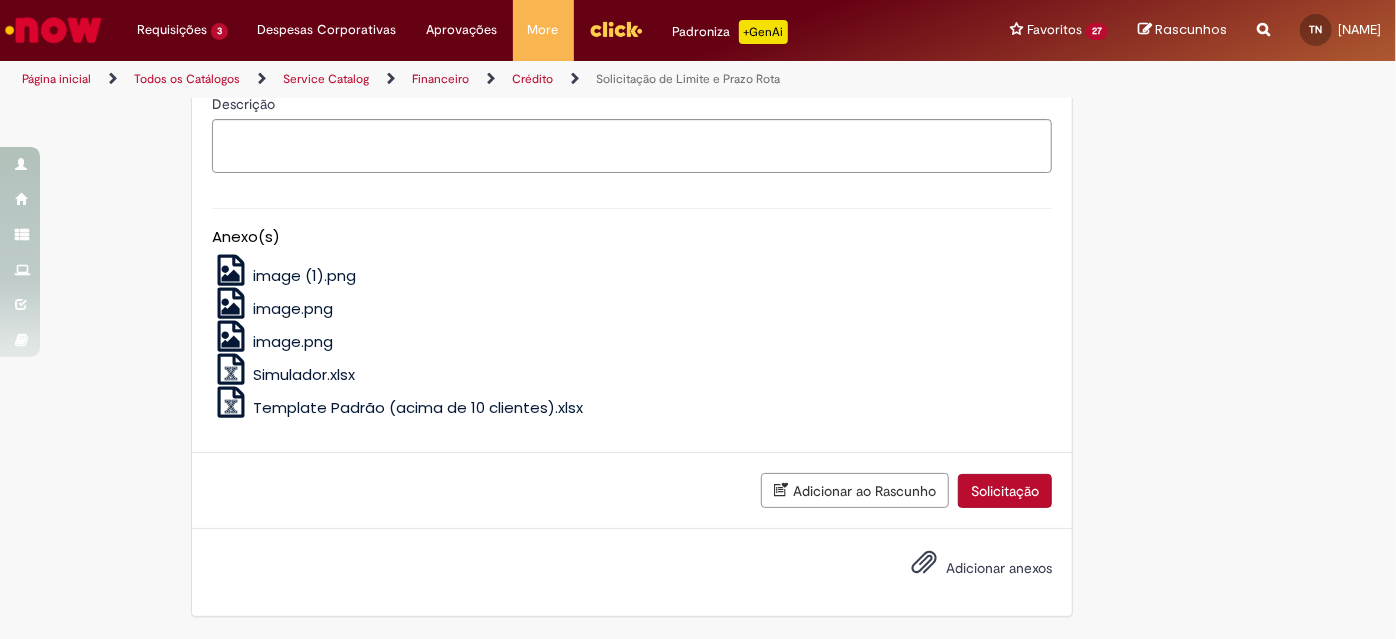 scroll, scrollTop: 1962, scrollLeft: 0, axis: vertical 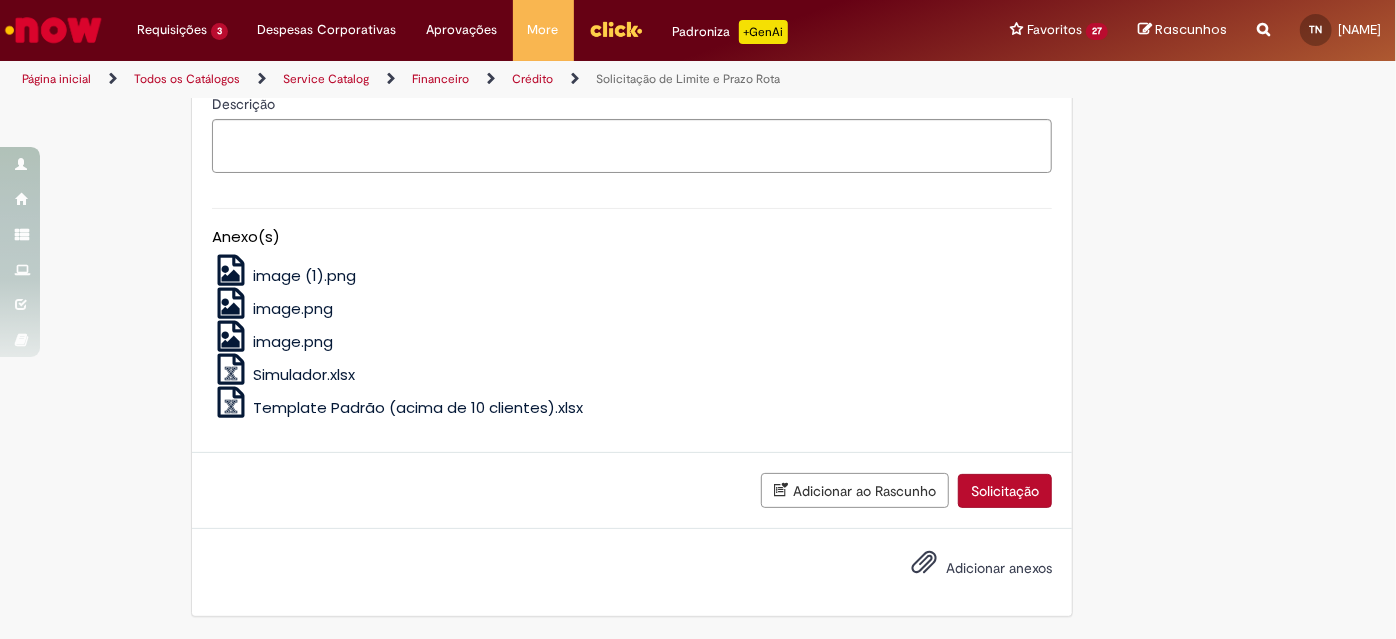 click on "Template Padrão (acima de 10 clientes).xlsx" at bounding box center (418, 407) 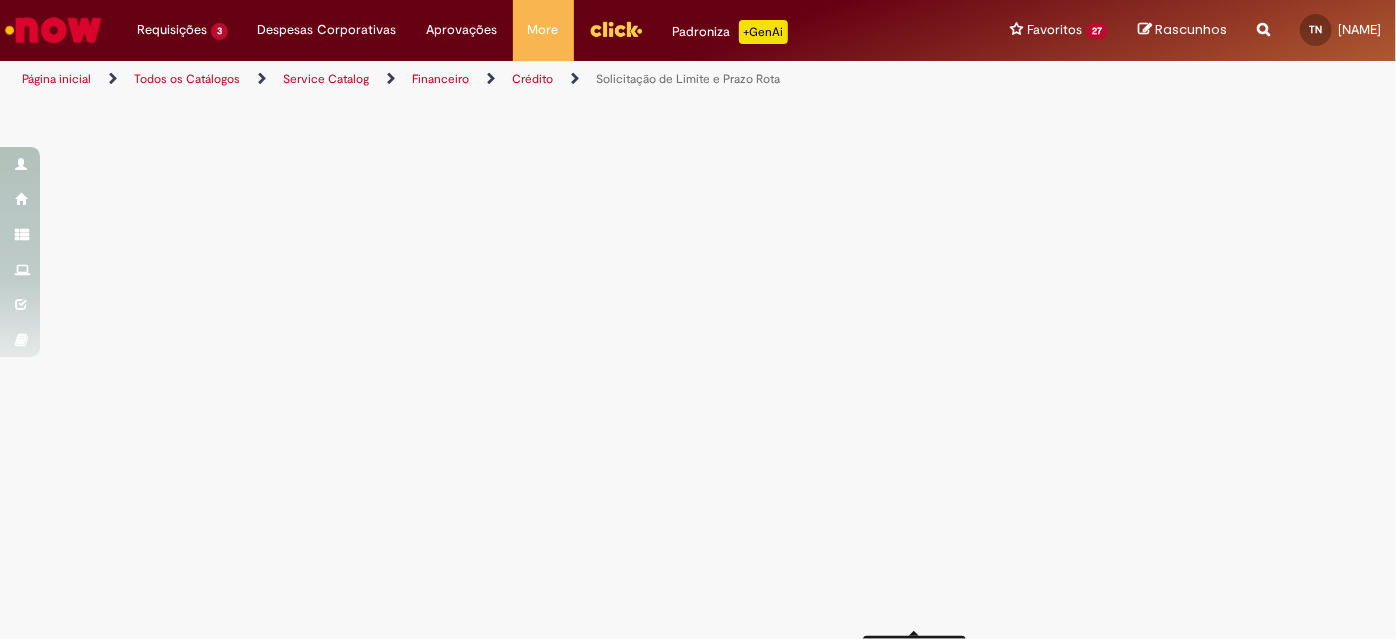 click at bounding box center [924, -383] 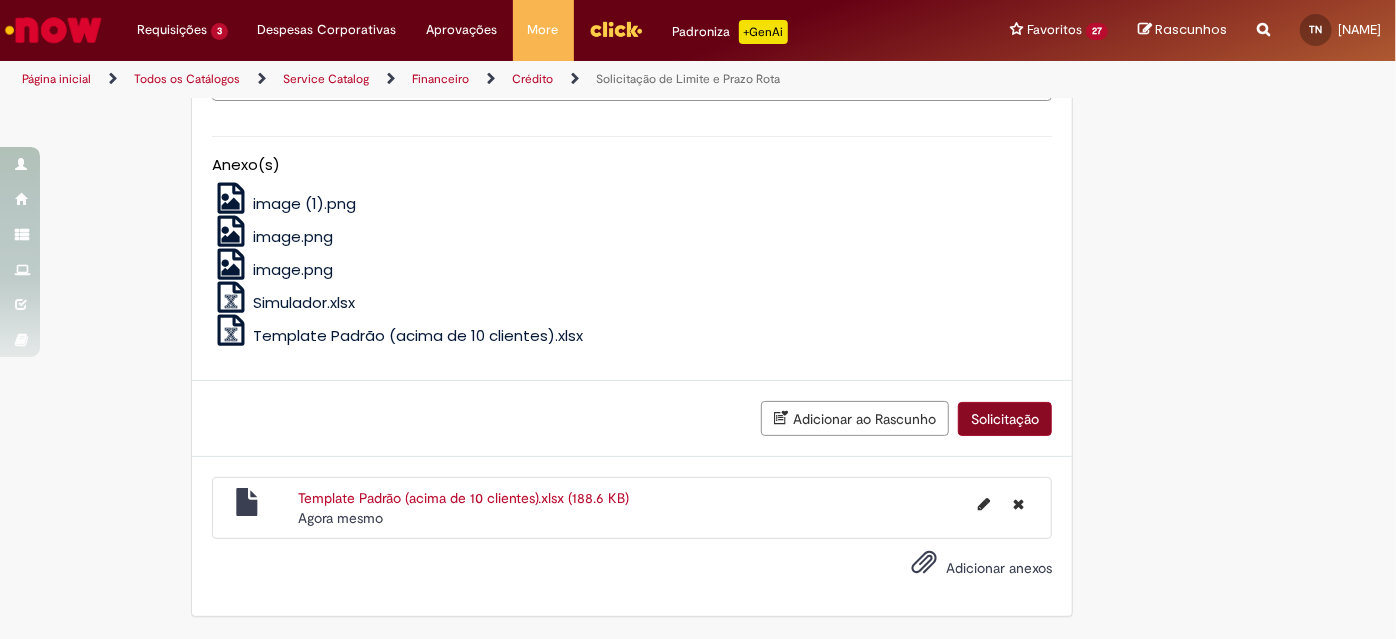 type on "**********" 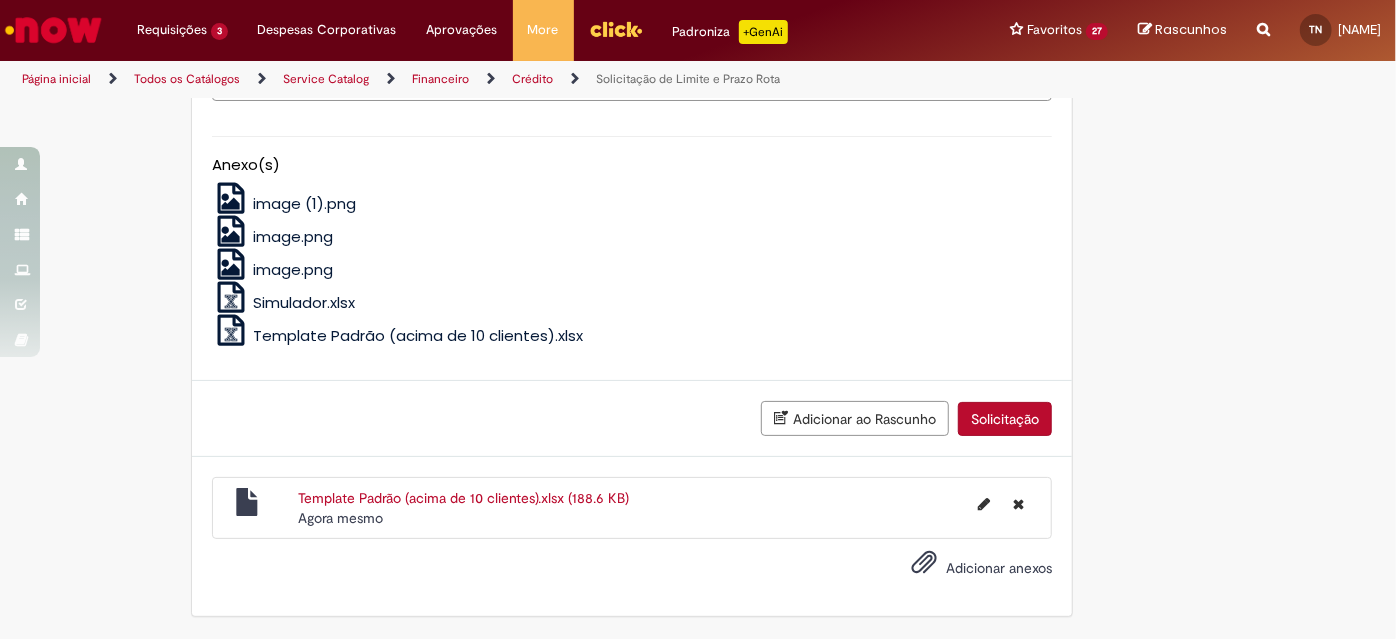 click on "Solicitação" at bounding box center [1005, 419] 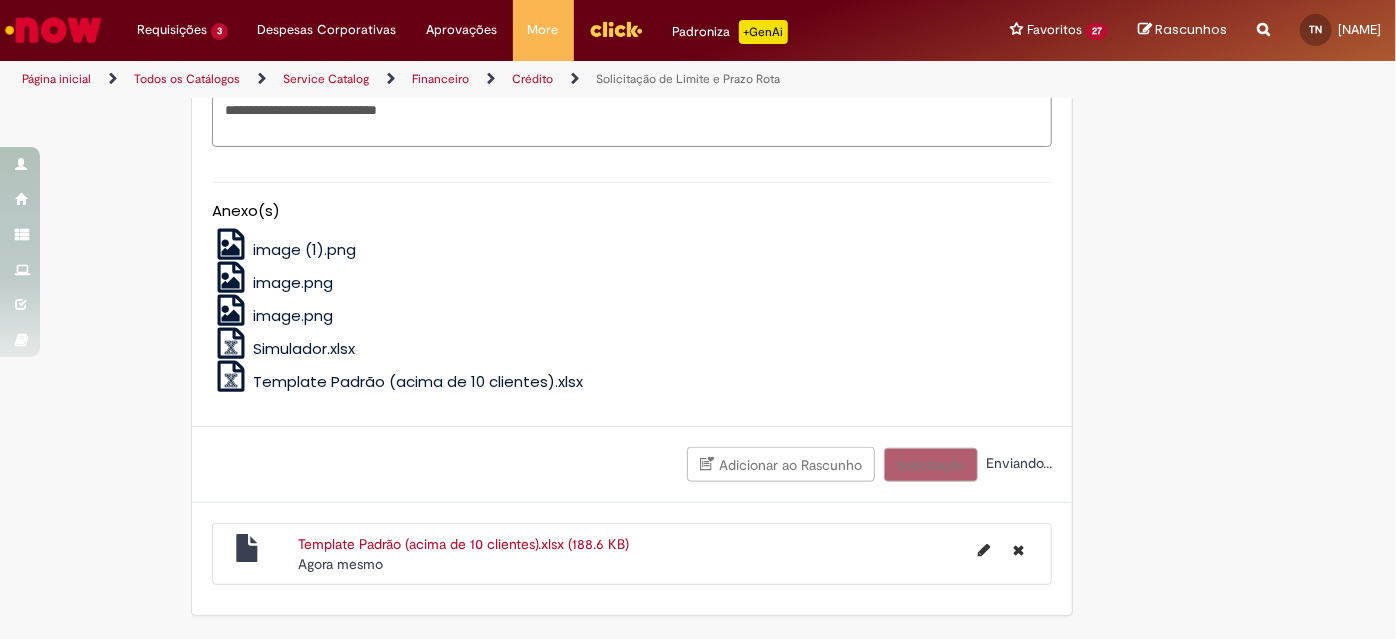 scroll, scrollTop: 1592, scrollLeft: 0, axis: vertical 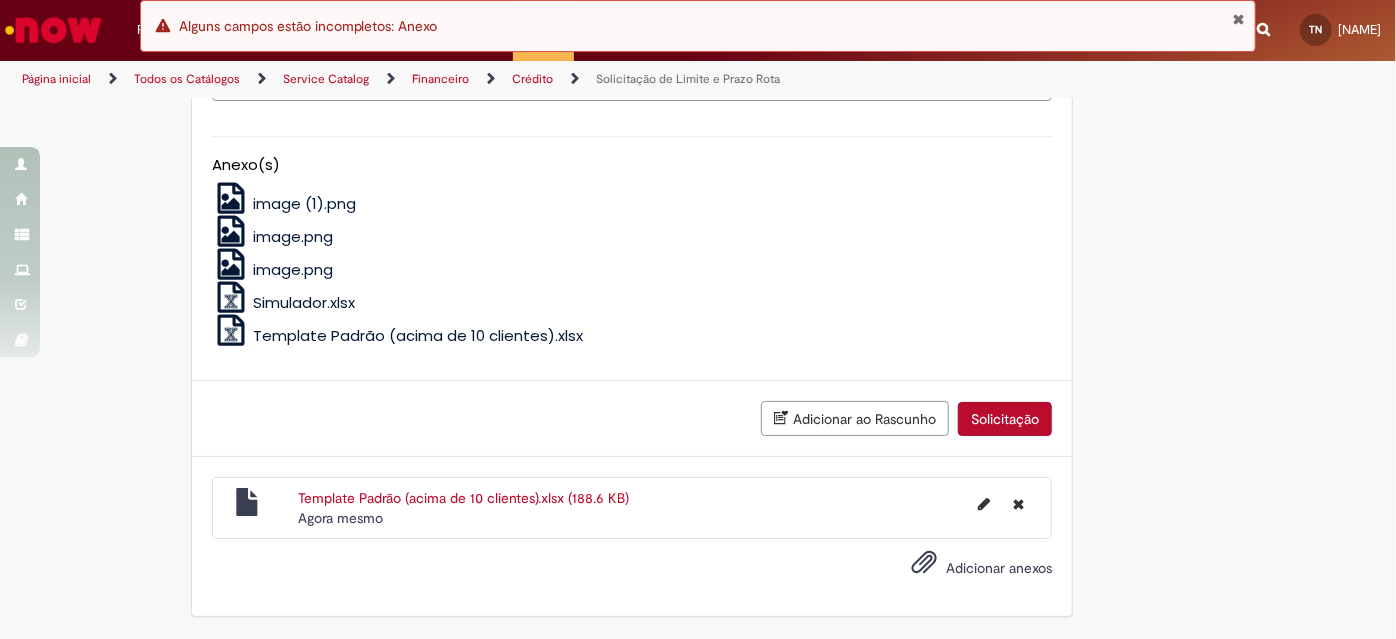 click on "Carregar" at bounding box center [257, -109] 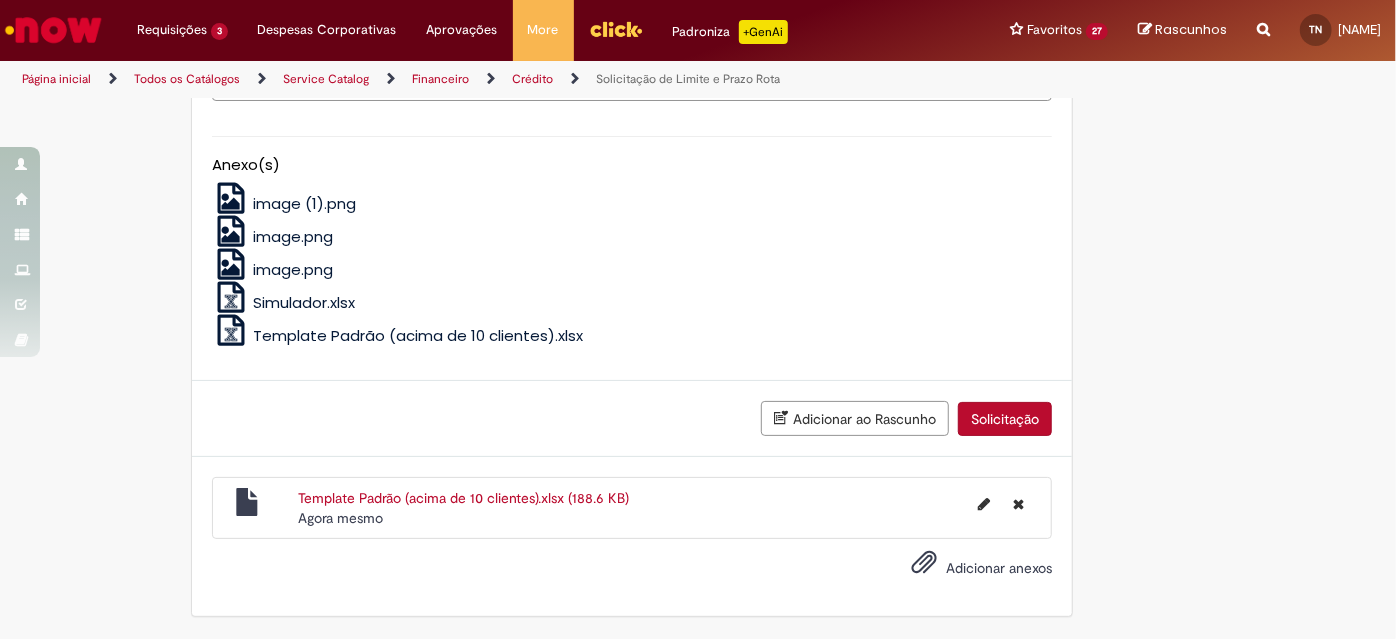 scroll, scrollTop: 2034, scrollLeft: 0, axis: vertical 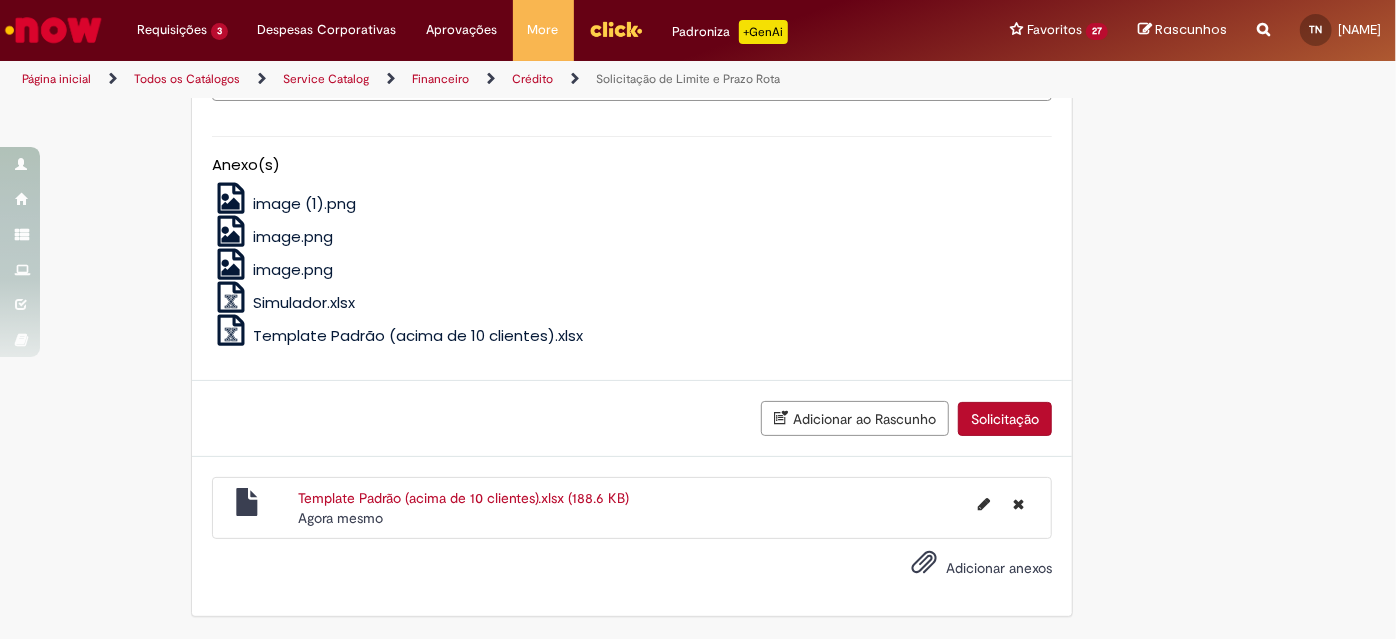 click on "Solicitação" at bounding box center (1005, 419) 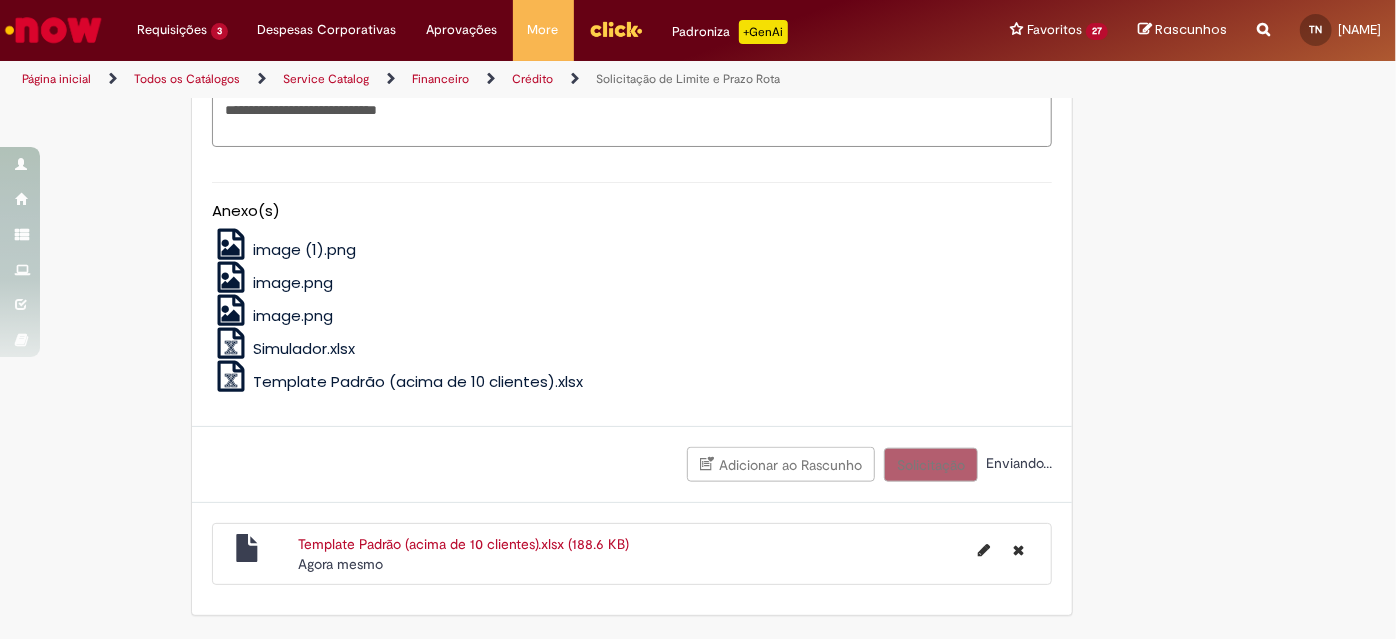 scroll, scrollTop: 1989, scrollLeft: 0, axis: vertical 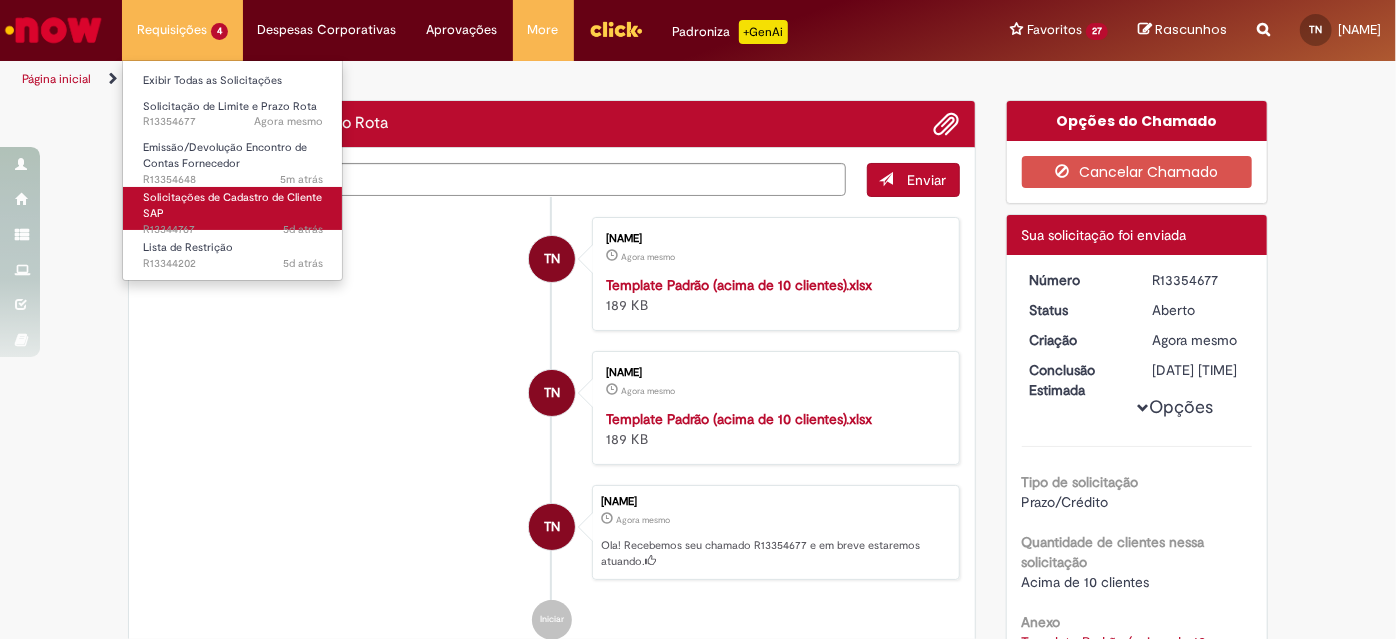 click on "Solicitações de Cadastro de Cliente SAP
5d atrás 5 dias atrás  R13344767" at bounding box center [233, 208] 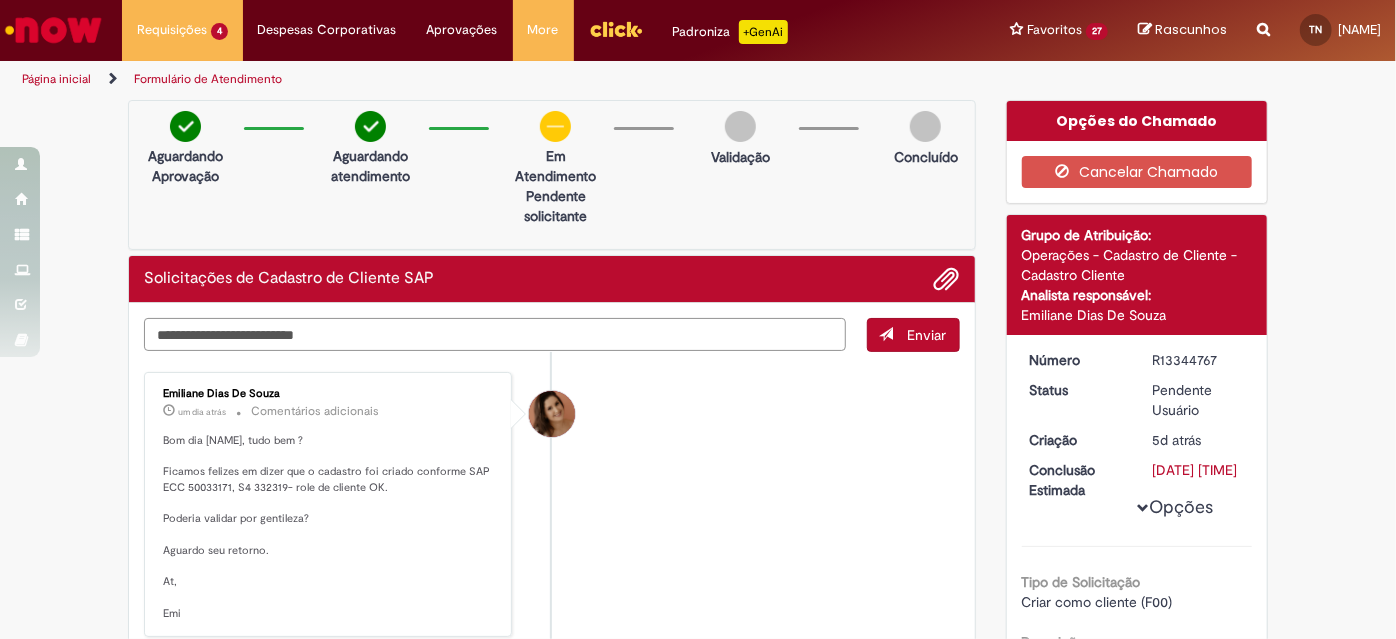 click at bounding box center [495, 334] 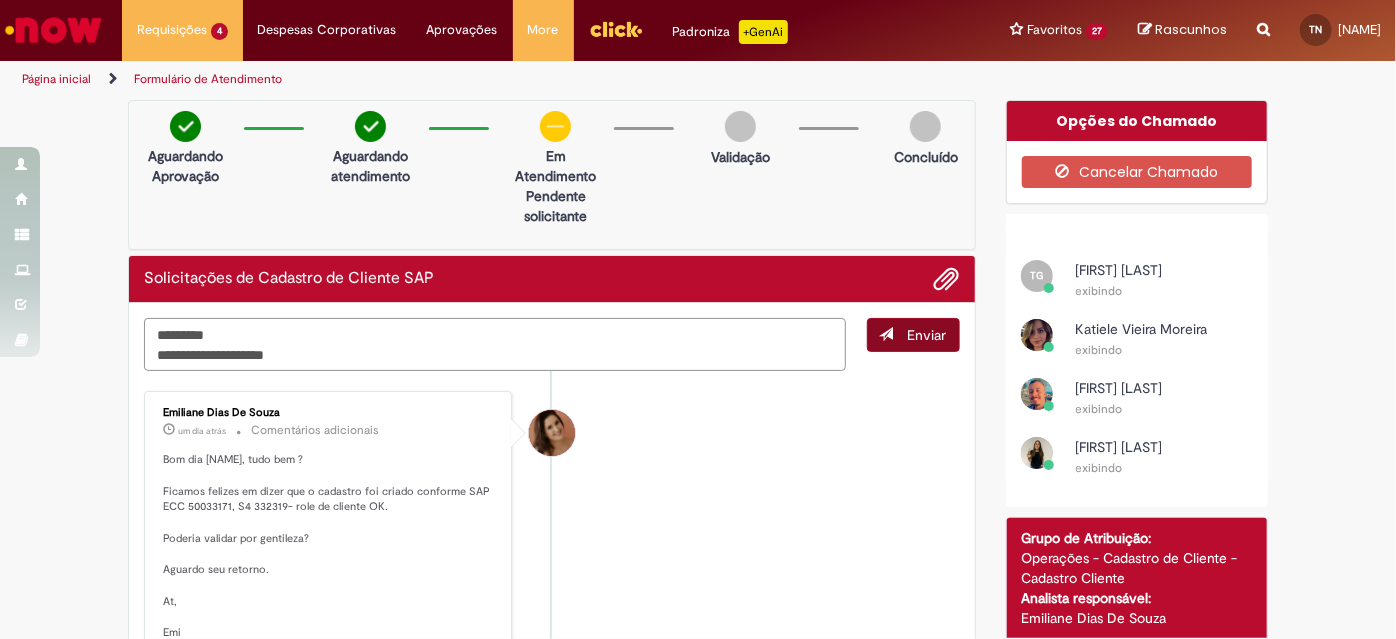 type on "**********" 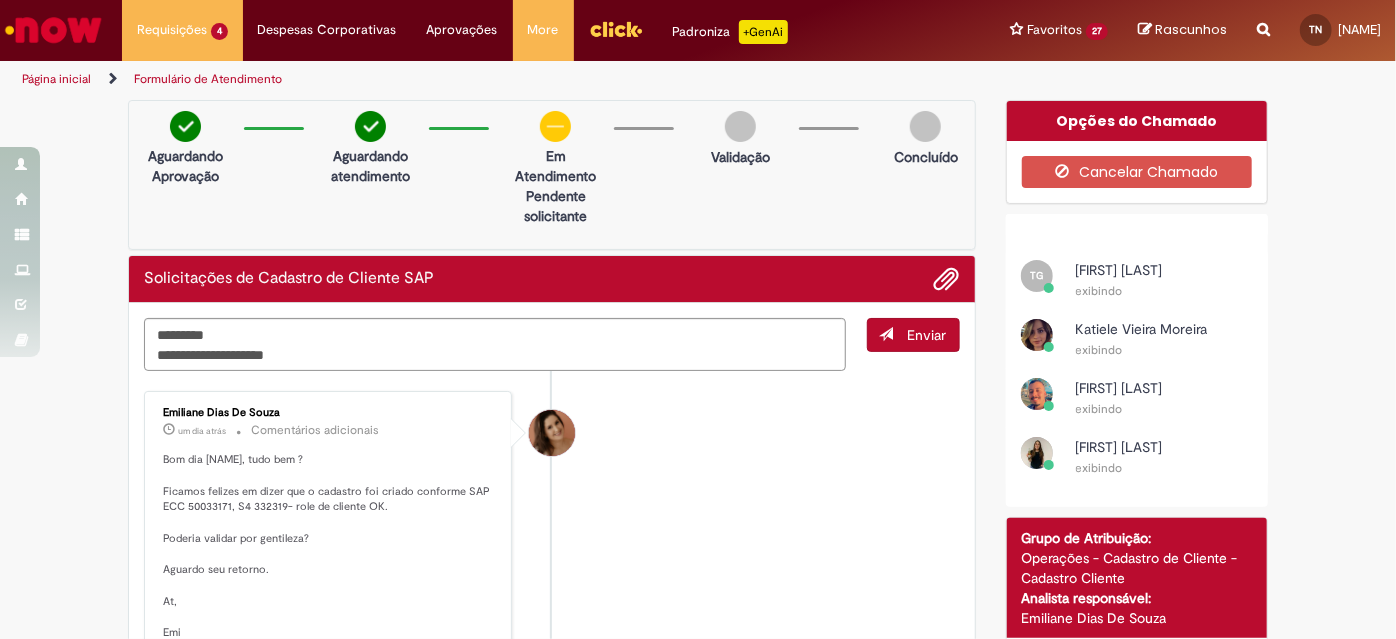 click at bounding box center (887, 334) 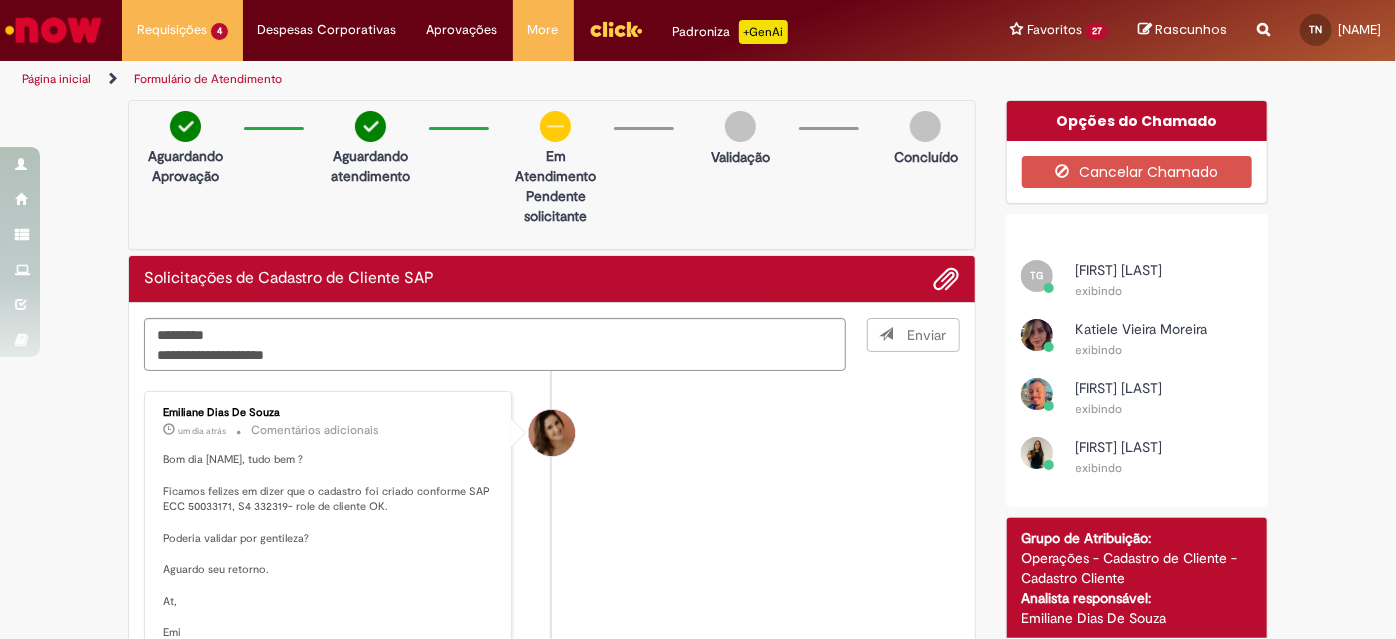 type 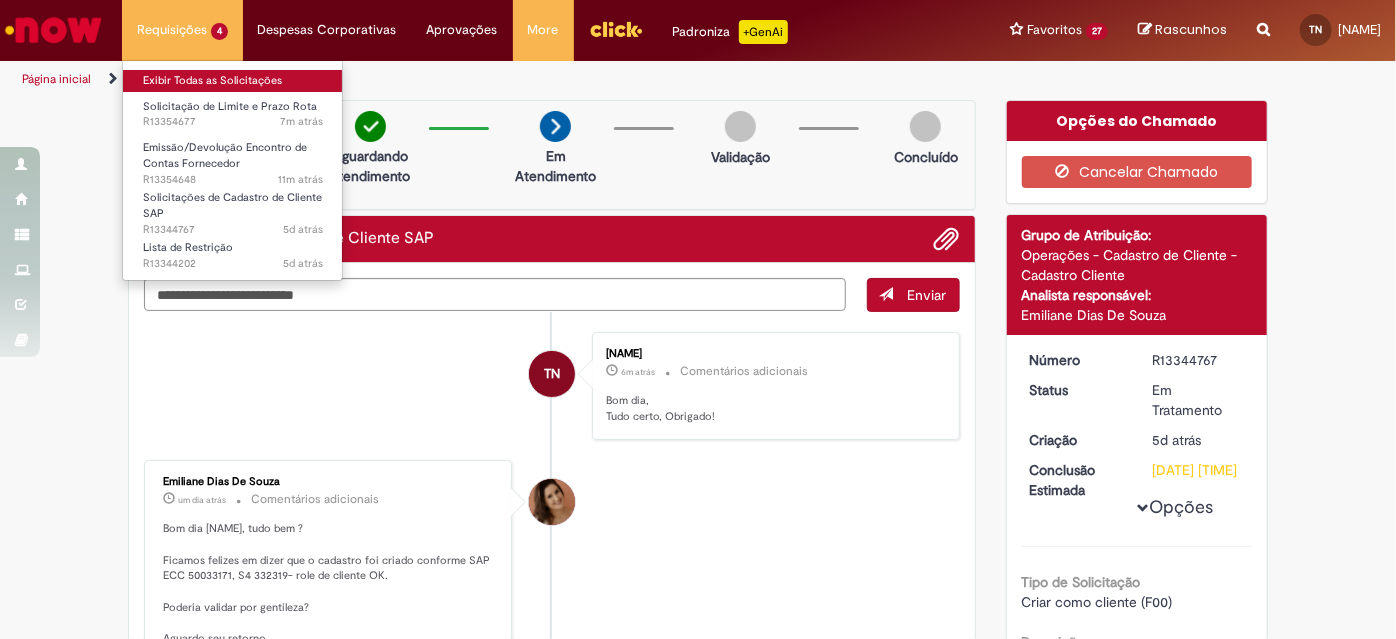 click on "Exibir Todas as Solicitações" at bounding box center (233, 81) 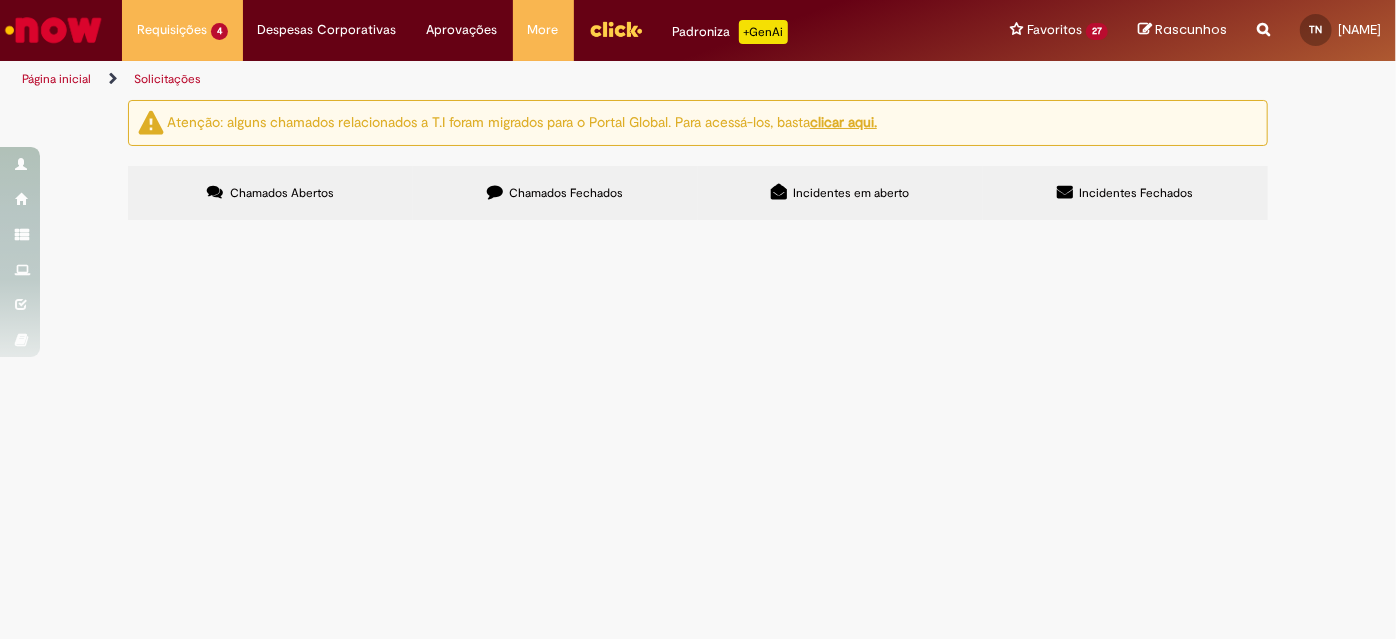 click on "Lista de Restrição" at bounding box center [0, 0] 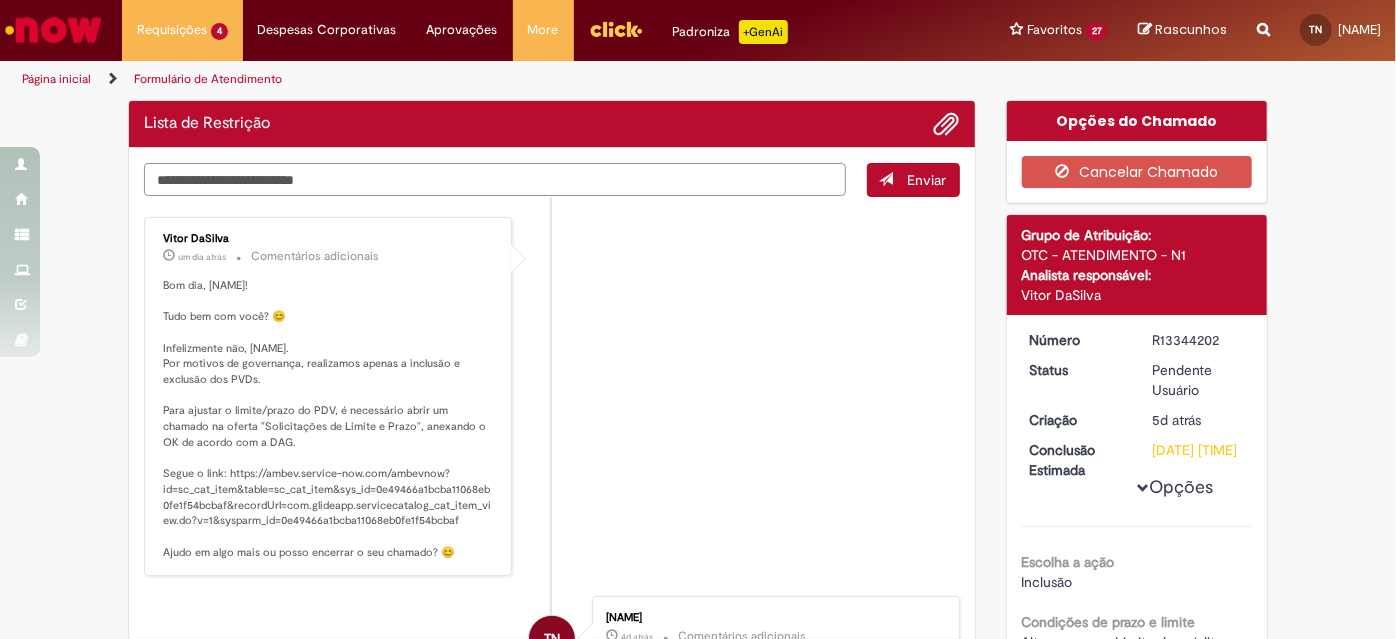 click at bounding box center [495, 179] 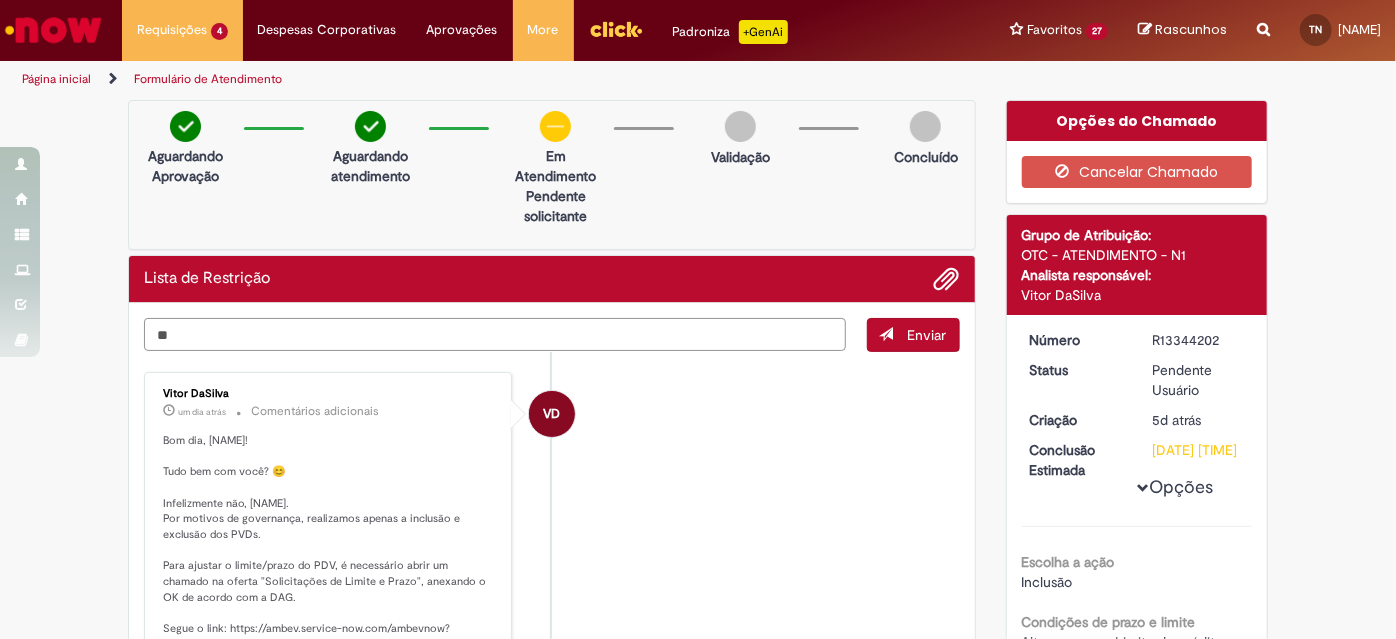 type on "*" 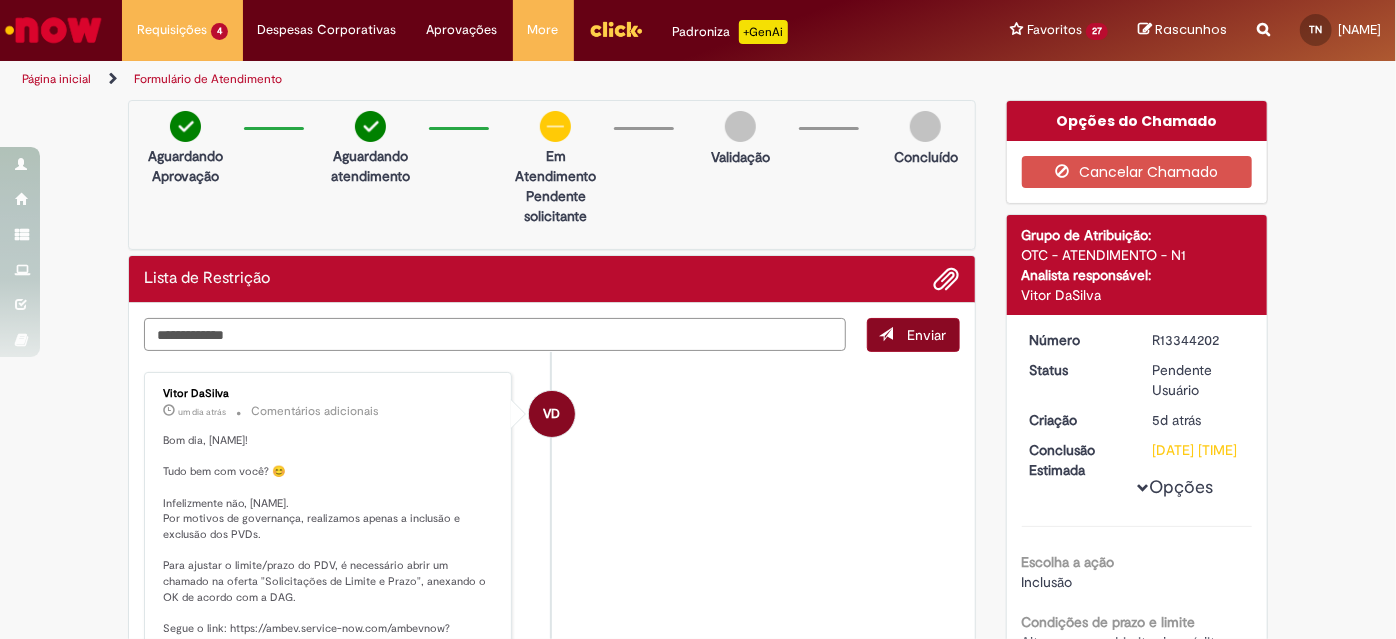 type on "**********" 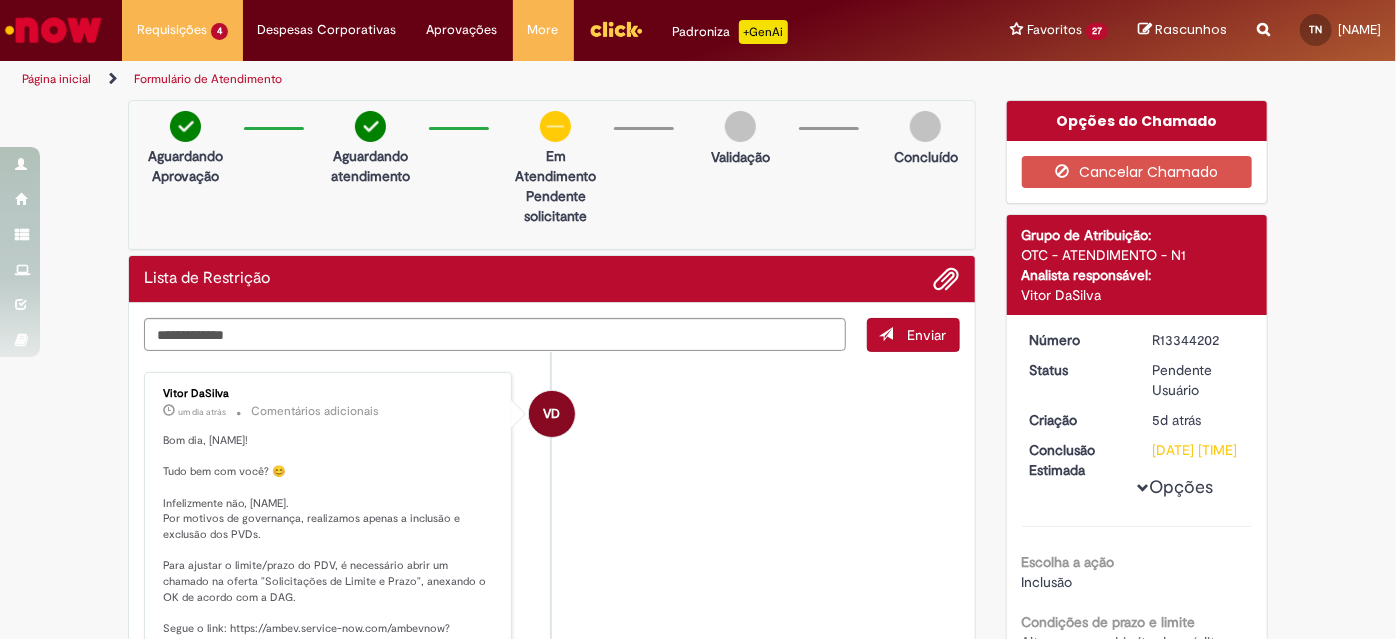 click on "Enviar" at bounding box center [913, 335] 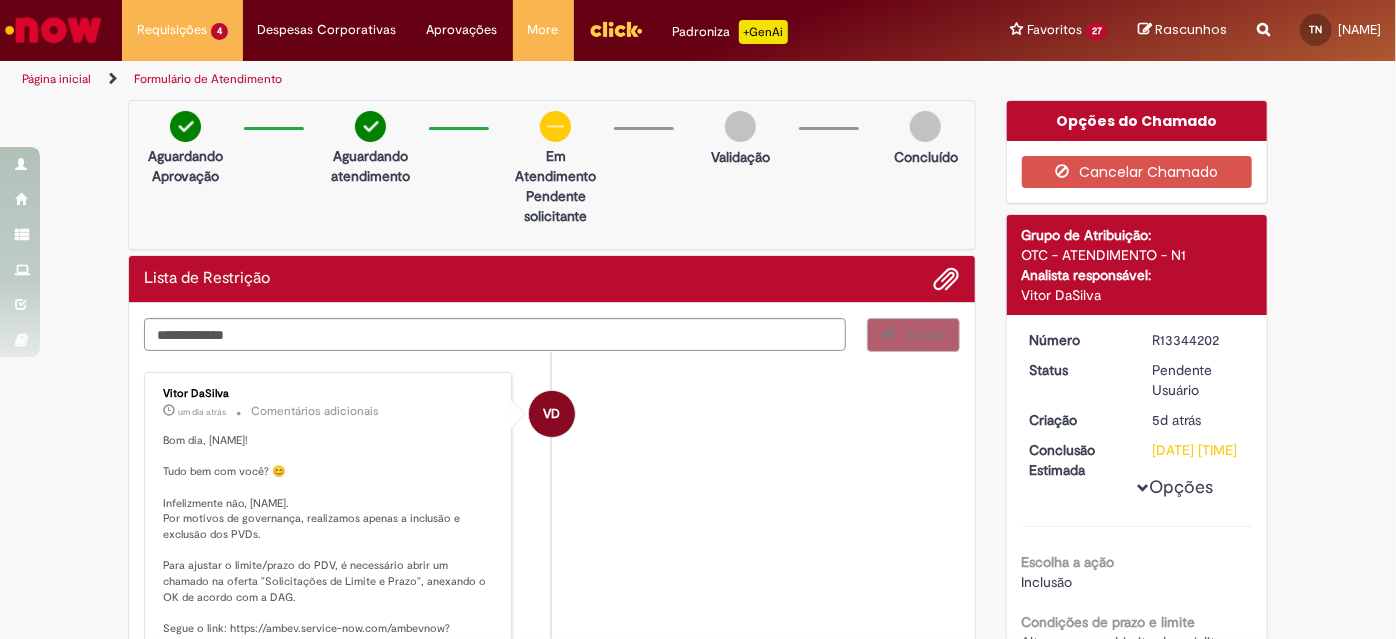 type 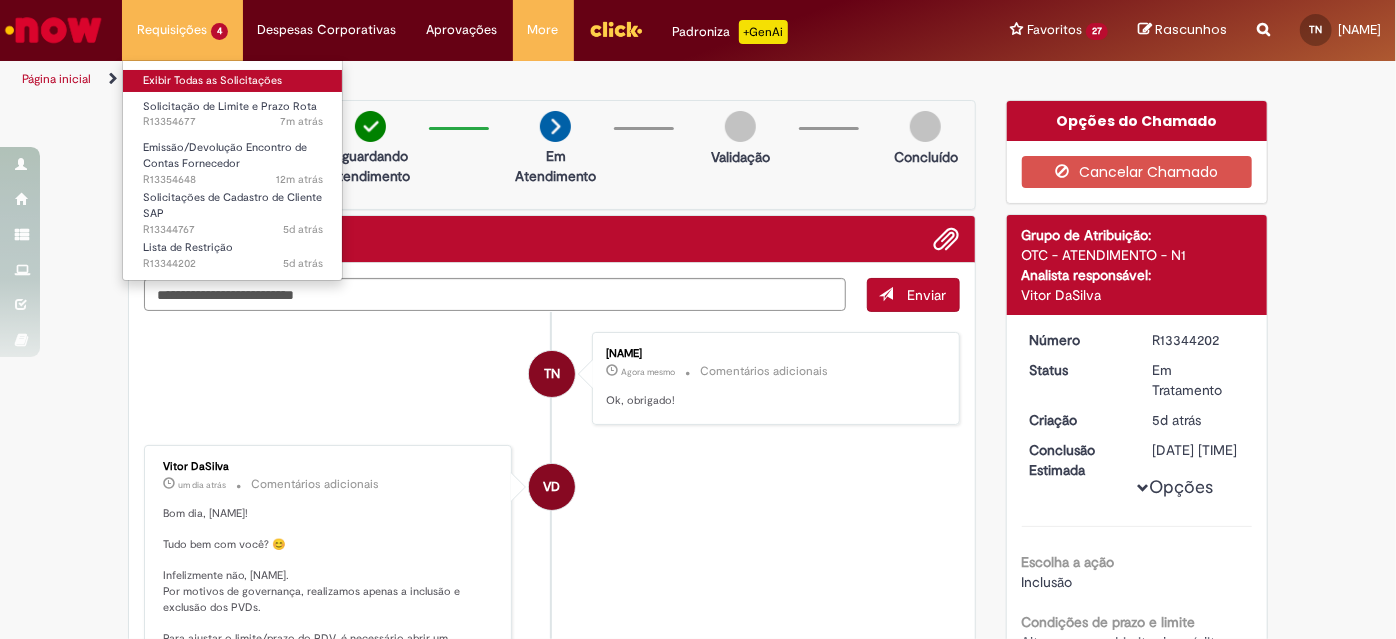 click on "Exibir Todas as Solicitações" at bounding box center [233, 81] 